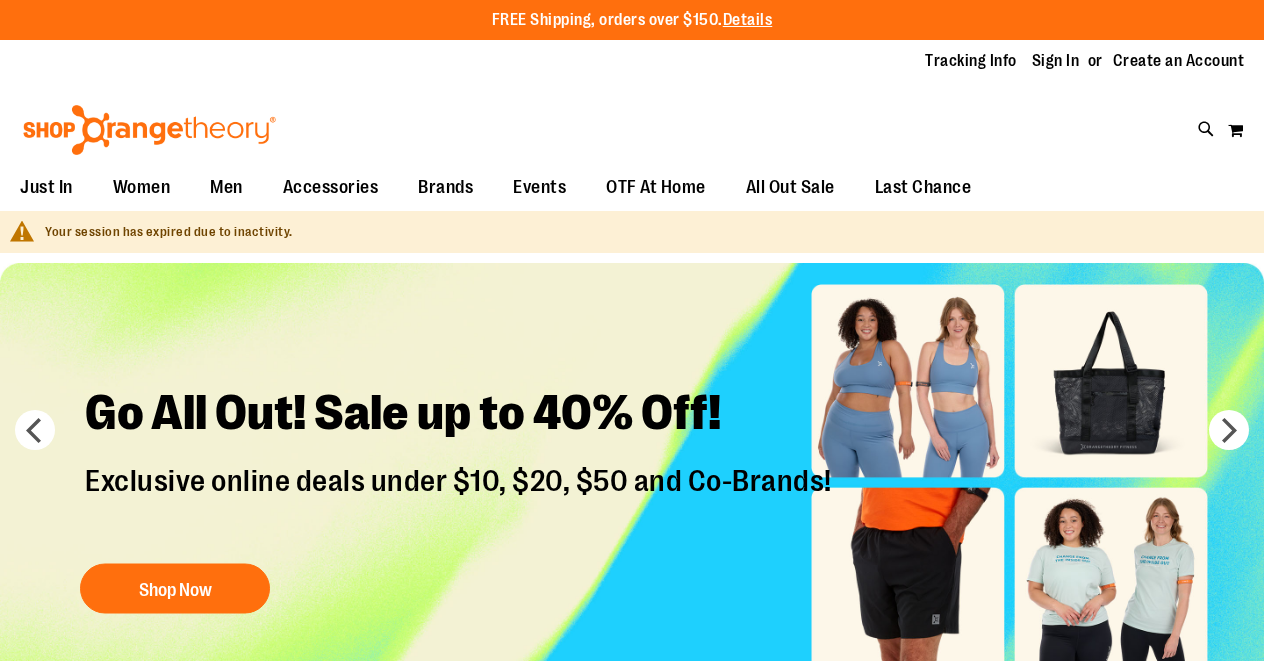 scroll, scrollTop: 0, scrollLeft: 0, axis: both 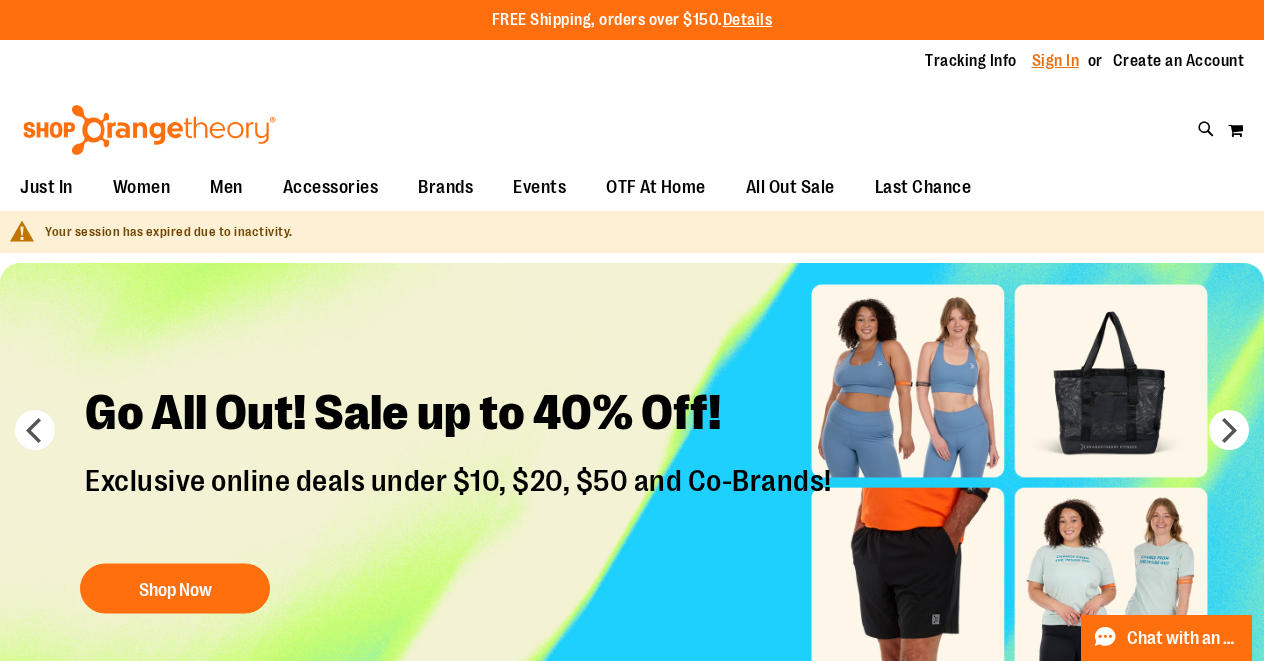 click on "Sign In" at bounding box center [1056, 61] 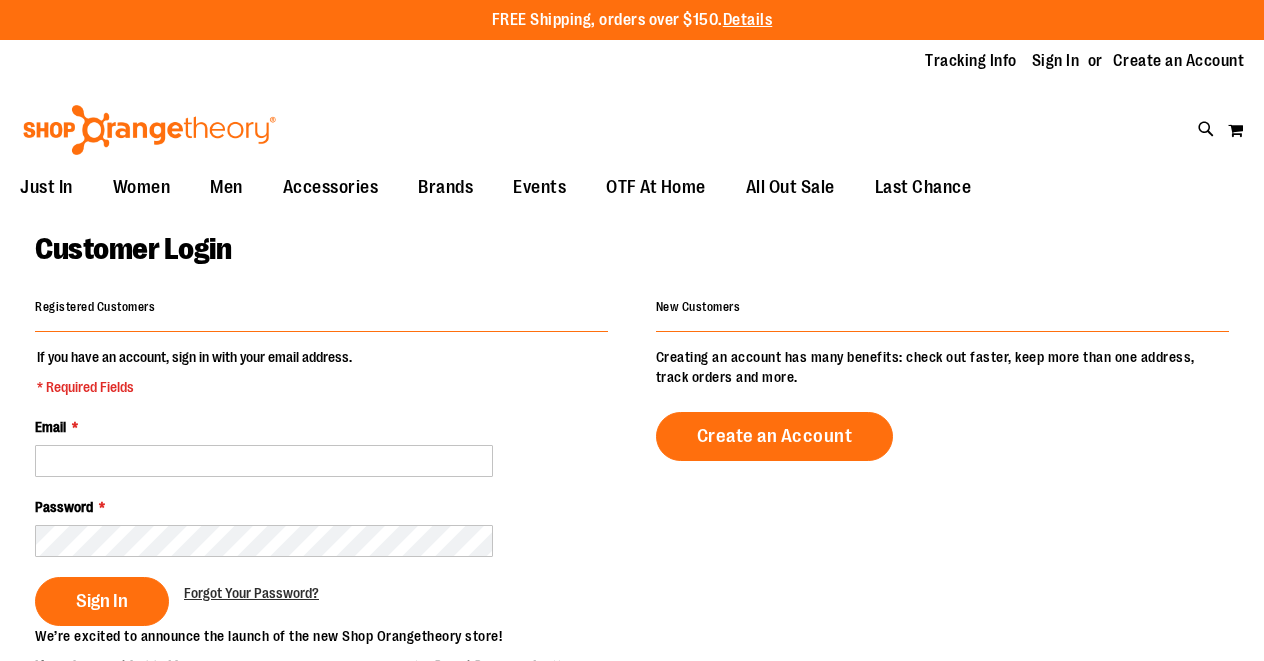scroll, scrollTop: 0, scrollLeft: 0, axis: both 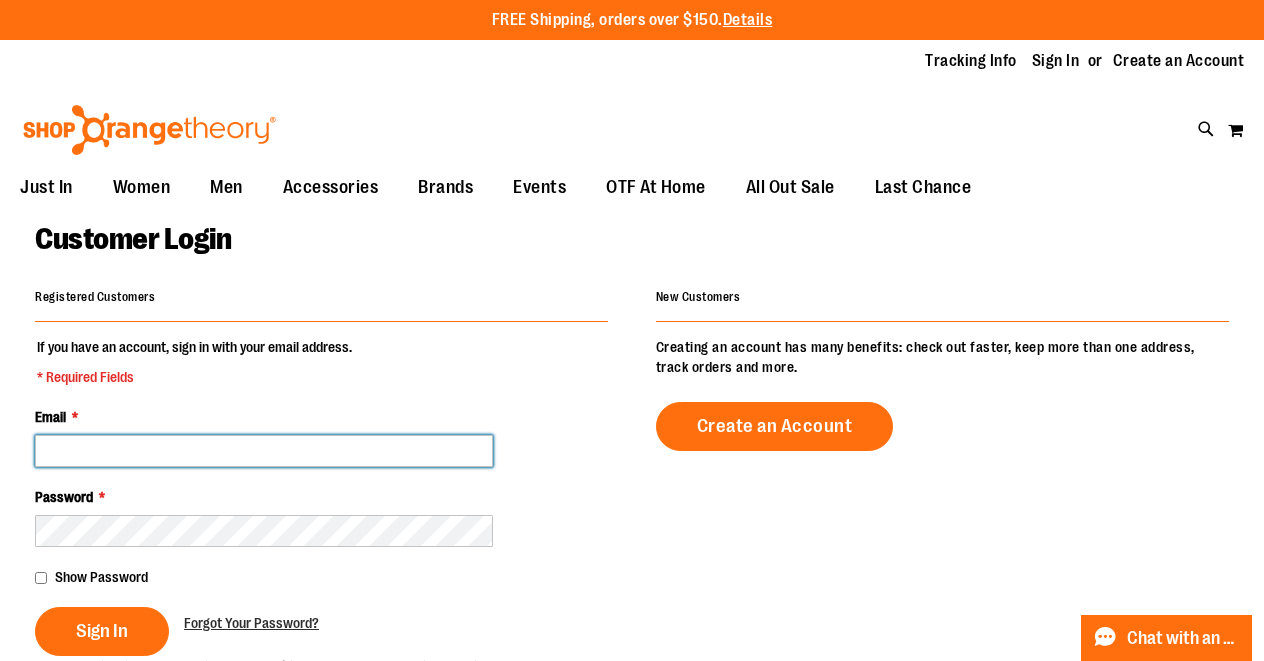 type on "**********" 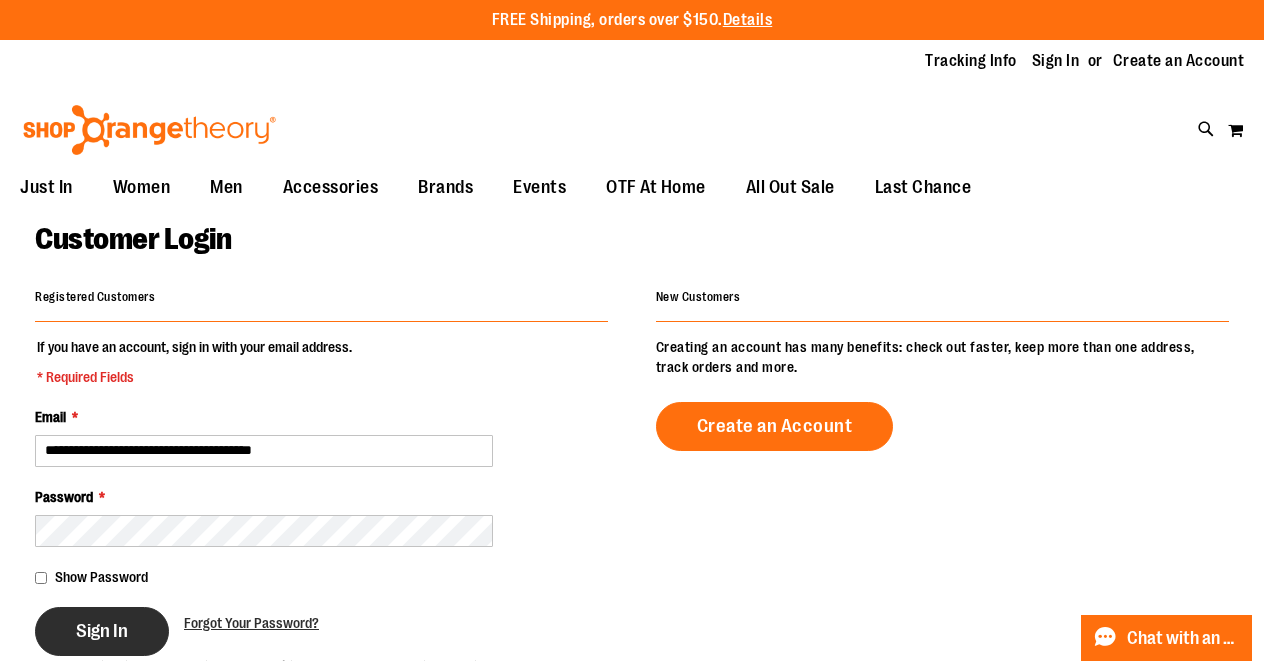 click on "Sign In" at bounding box center (102, 631) 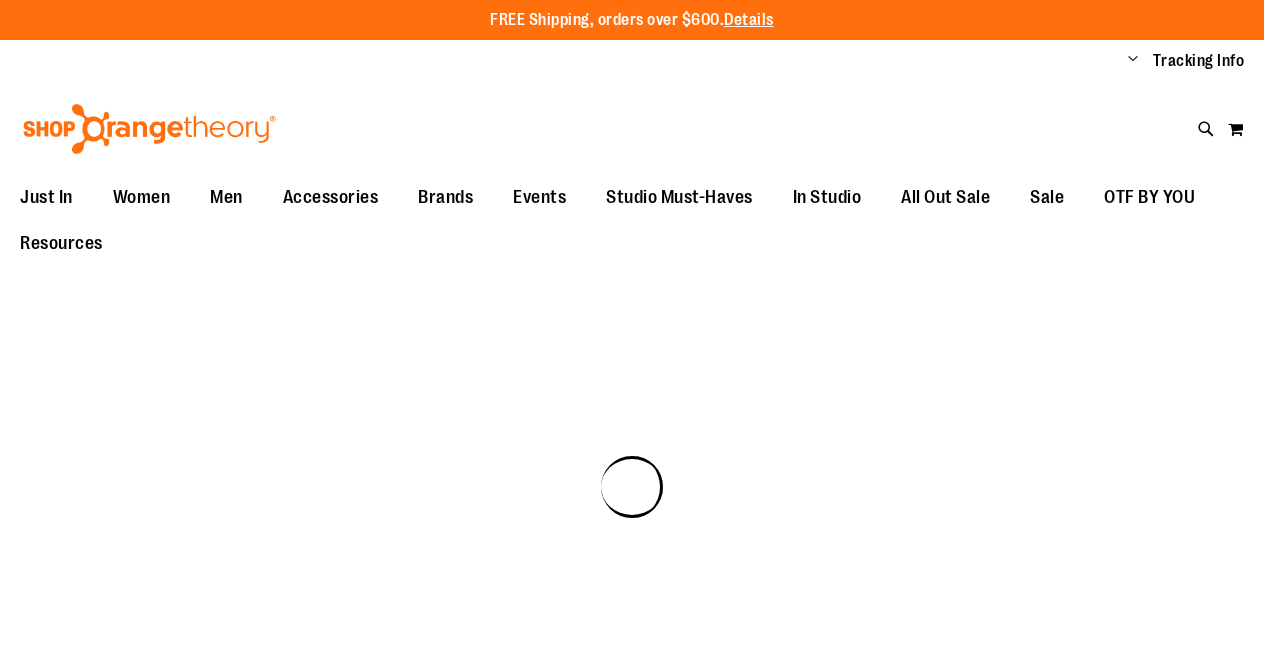 scroll, scrollTop: 0, scrollLeft: 0, axis: both 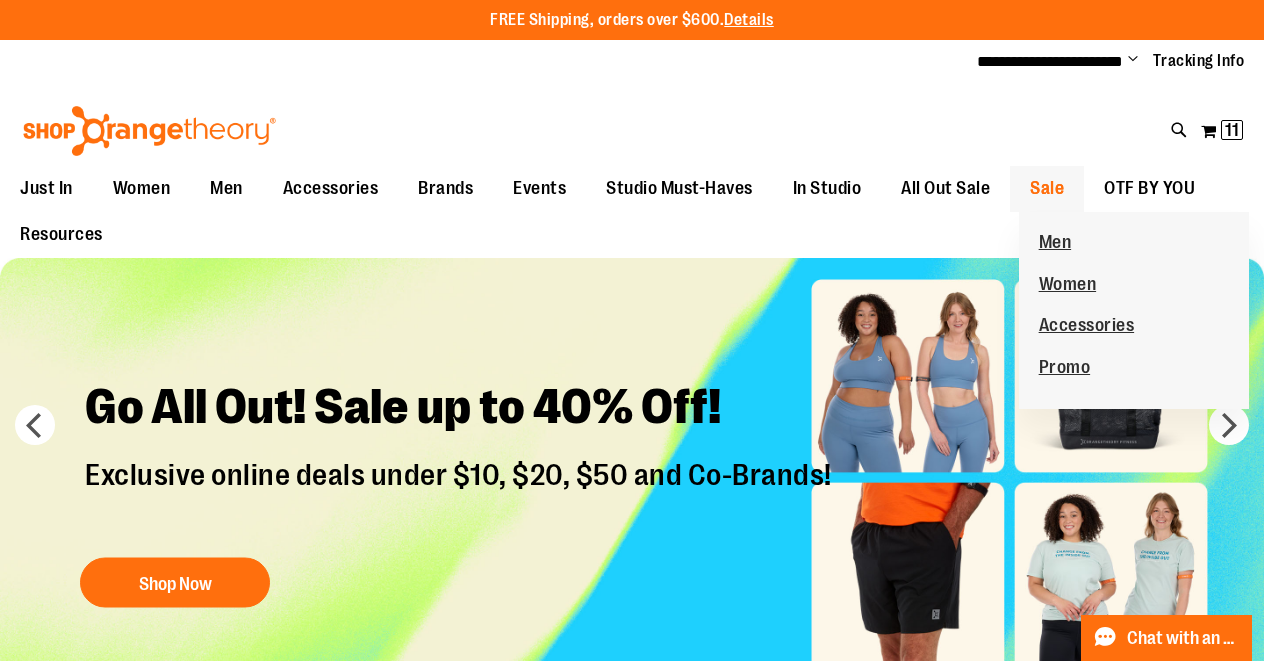 click on "Sale" at bounding box center (1047, 188) 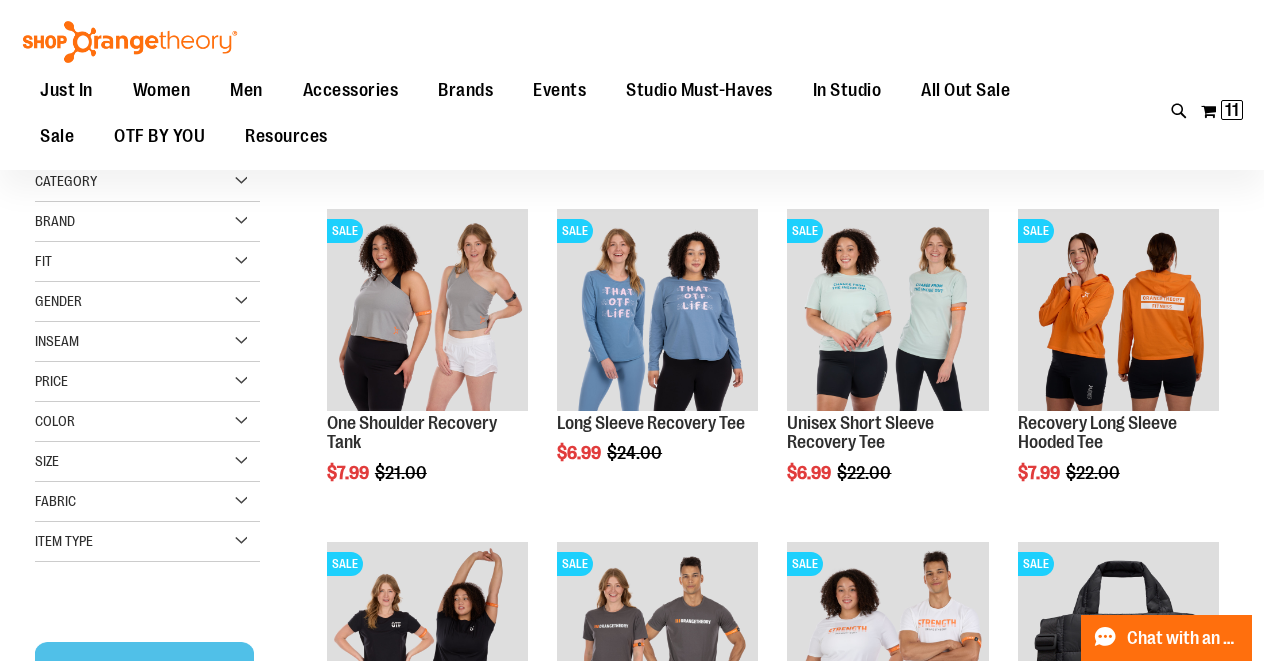 scroll, scrollTop: 238, scrollLeft: 0, axis: vertical 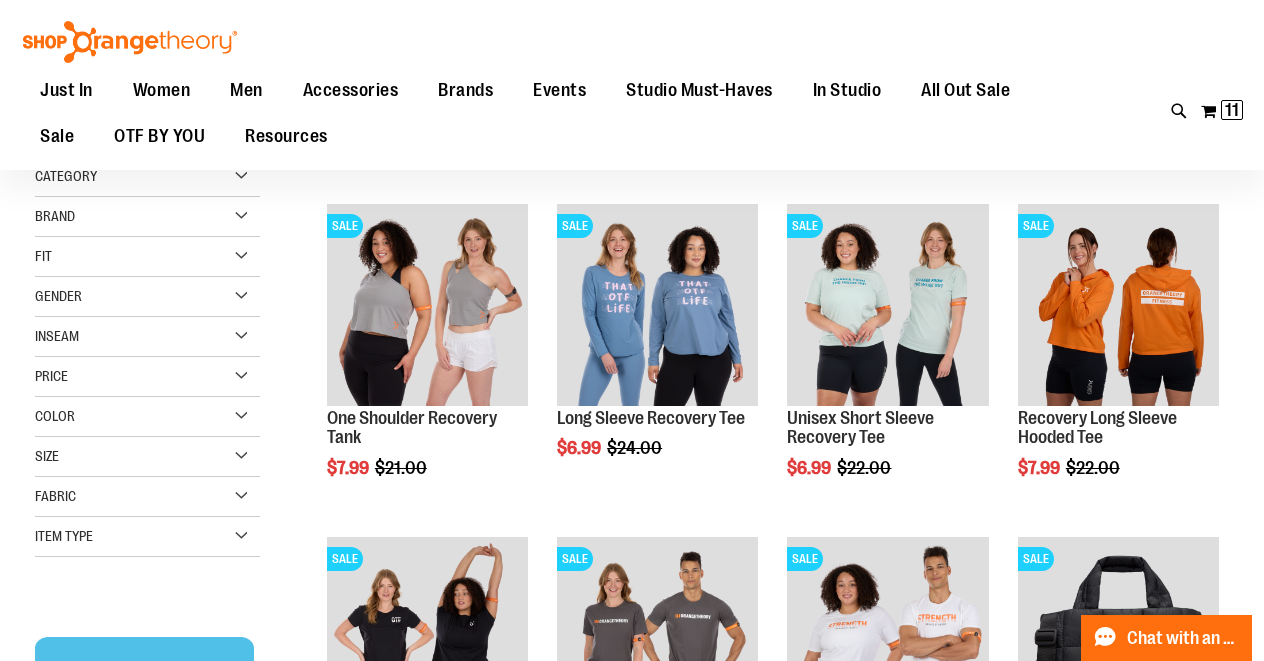 click on "Size" at bounding box center [147, 457] 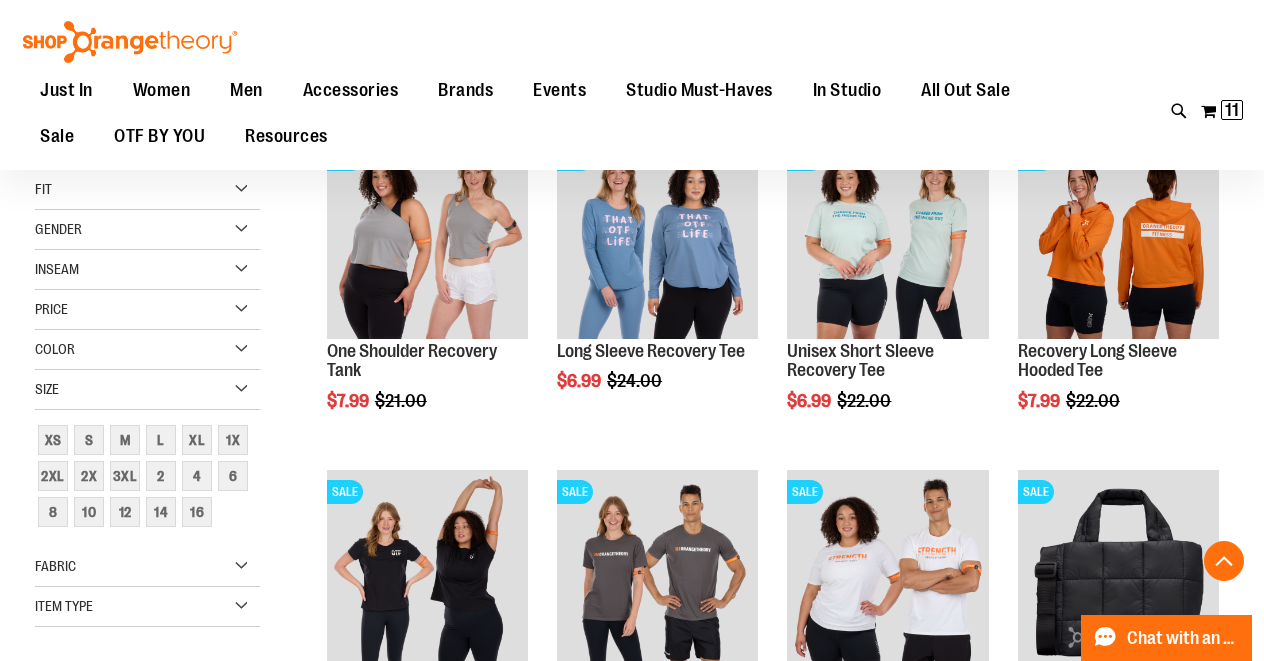 scroll, scrollTop: 306, scrollLeft: 0, axis: vertical 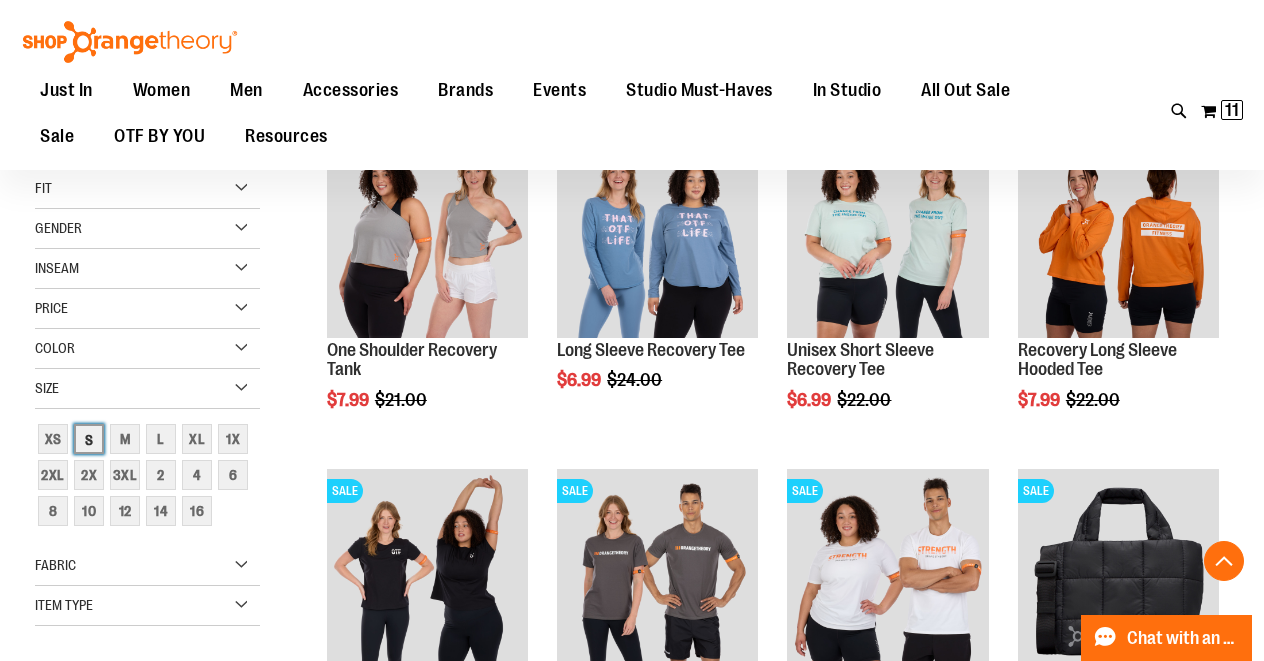click on "S" at bounding box center [89, 439] 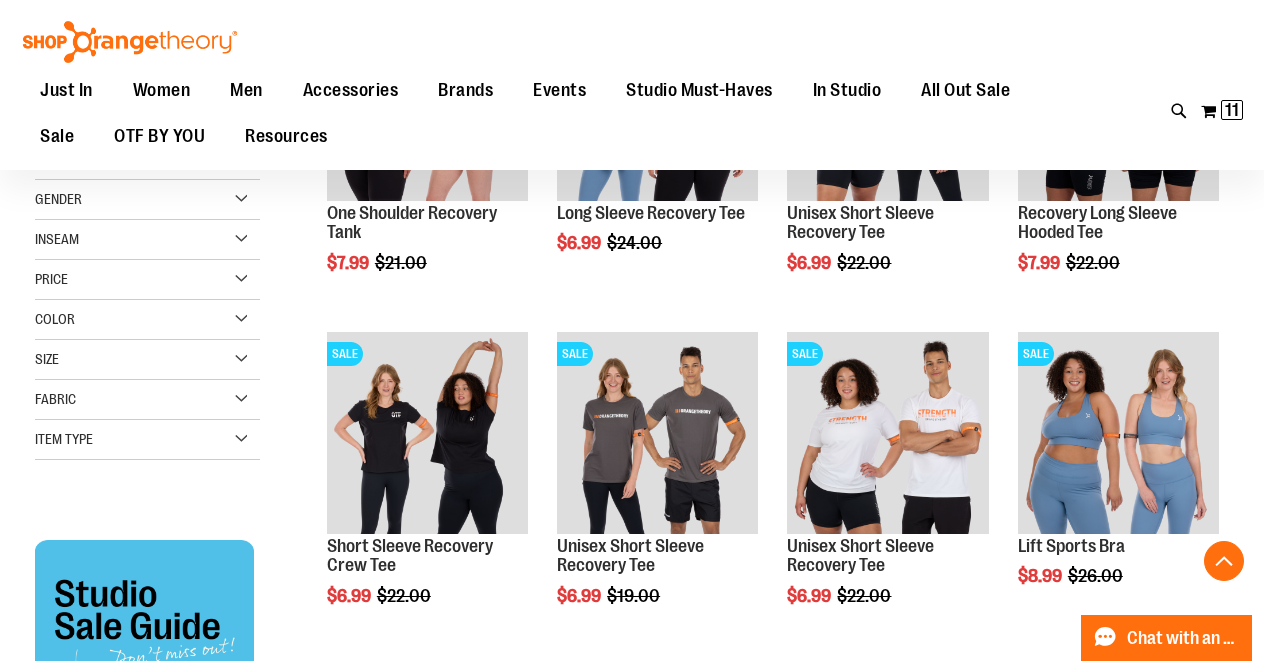scroll, scrollTop: 418, scrollLeft: 0, axis: vertical 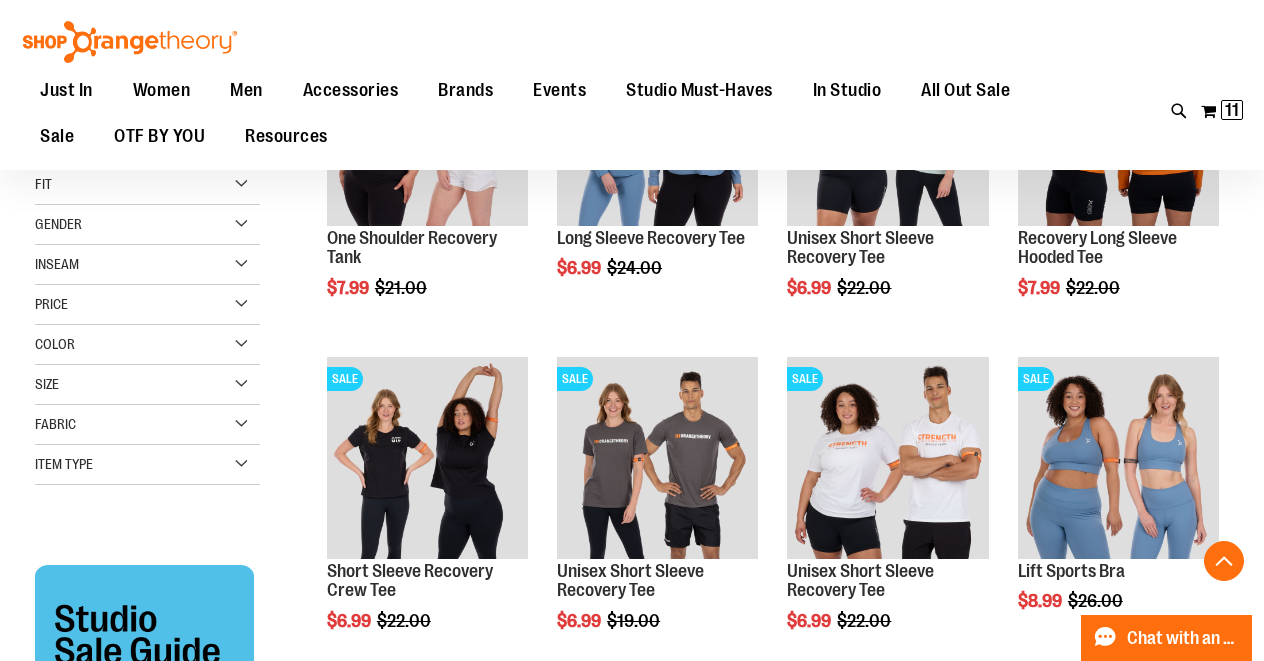 click on "Size" at bounding box center (147, 385) 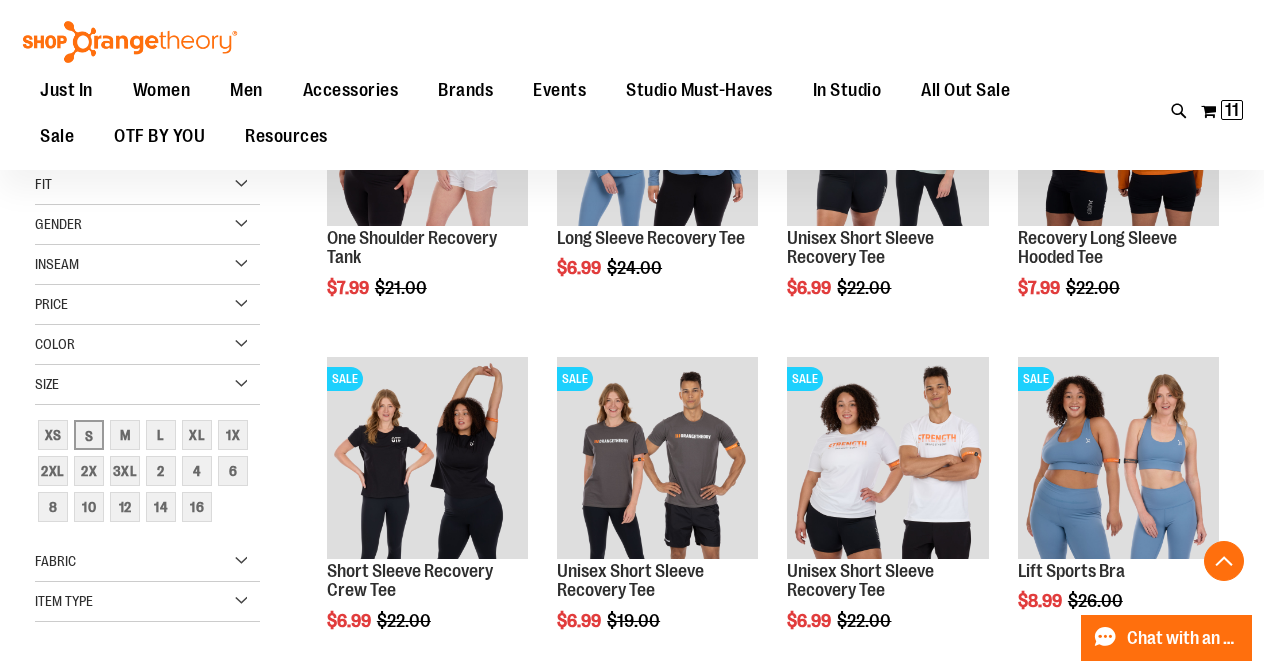 click on "Size" at bounding box center (147, 385) 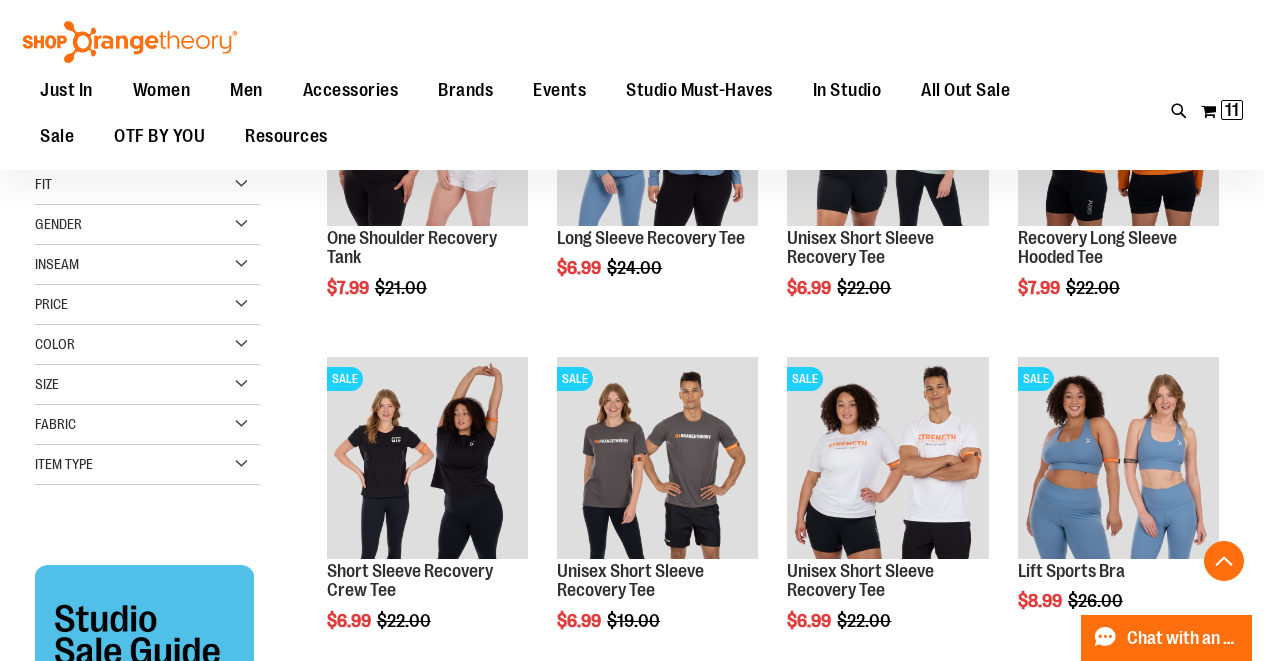 click on "Size" at bounding box center (147, 385) 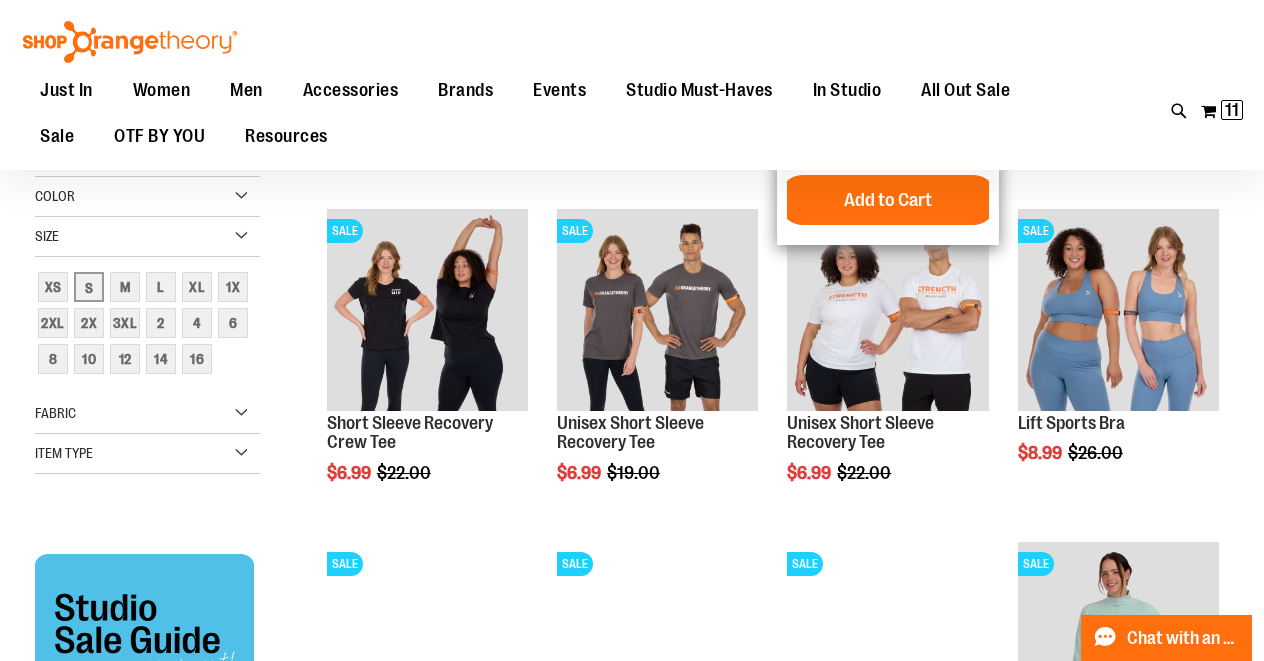 scroll, scrollTop: 768, scrollLeft: 0, axis: vertical 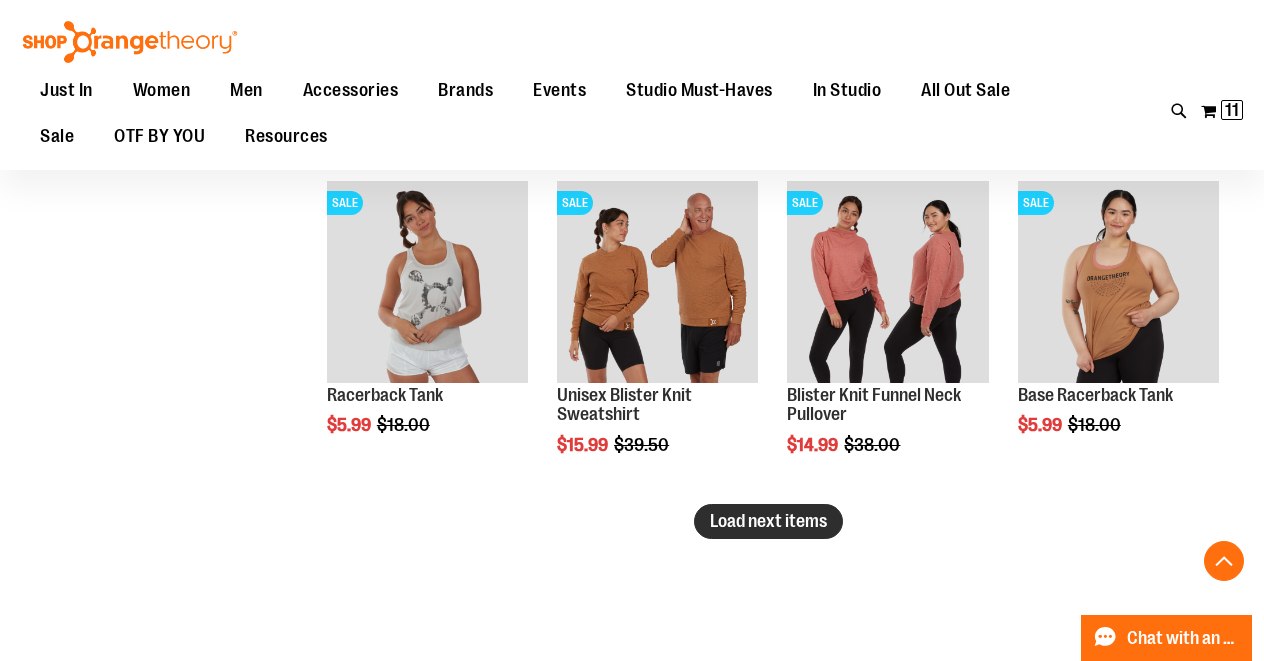 click on "Load next items" at bounding box center [768, 521] 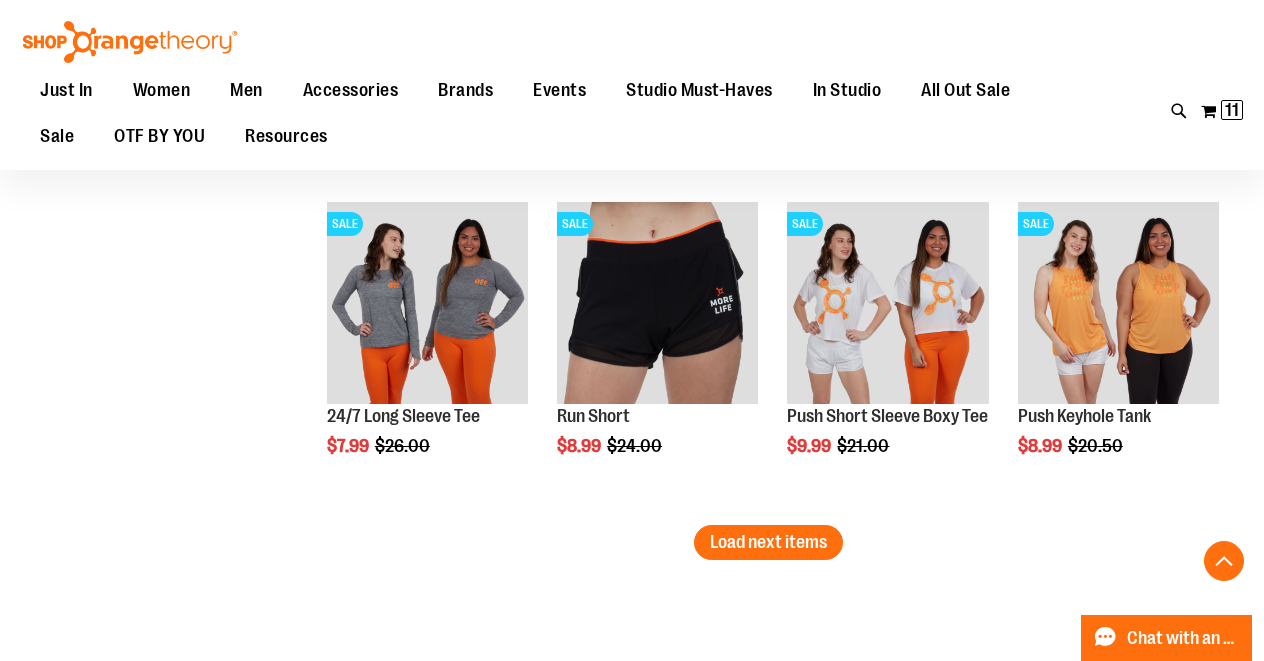 scroll, scrollTop: 3897, scrollLeft: 0, axis: vertical 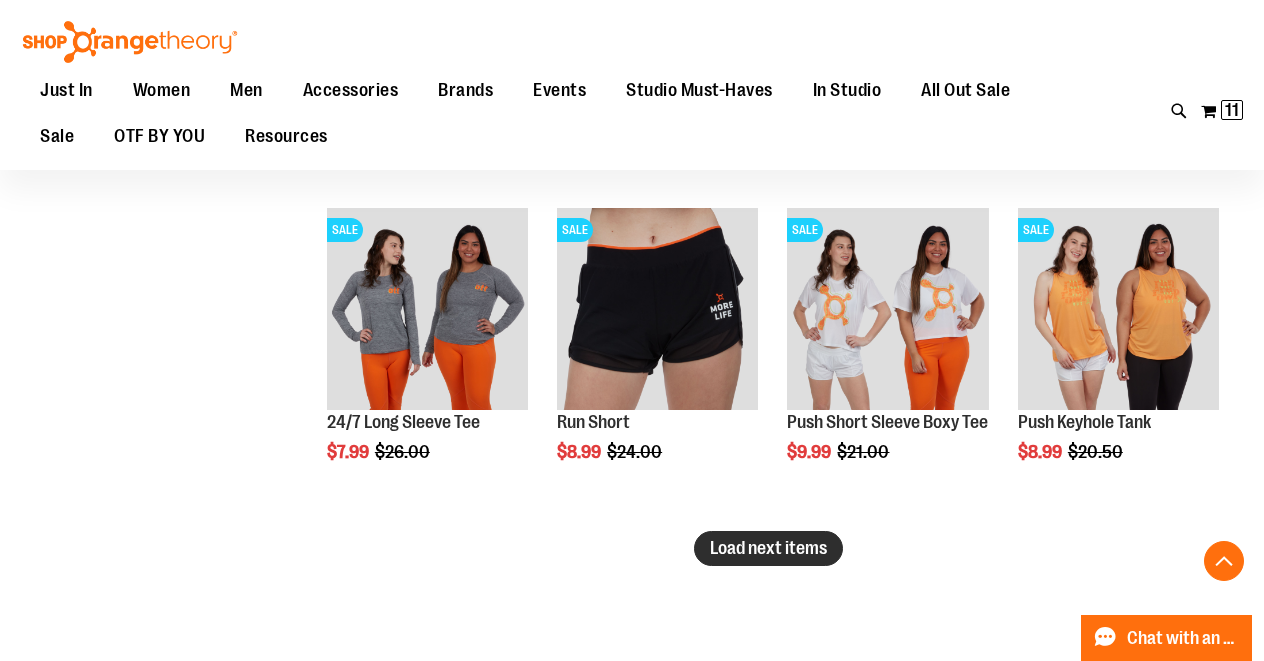 click on "Load next items" at bounding box center [768, 548] 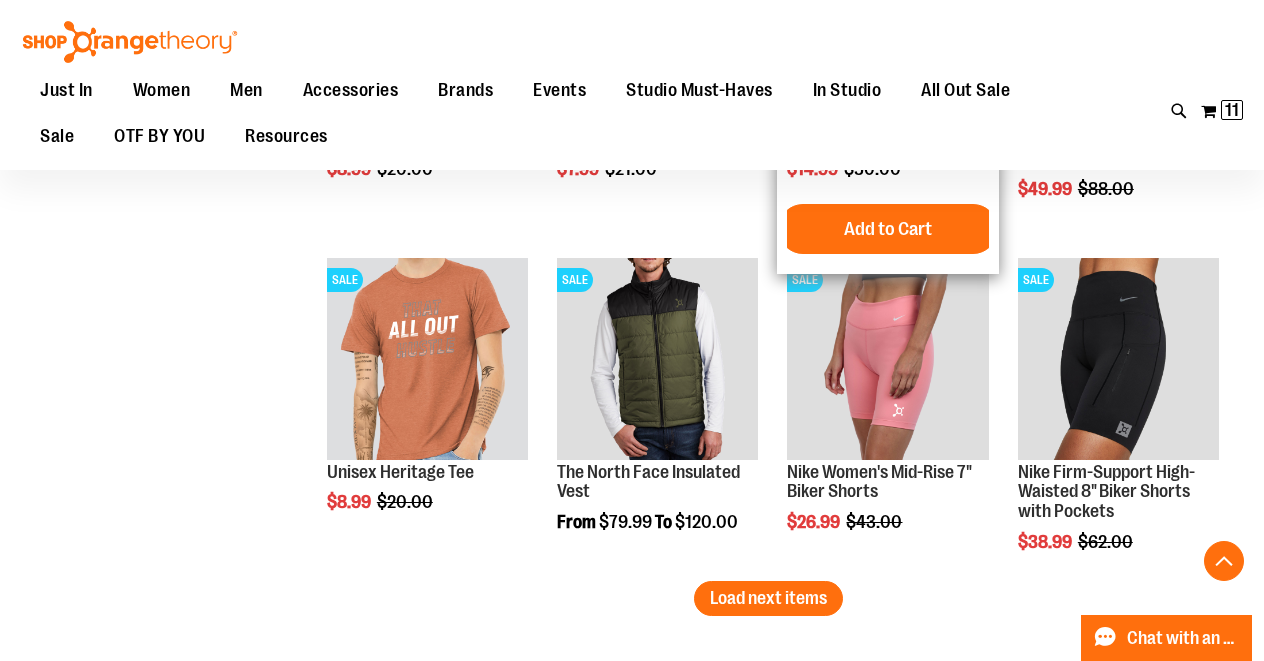 scroll, scrollTop: 4851, scrollLeft: 0, axis: vertical 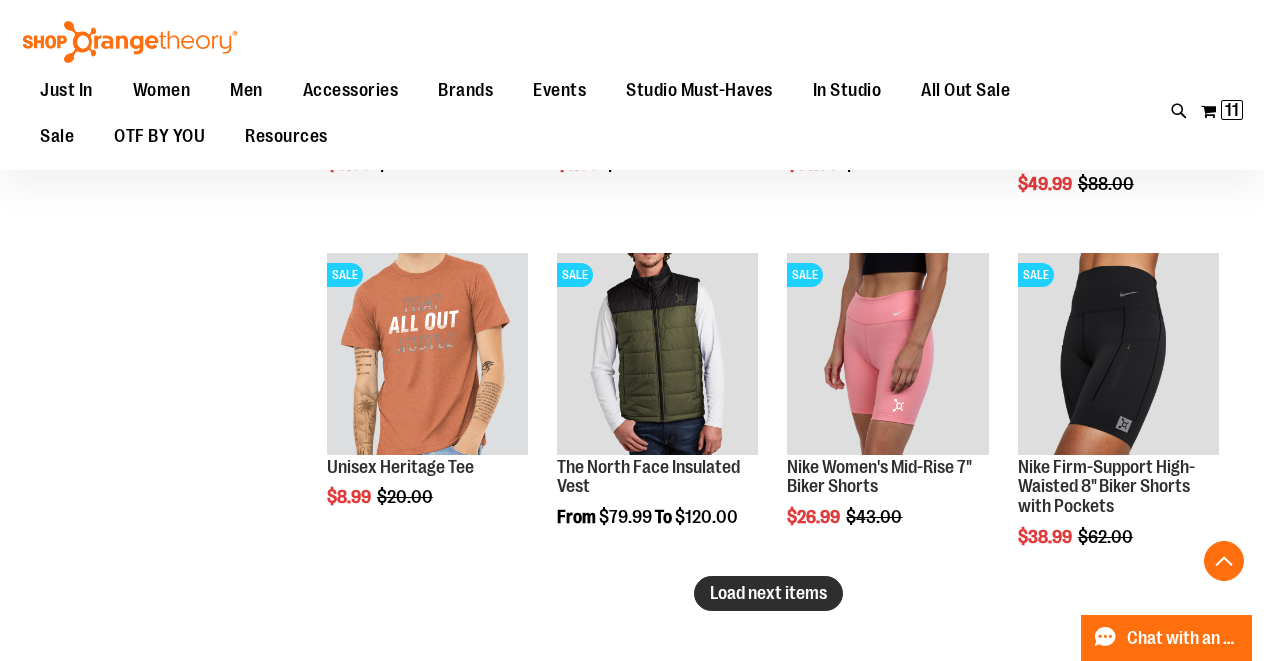 click on "Load next items" at bounding box center [768, 593] 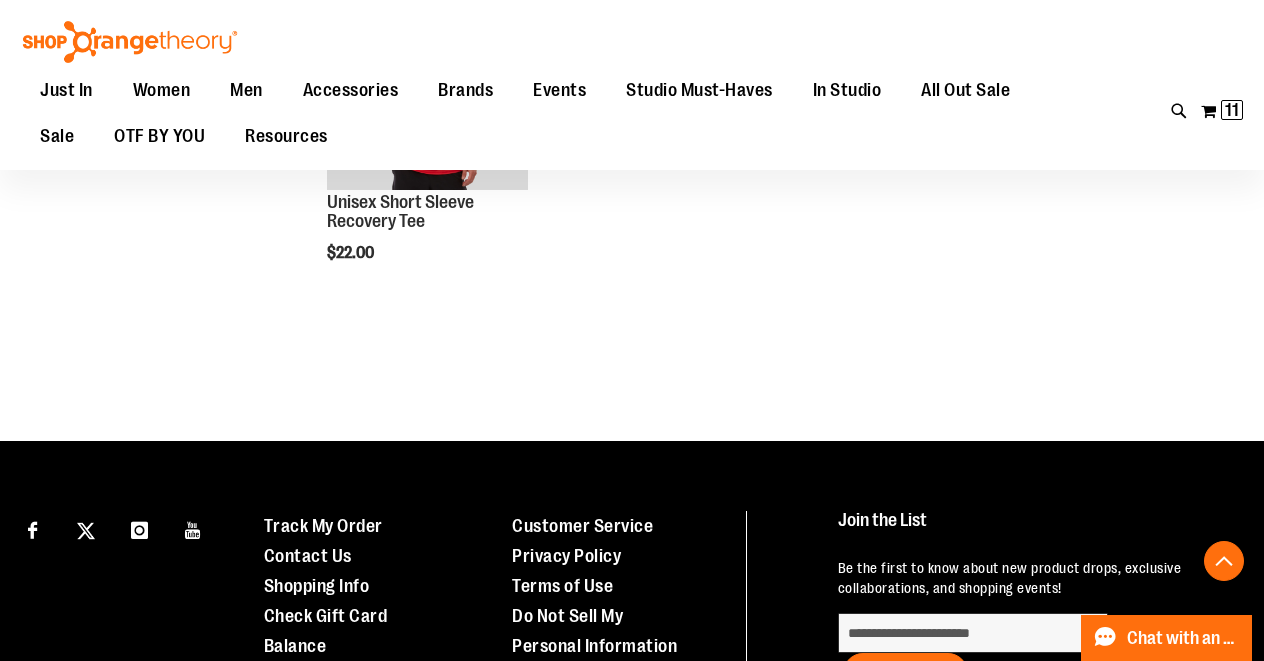 scroll, scrollTop: 6111, scrollLeft: 1, axis: both 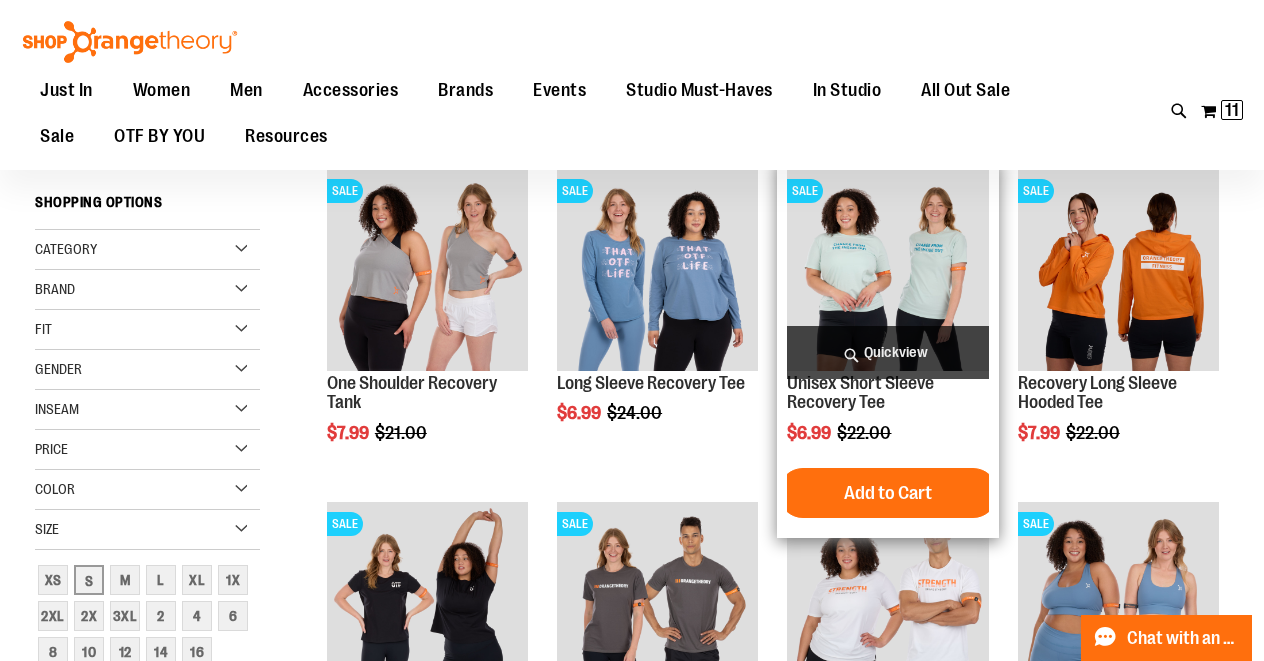 click at bounding box center (887, 269) 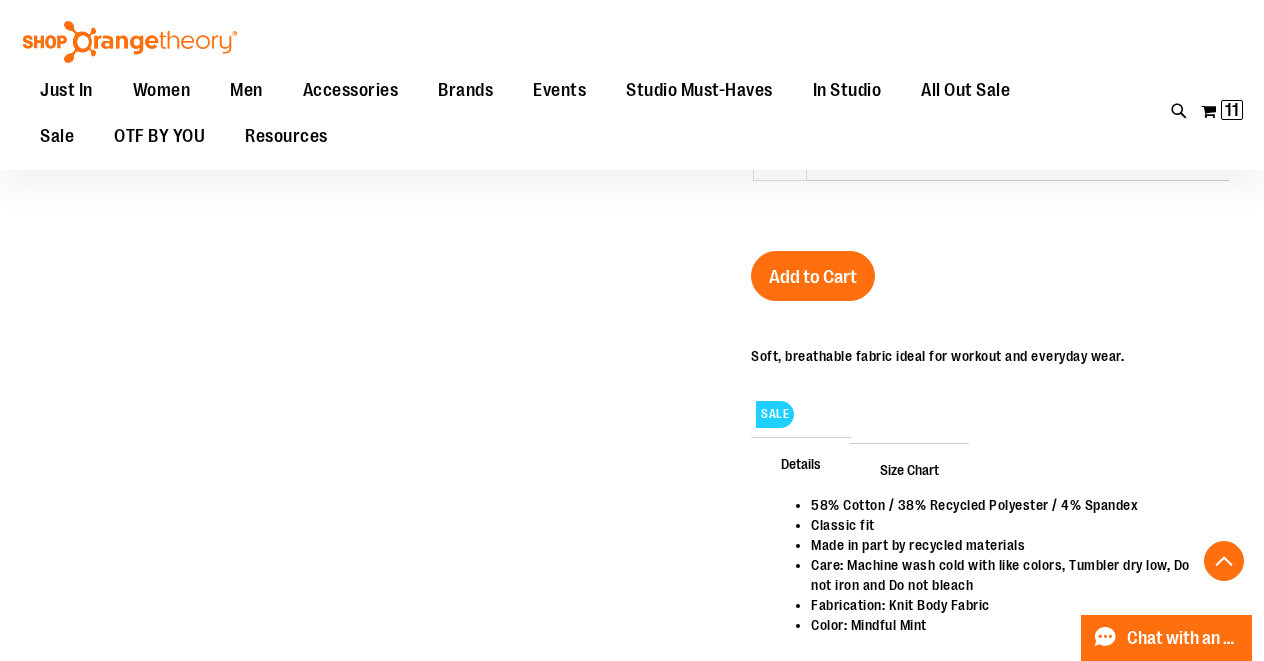 scroll, scrollTop: 305, scrollLeft: 0, axis: vertical 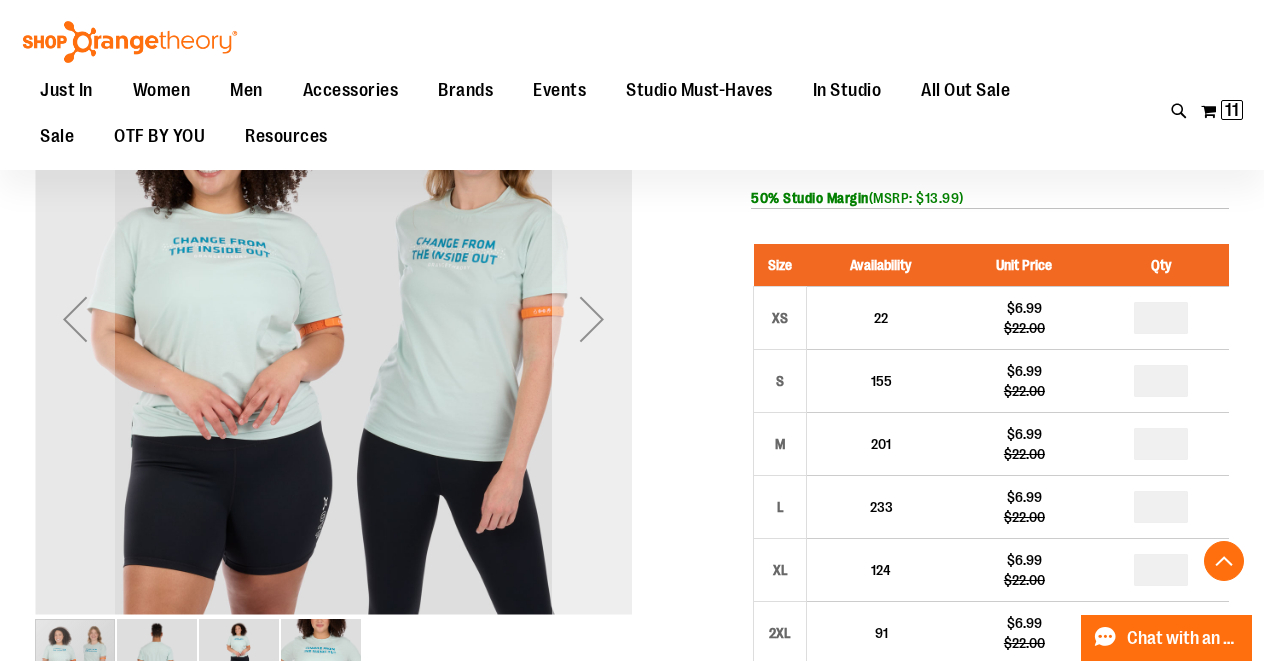 click at bounding box center [592, 319] 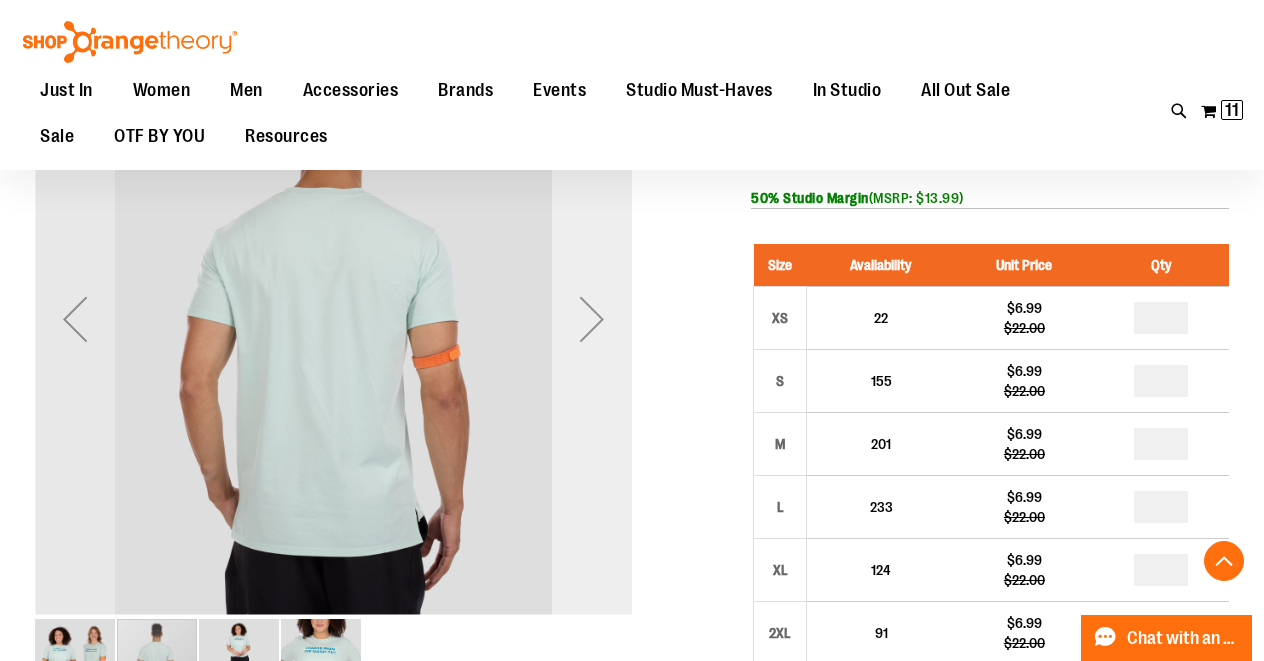 click at bounding box center [592, 319] 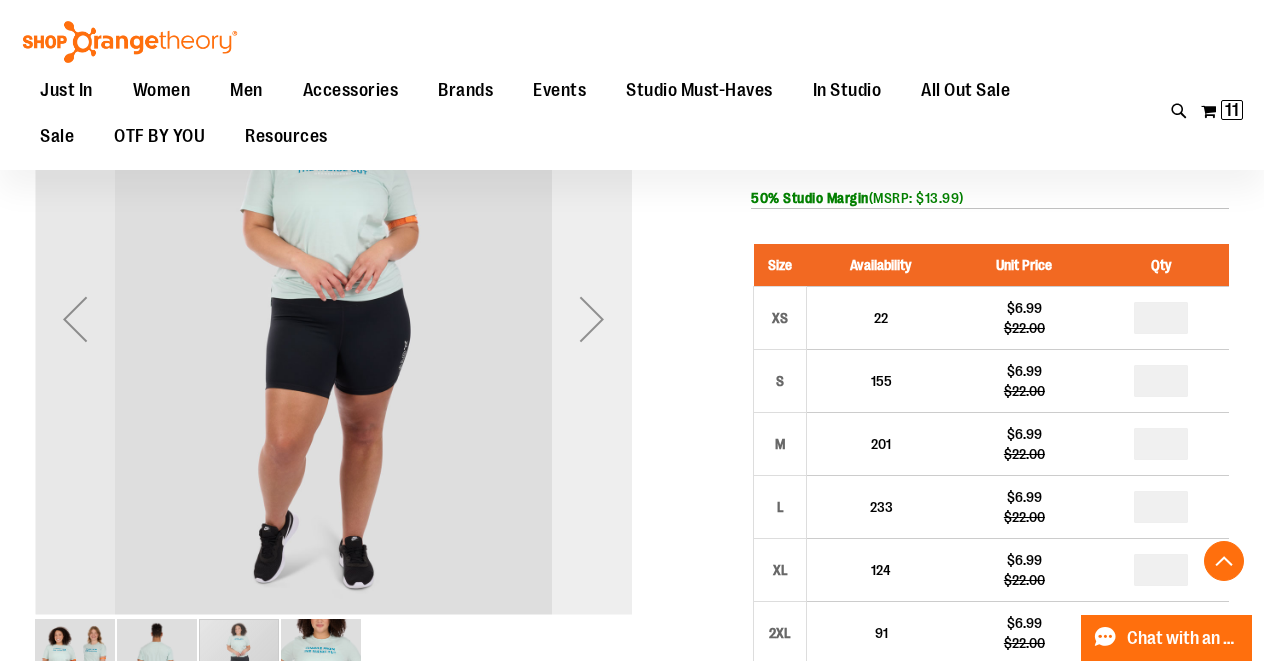 click at bounding box center [592, 319] 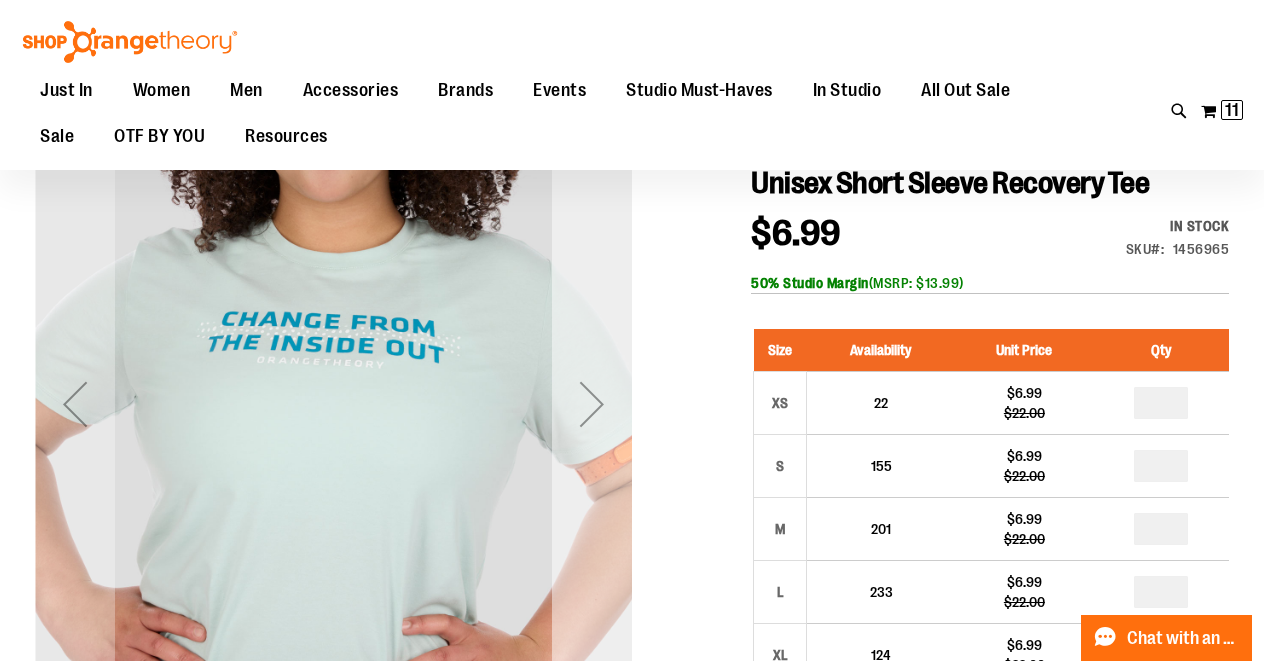 scroll, scrollTop: 221, scrollLeft: 0, axis: vertical 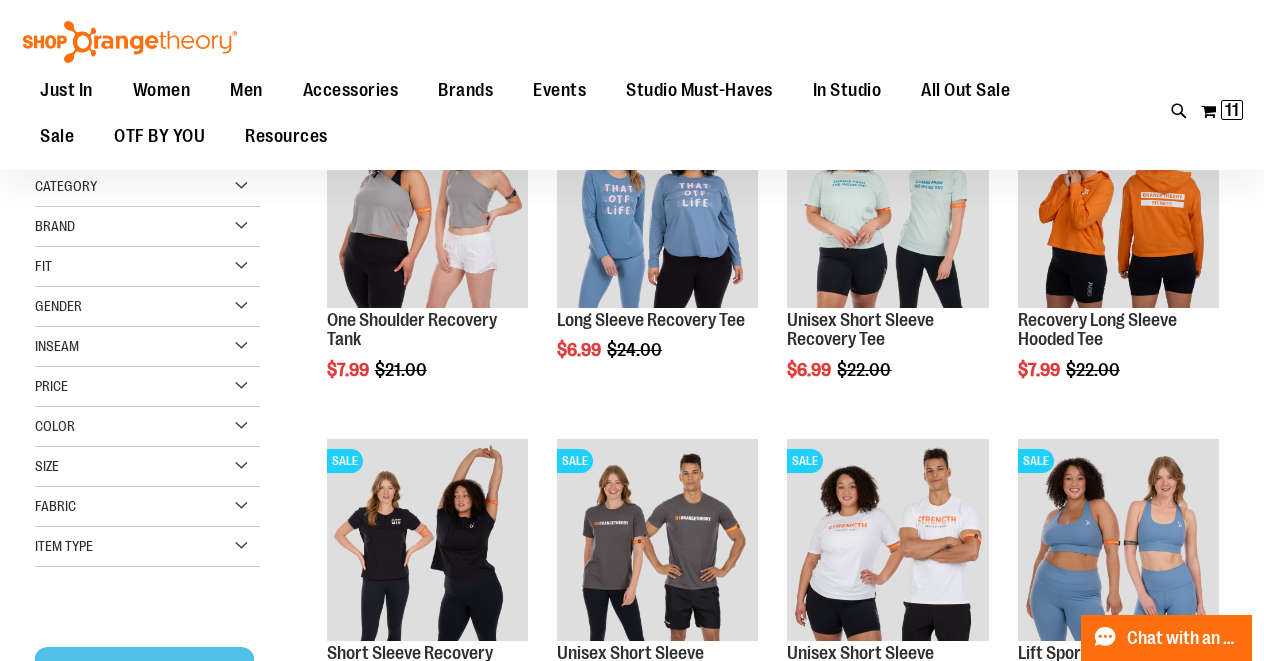 click on "Size" at bounding box center (147, 467) 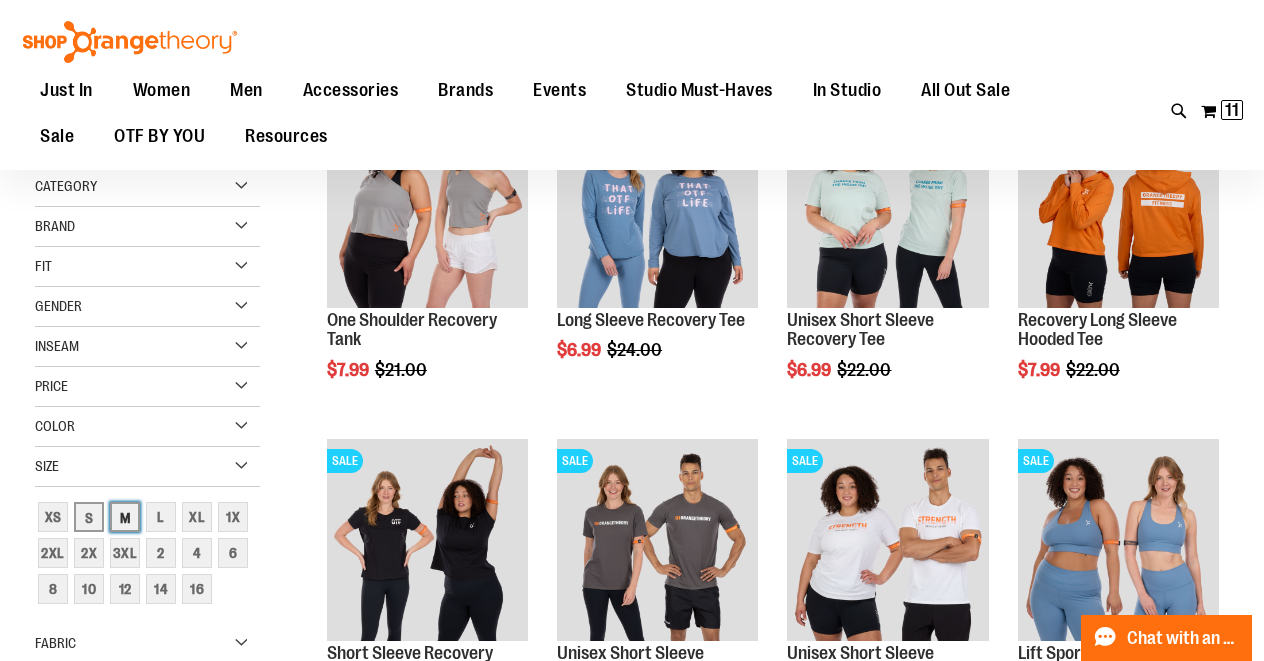 click on "M" at bounding box center (125, 517) 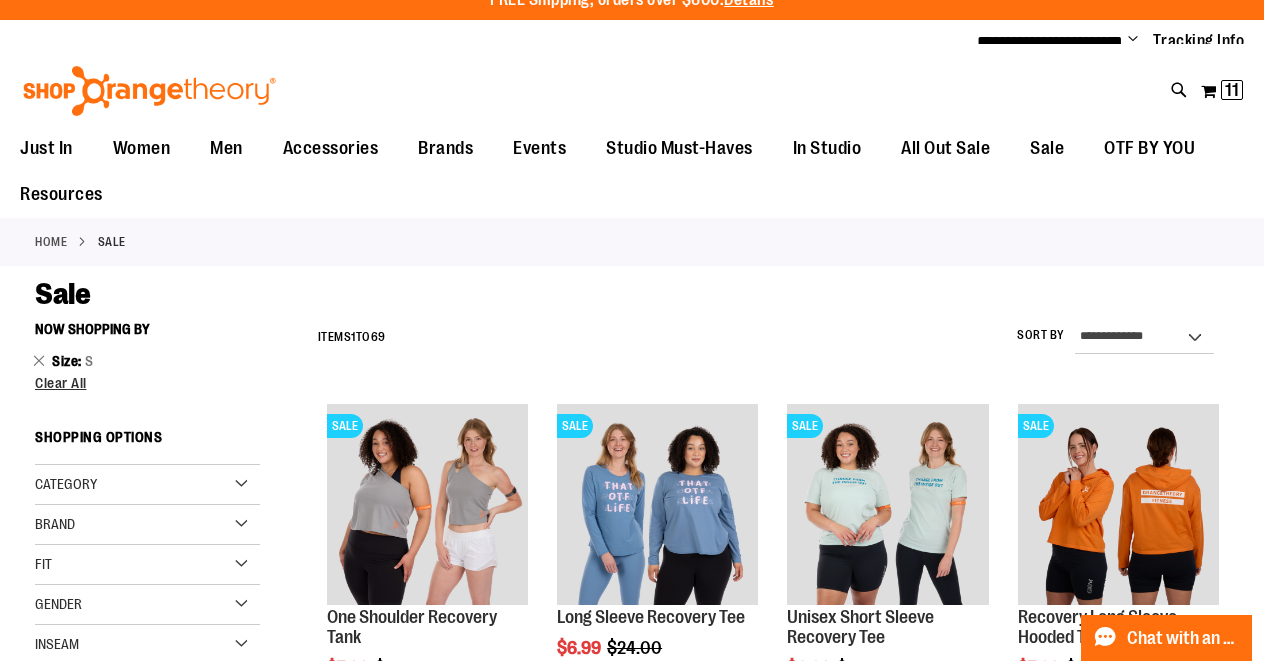 scroll, scrollTop: 0, scrollLeft: 0, axis: both 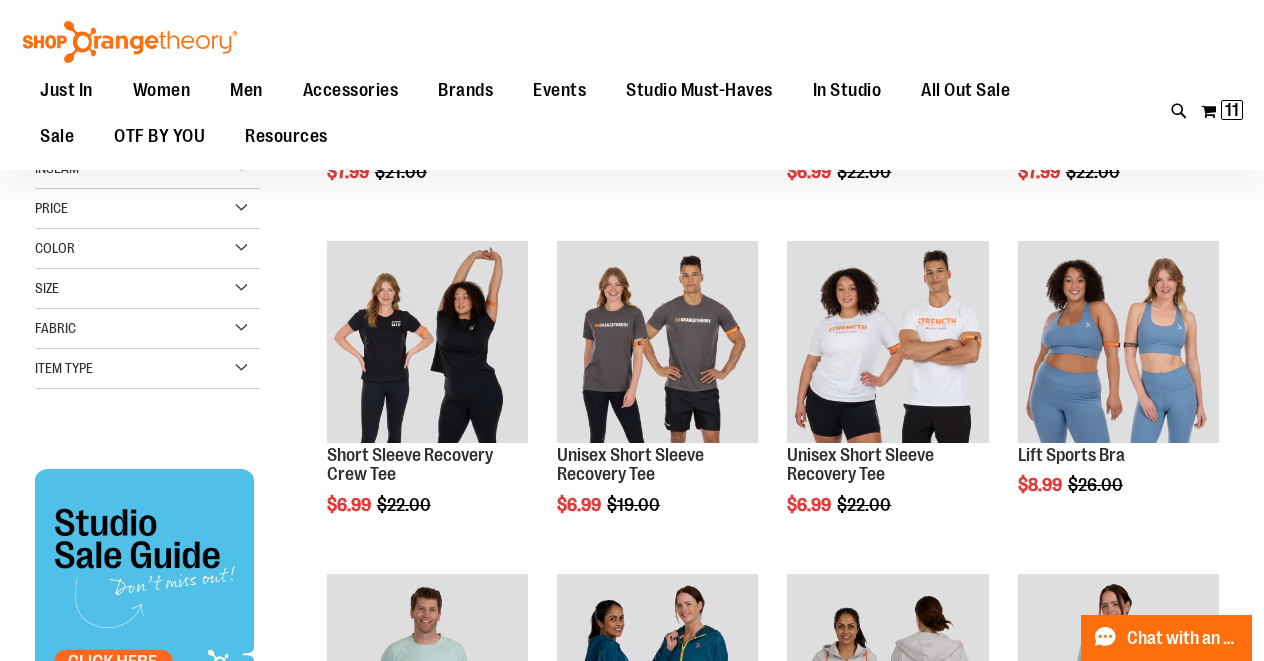 click on "Fabric" at bounding box center (147, 329) 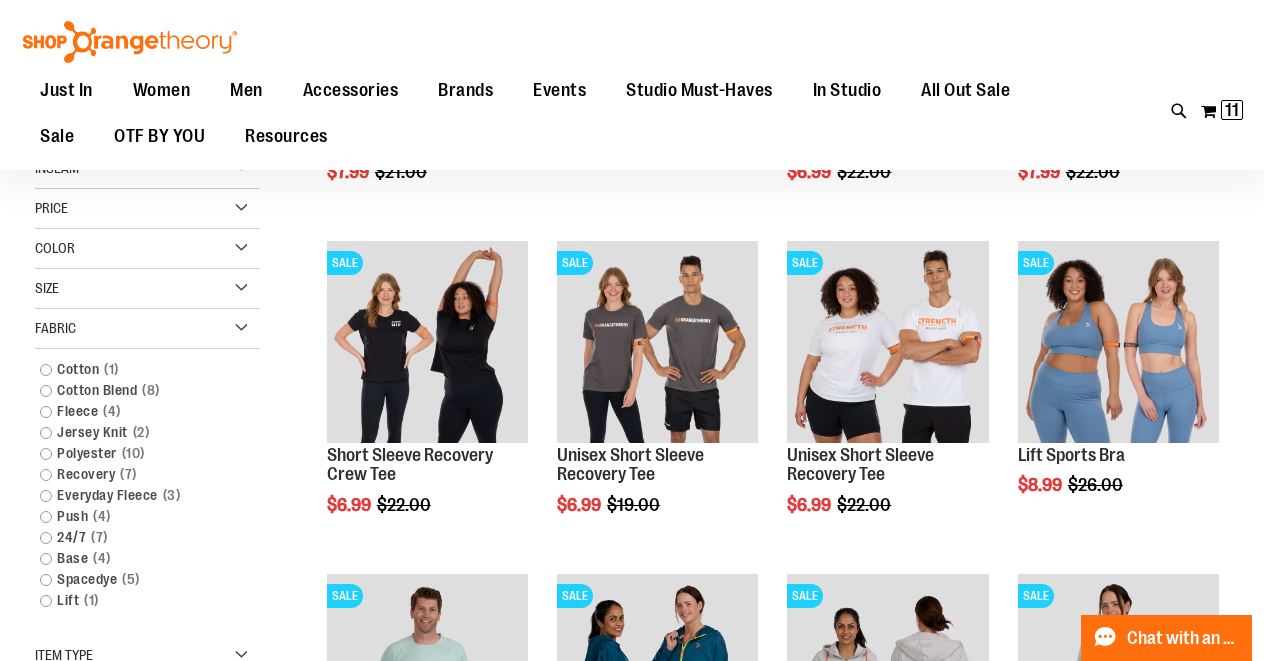 click on "Size" at bounding box center [147, 289] 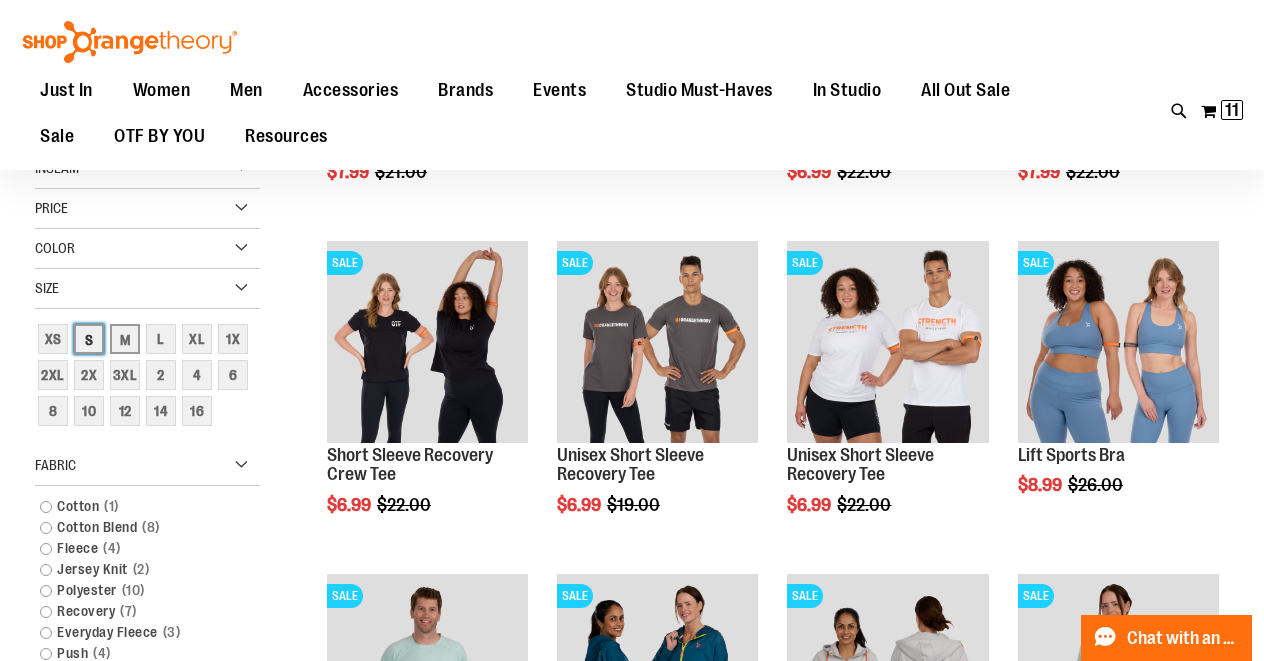 click on "S" at bounding box center (89, 339) 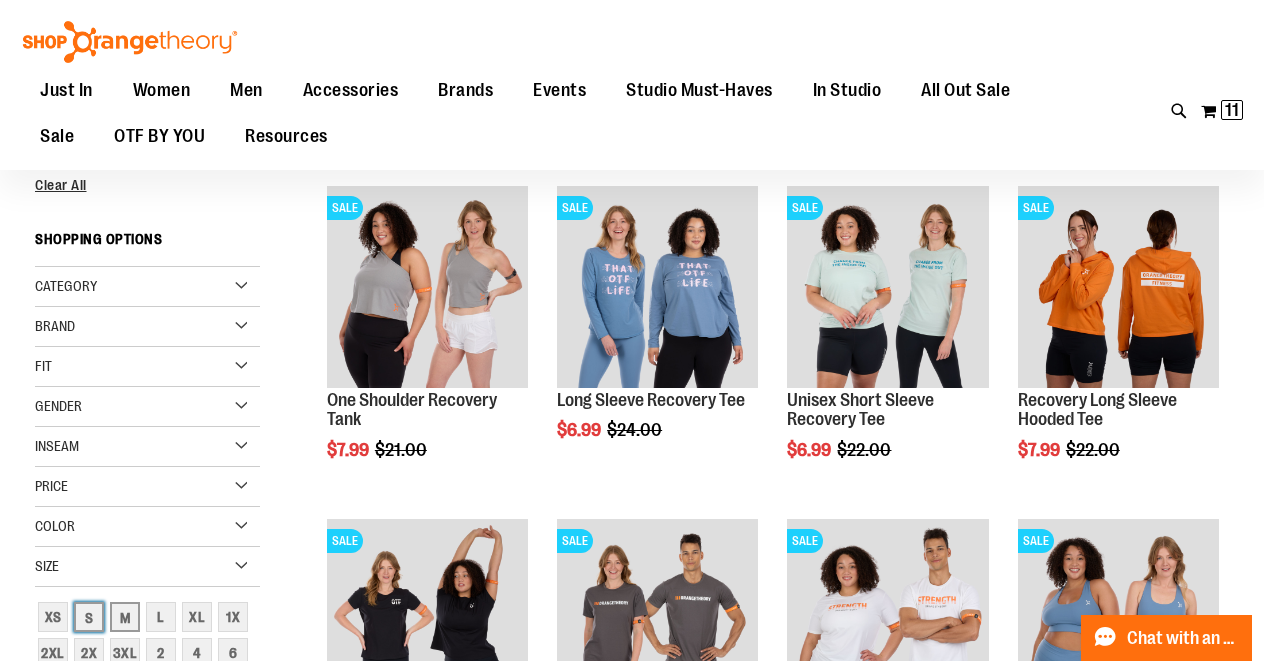 scroll, scrollTop: -1, scrollLeft: 0, axis: vertical 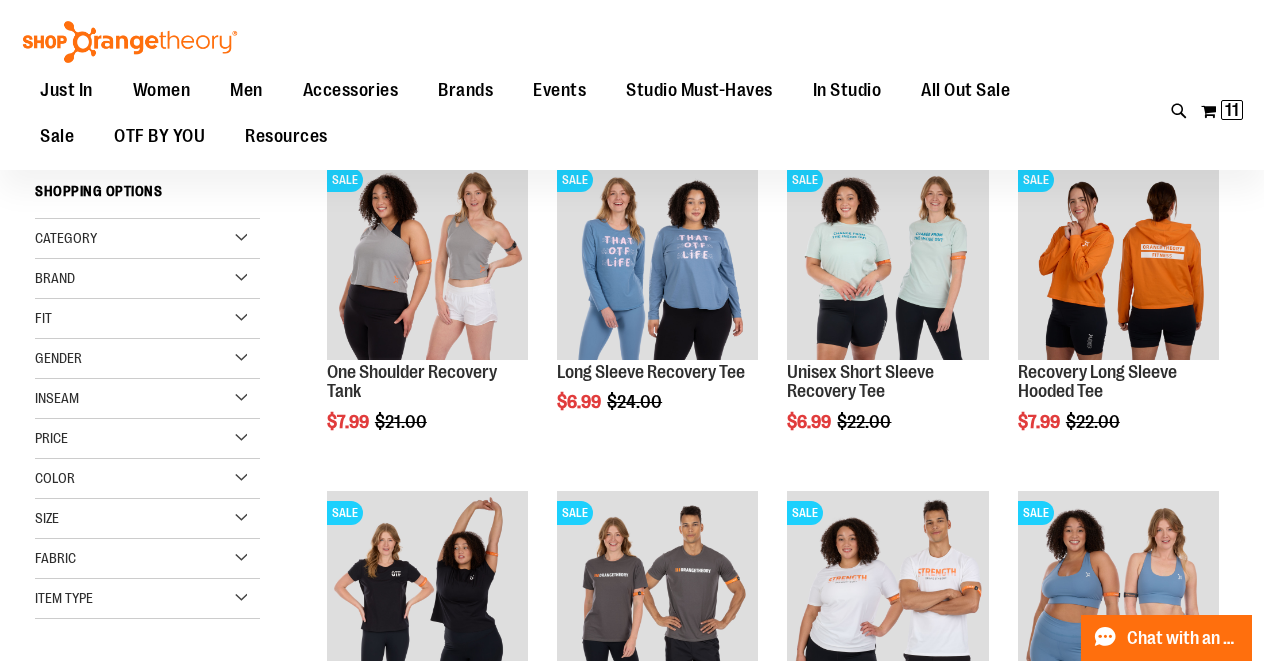 click on "Category" at bounding box center (147, 239) 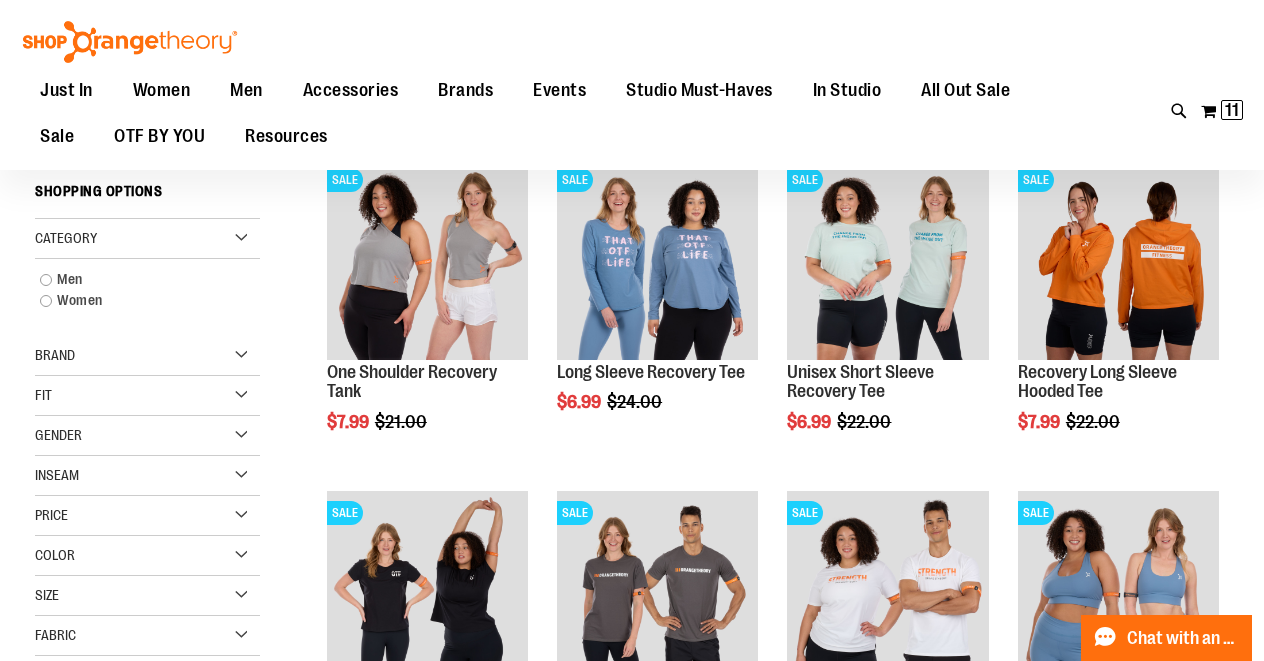 scroll, scrollTop: 128, scrollLeft: 0, axis: vertical 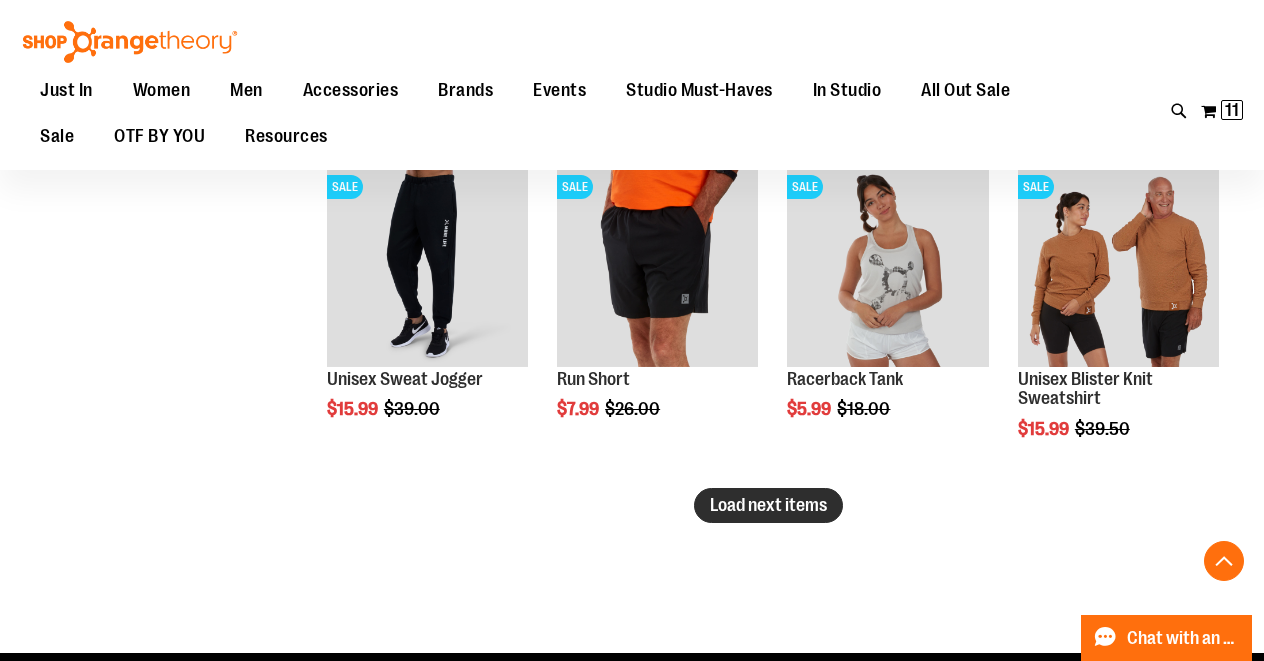 click on "Load next items" at bounding box center (768, 505) 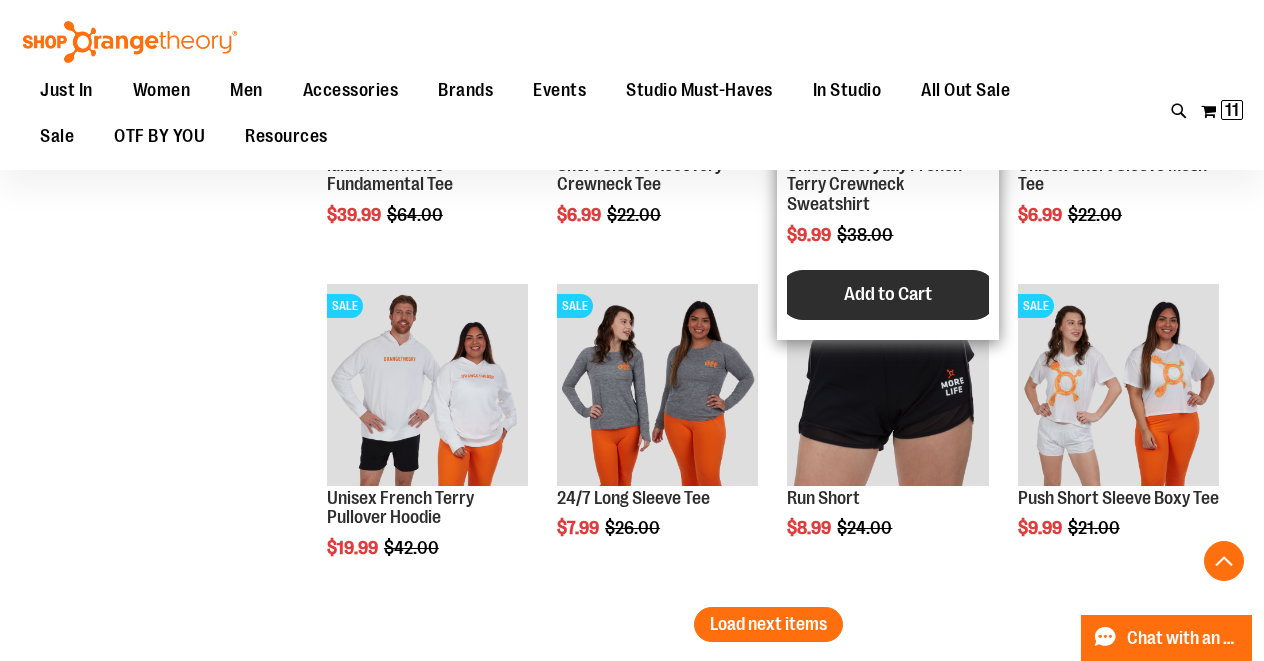 scroll, scrollTop: 3564, scrollLeft: 0, axis: vertical 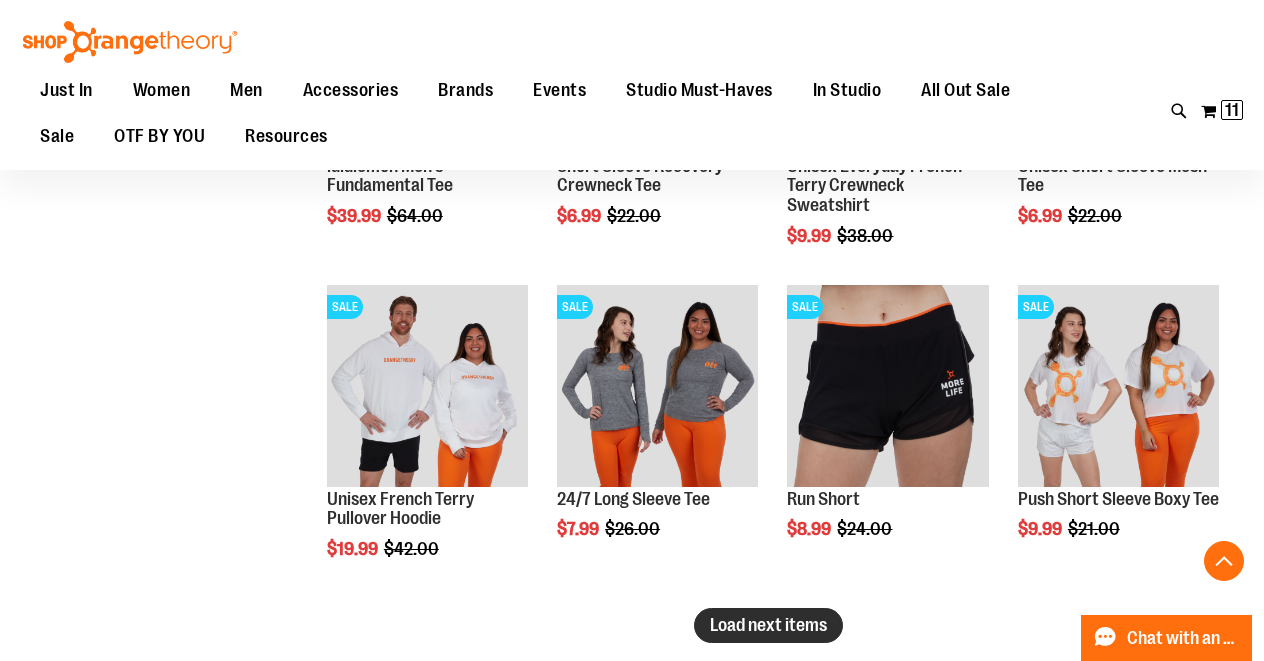 click on "Load next items" at bounding box center (768, 625) 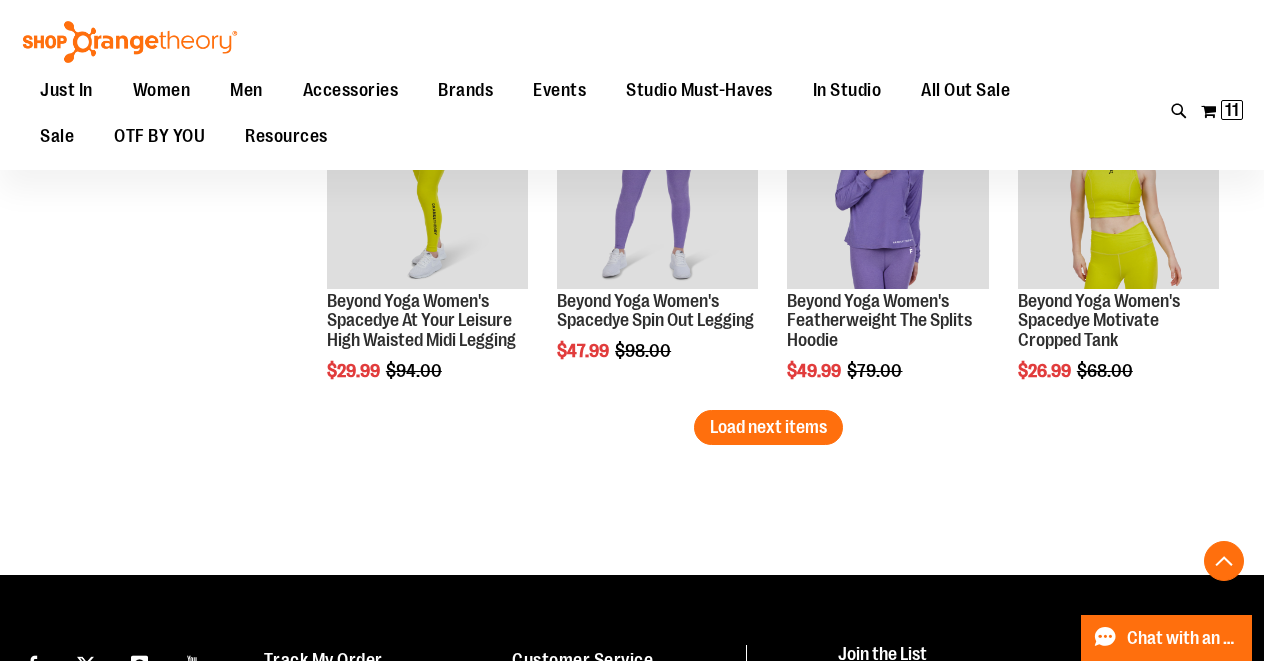scroll, scrollTop: 4765, scrollLeft: 0, axis: vertical 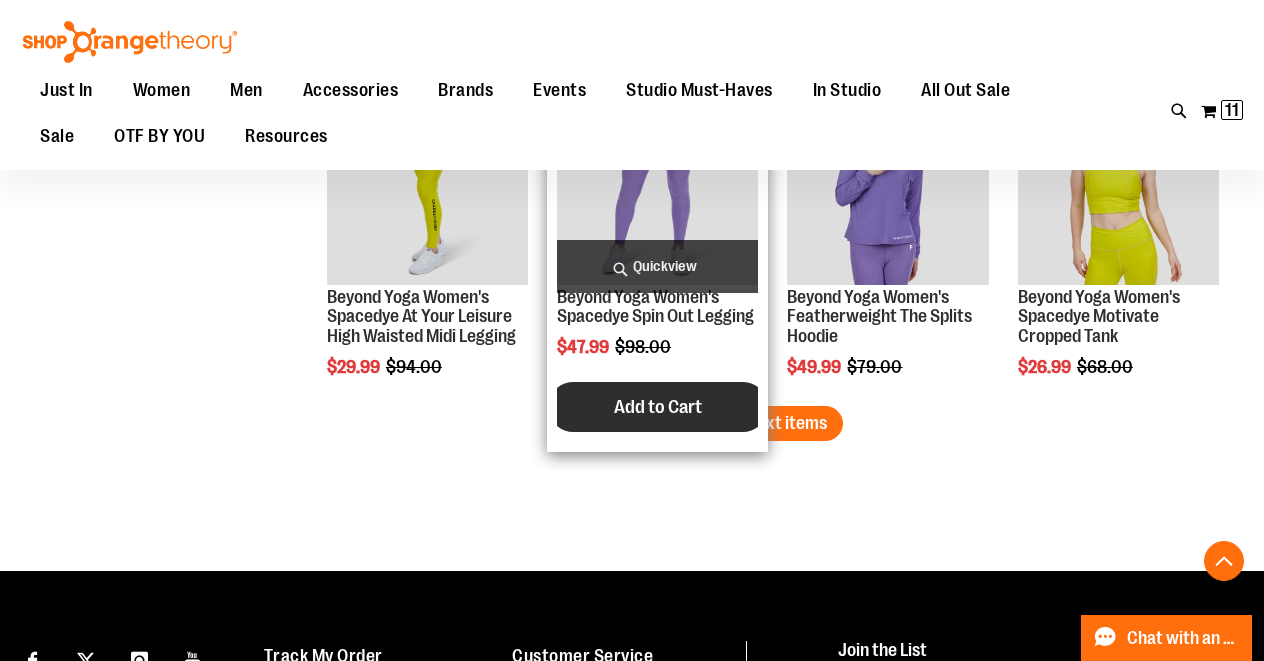 click on "Add to Cart" at bounding box center (658, 407) 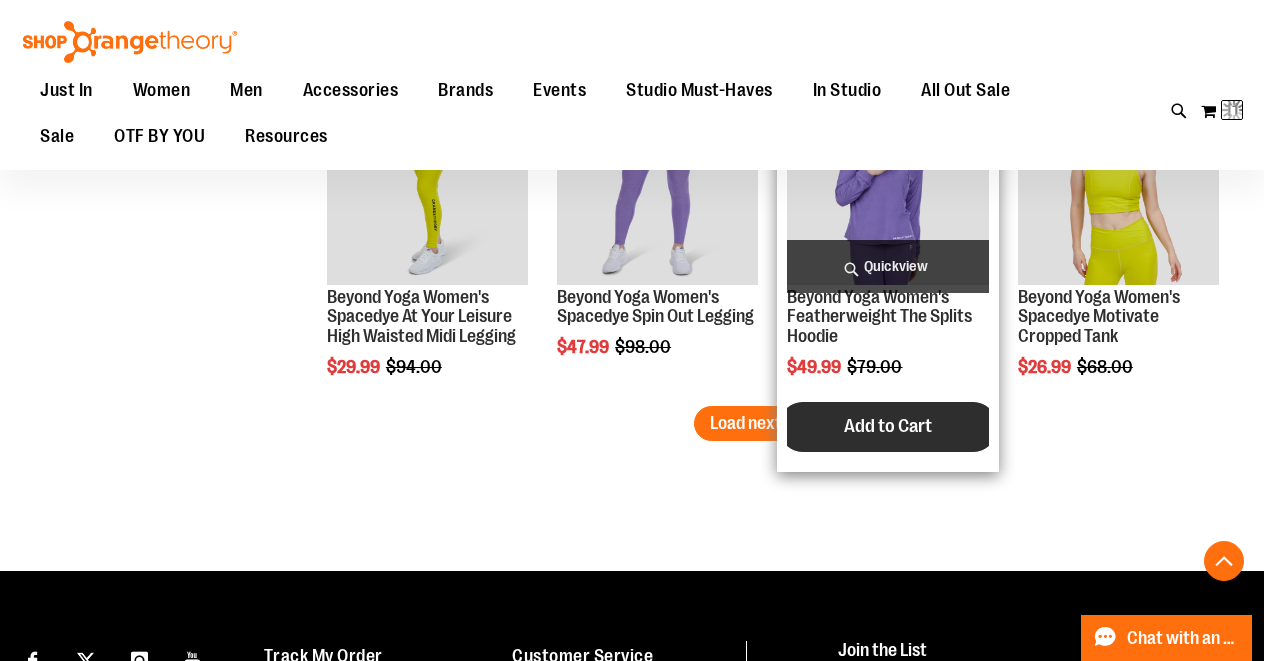 click on "Add to Cart" at bounding box center [888, 427] 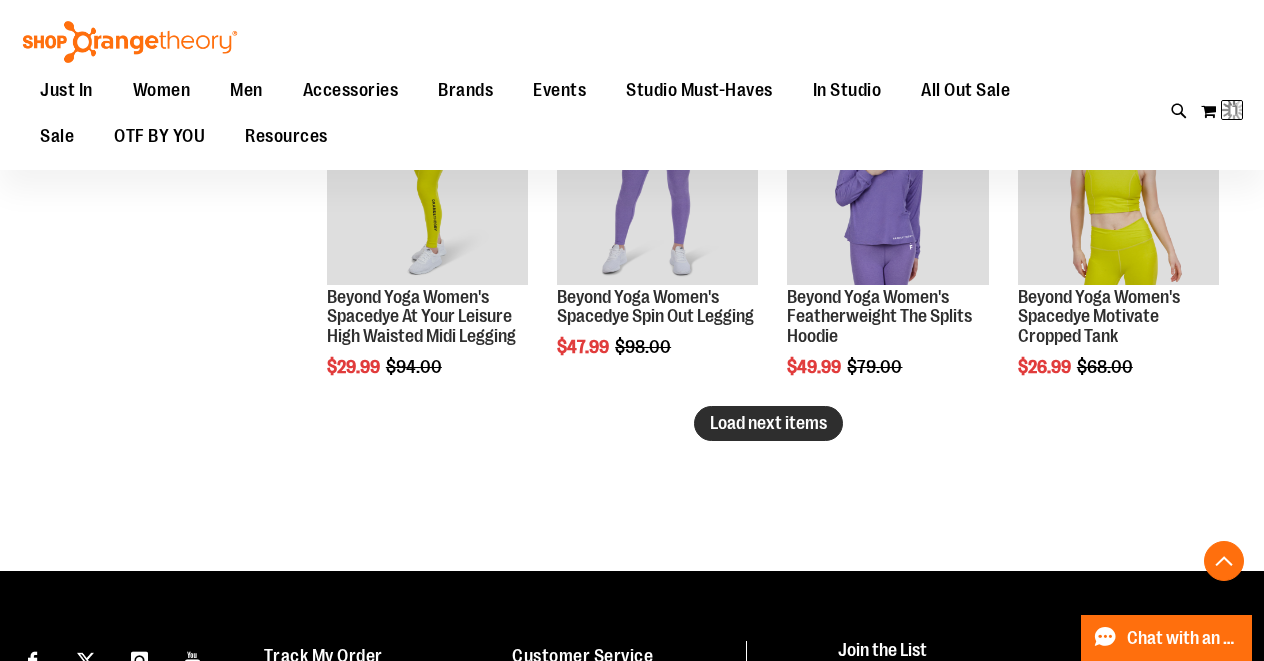 click on "Load next items" at bounding box center [768, 423] 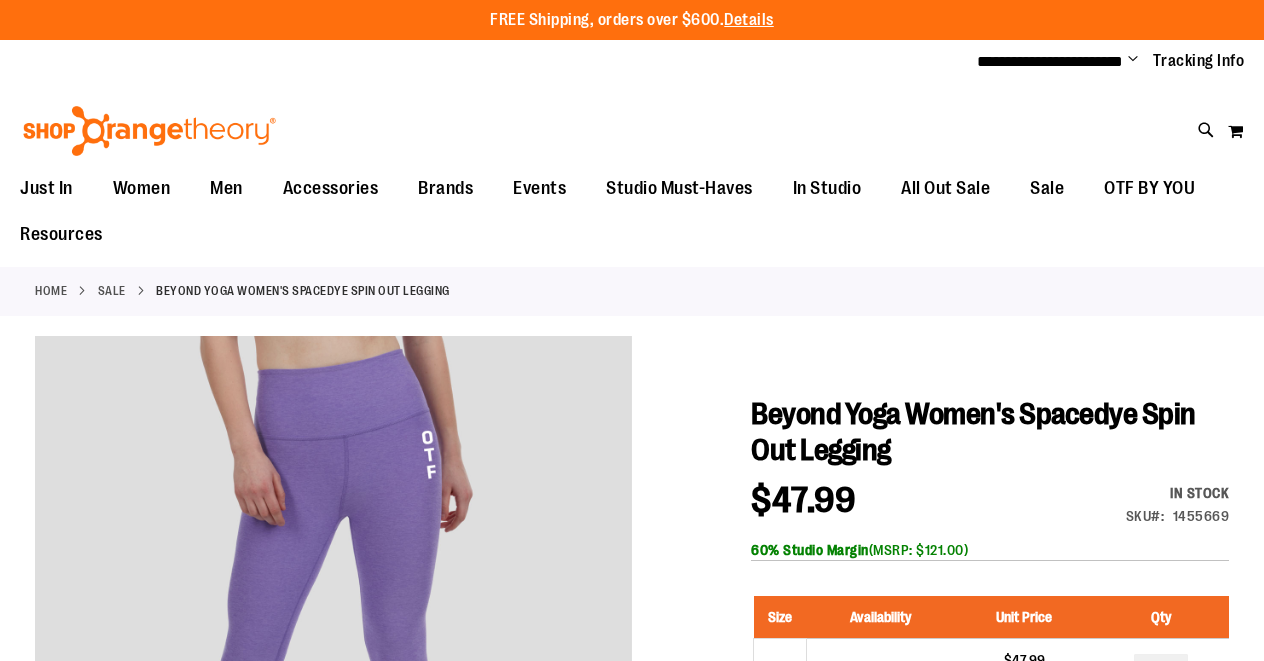 scroll, scrollTop: 0, scrollLeft: 0, axis: both 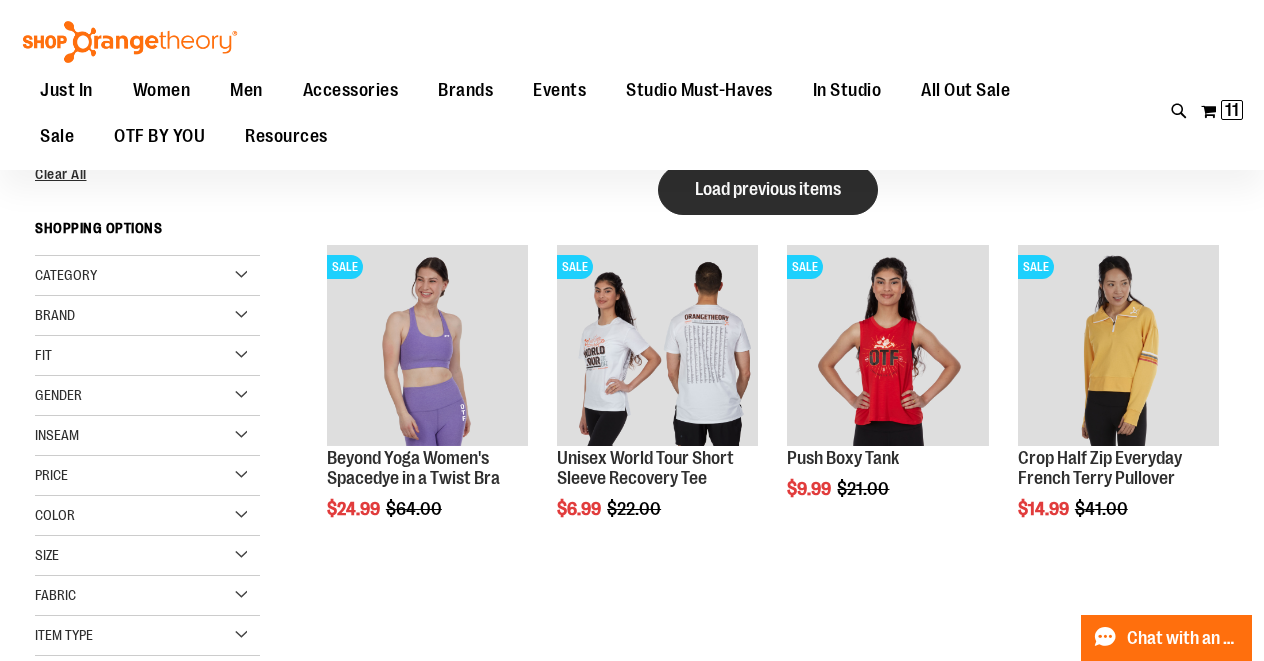 click on "Load previous items" at bounding box center (768, 190) 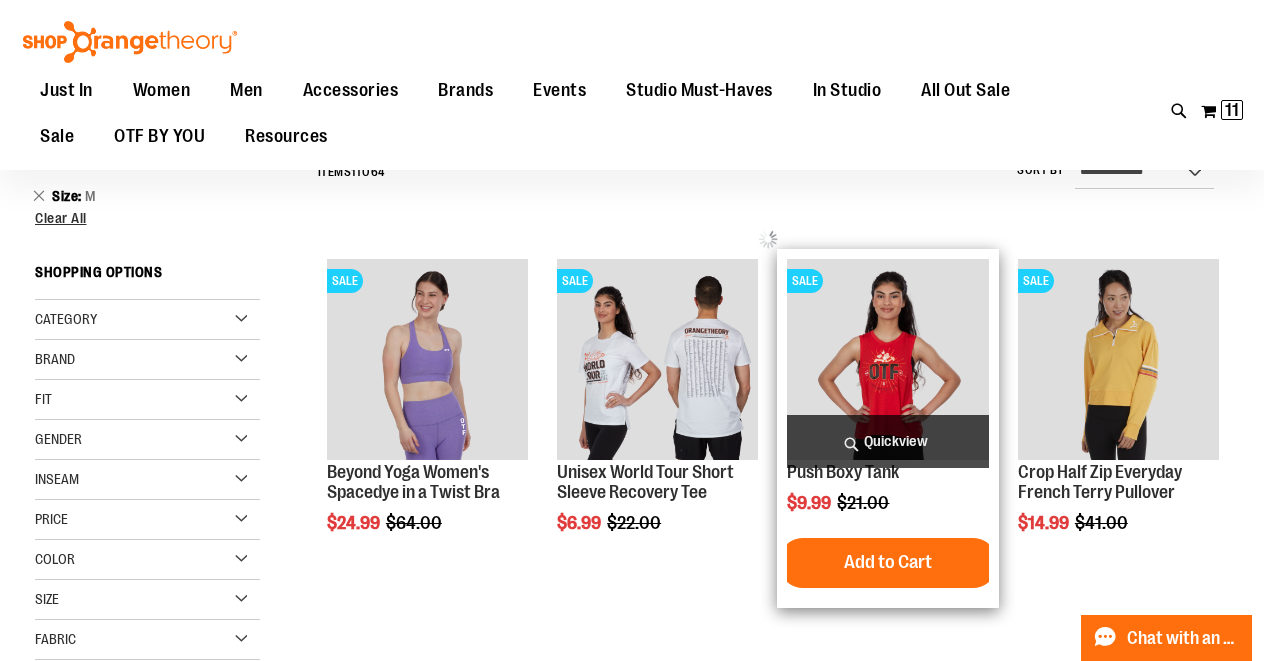 scroll, scrollTop: 0, scrollLeft: 0, axis: both 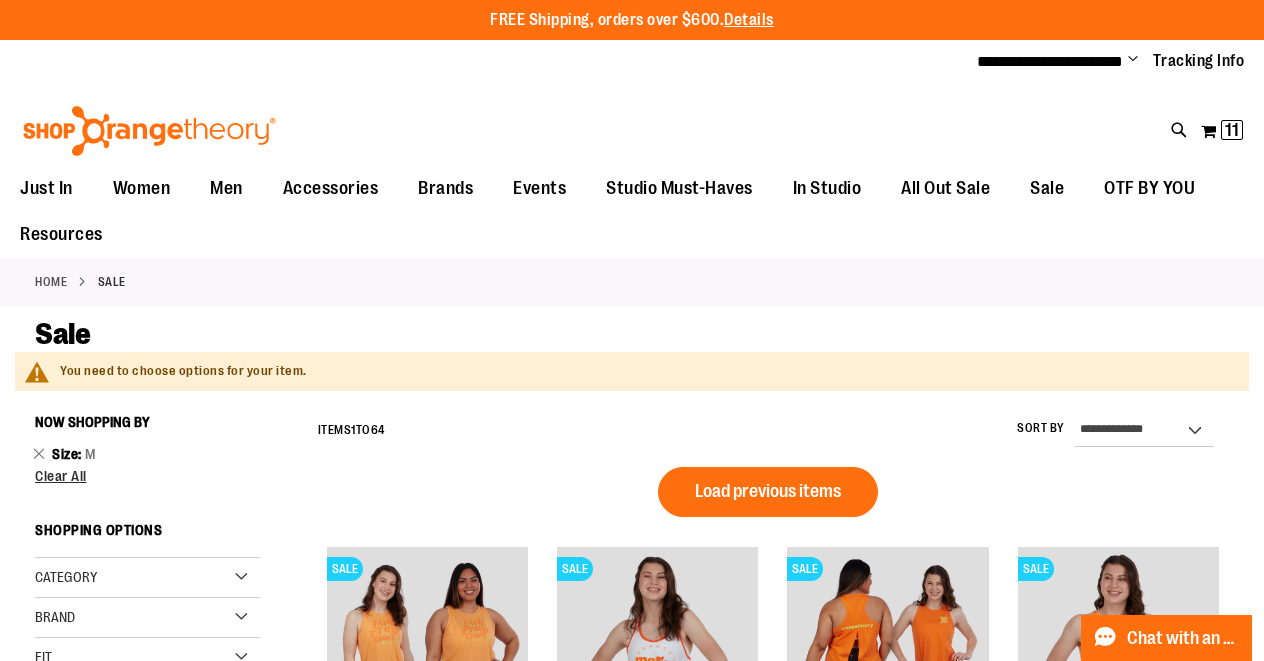 click on "Clear All" at bounding box center [61, 476] 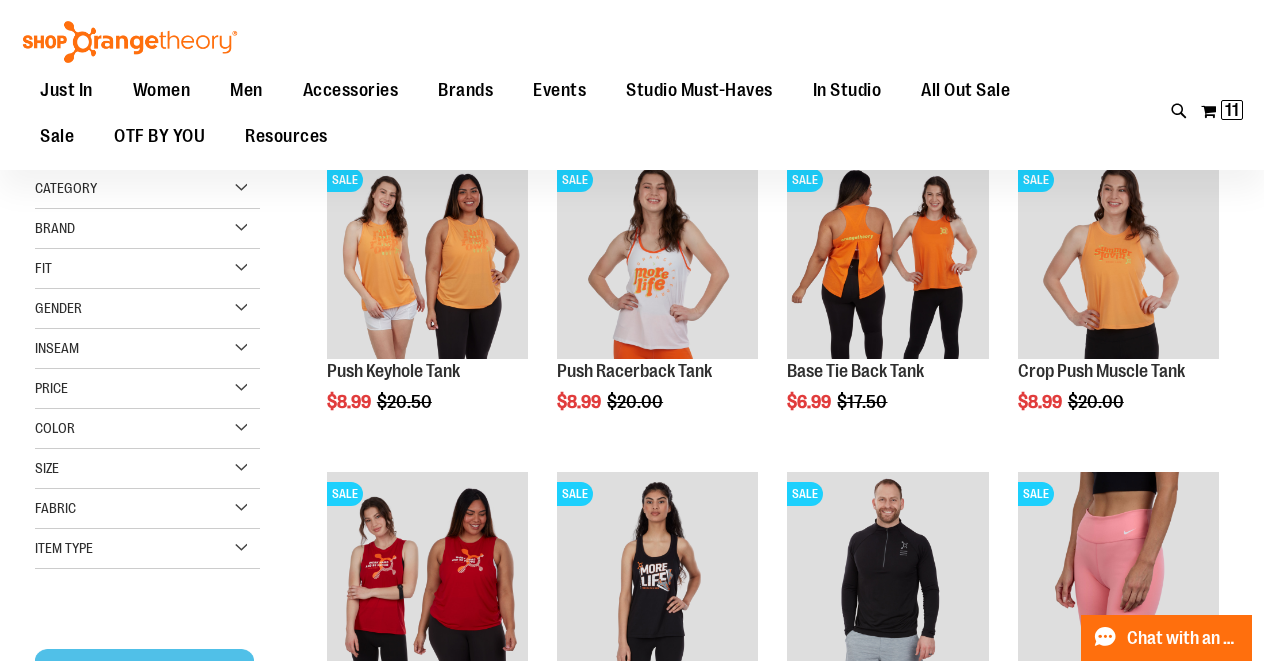 scroll, scrollTop: 118, scrollLeft: 0, axis: vertical 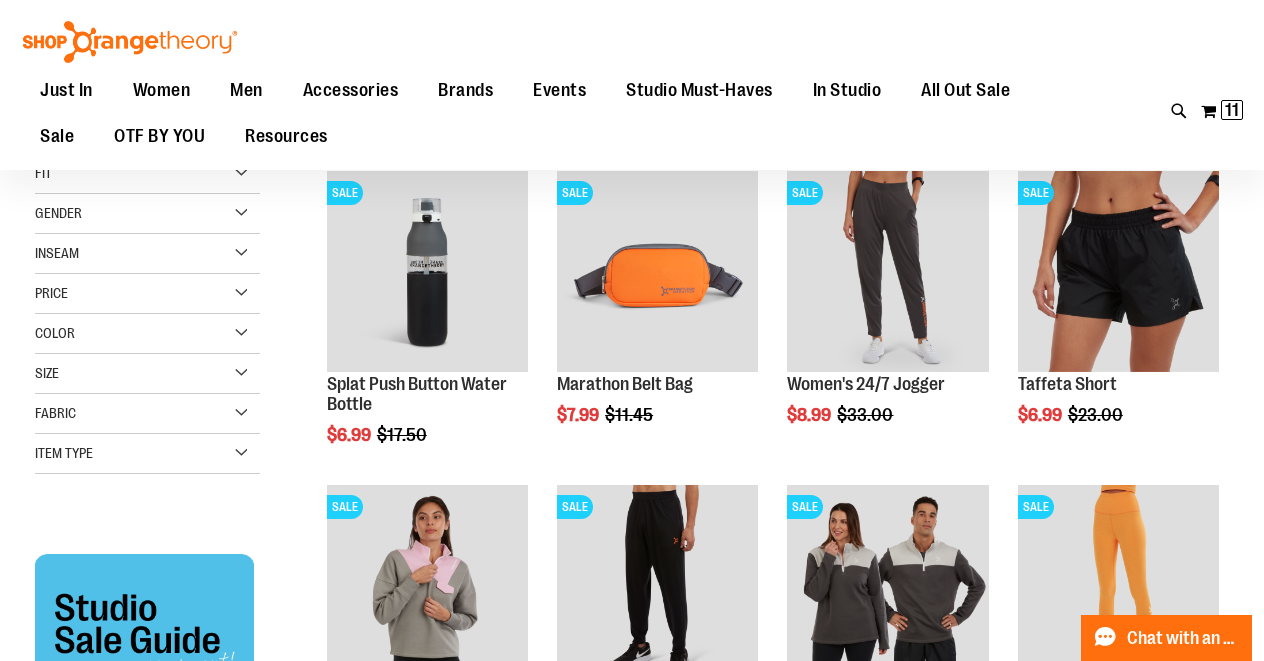 click on "Size" at bounding box center [147, 374] 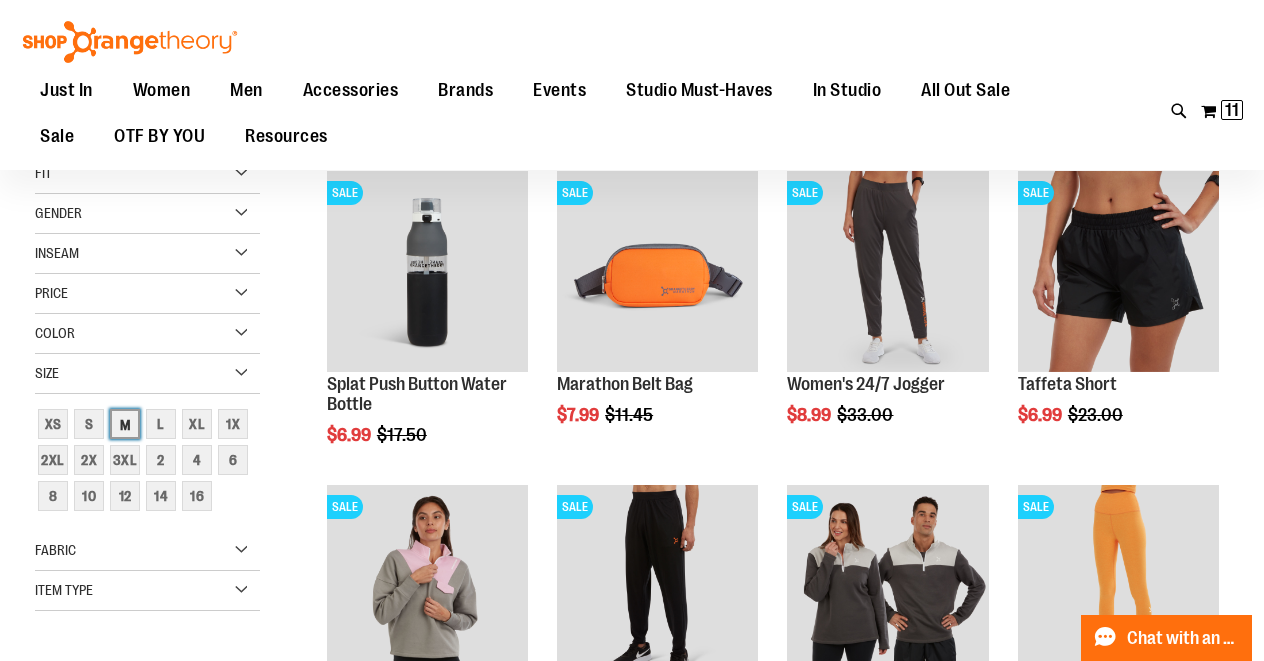 click on "M" at bounding box center (125, 424) 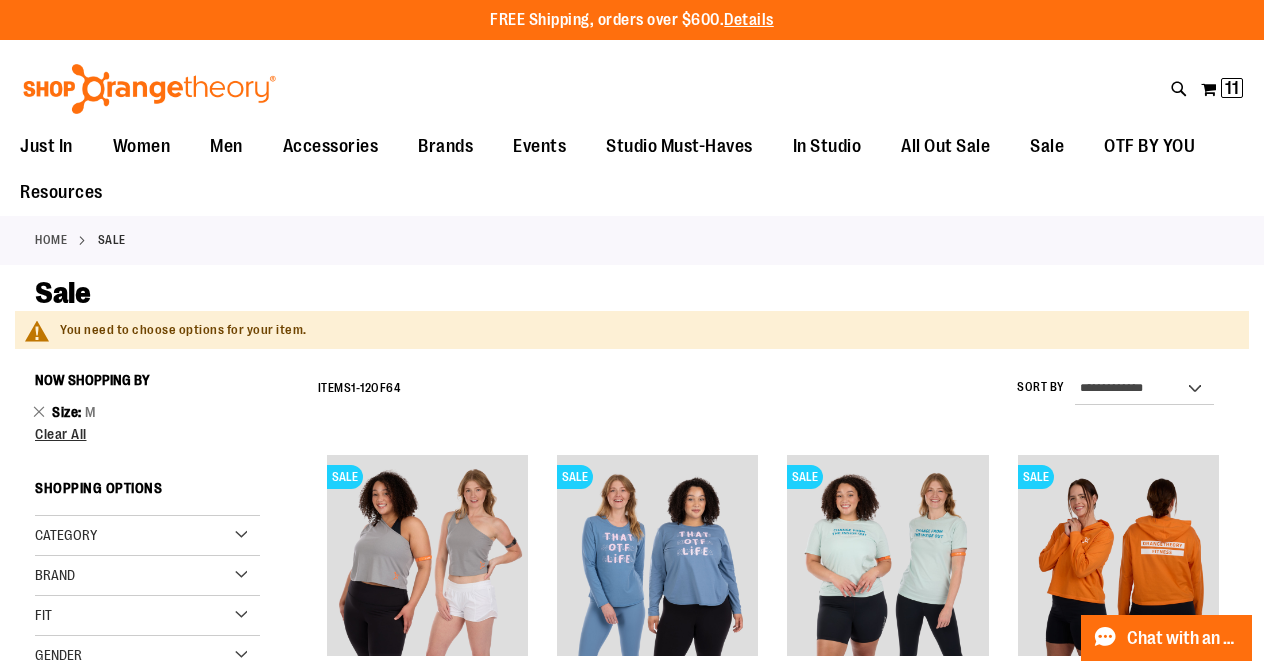 scroll, scrollTop: 0, scrollLeft: 0, axis: both 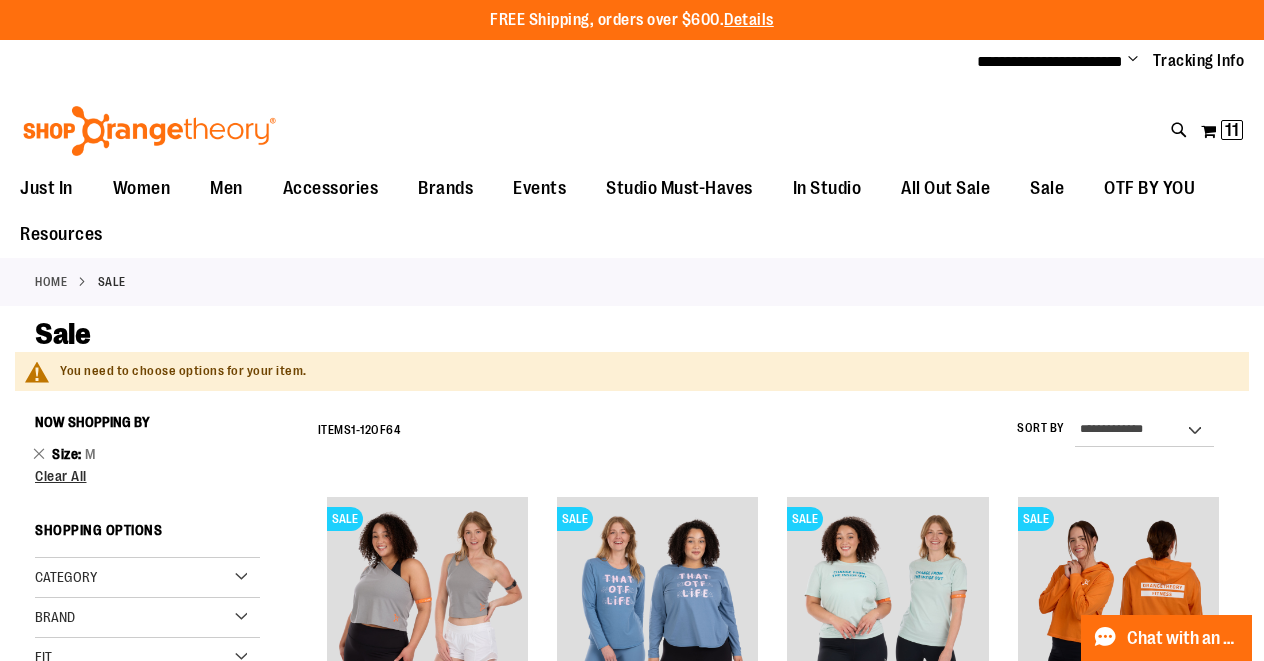 click on "Category" at bounding box center [147, 578] 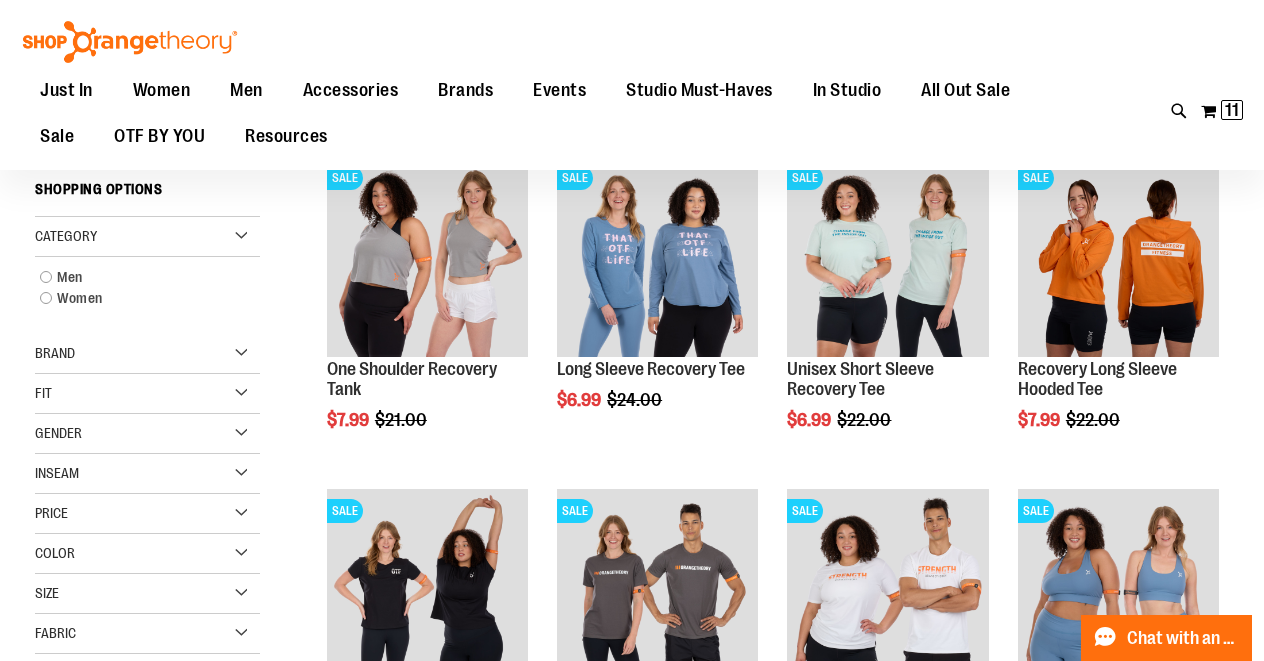 scroll, scrollTop: 82, scrollLeft: 0, axis: vertical 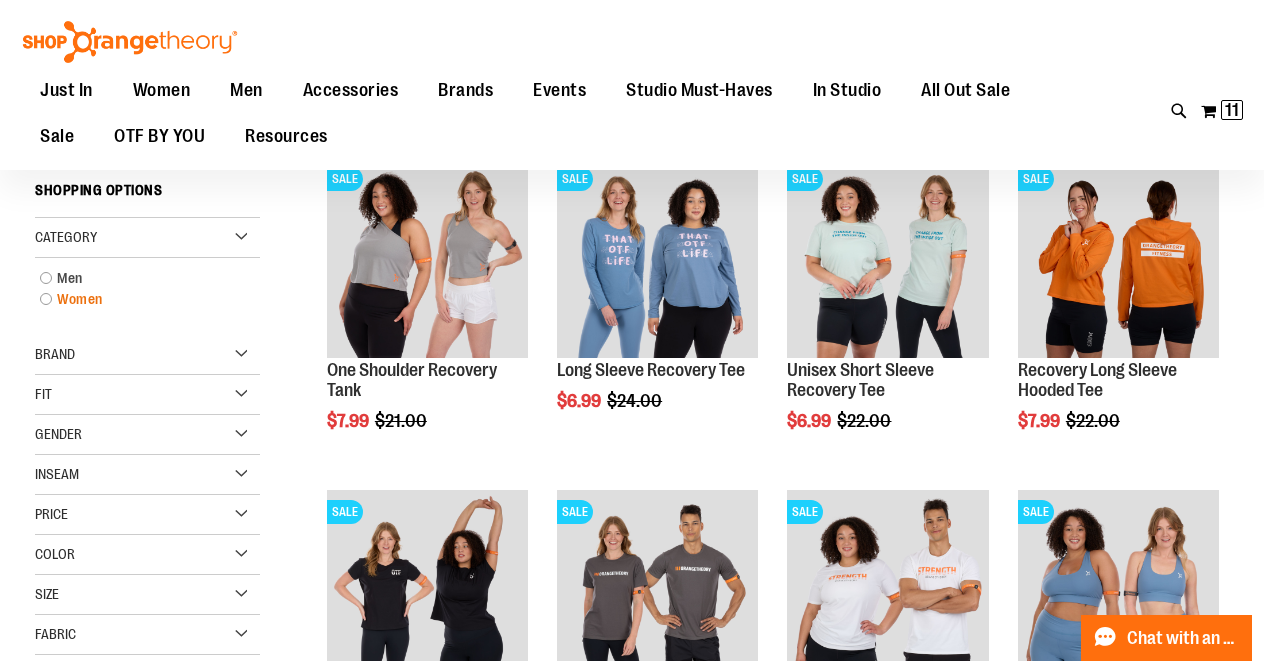 click on "Women" at bounding box center [138, 299] 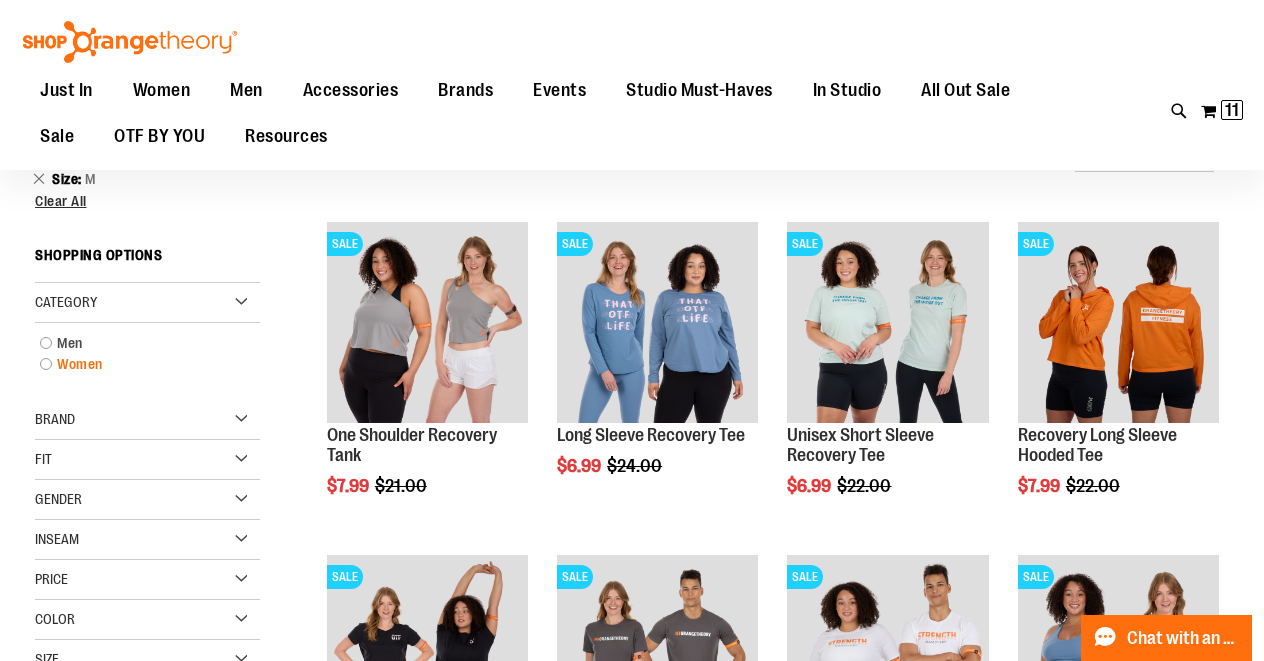 scroll, scrollTop: 0, scrollLeft: 0, axis: both 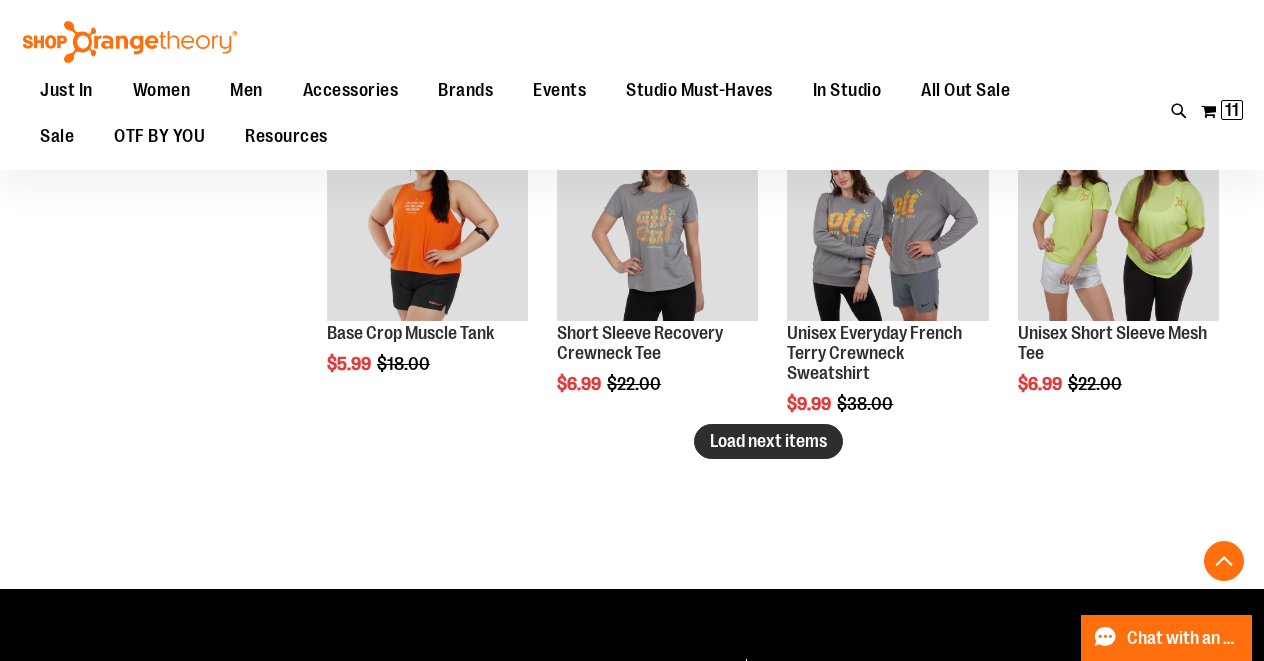 click on "Load next items" at bounding box center [768, 441] 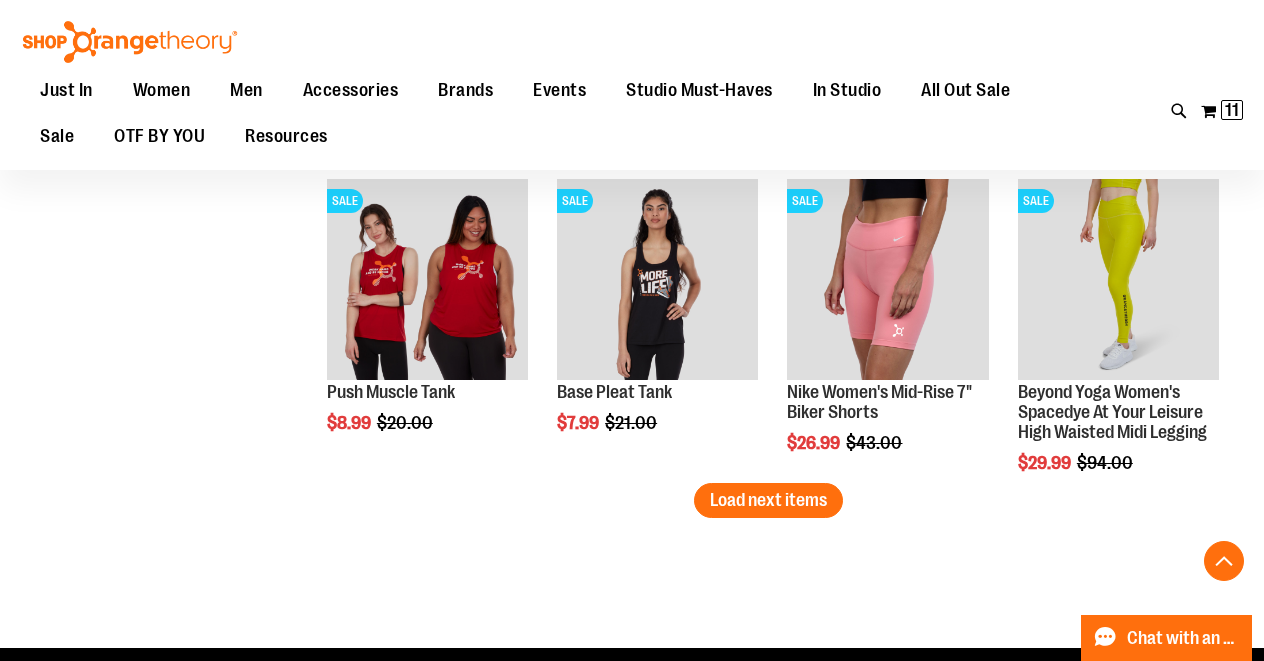 scroll, scrollTop: 3579, scrollLeft: 0, axis: vertical 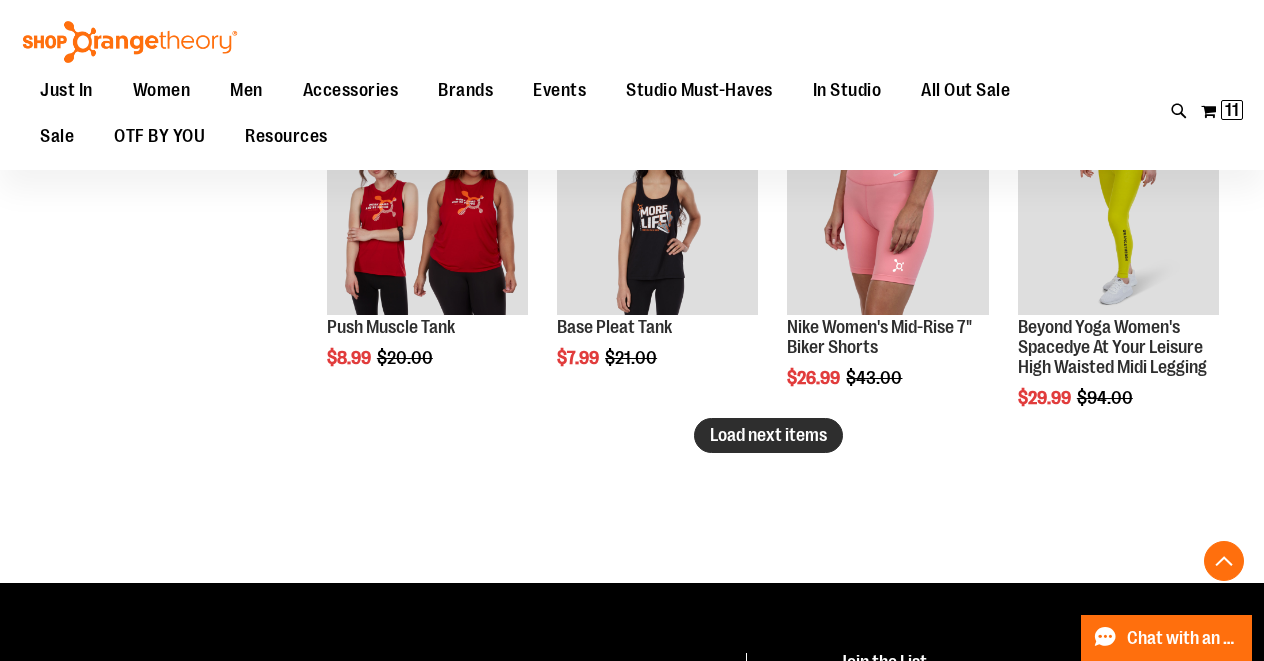 click on "Load next items" at bounding box center (768, 435) 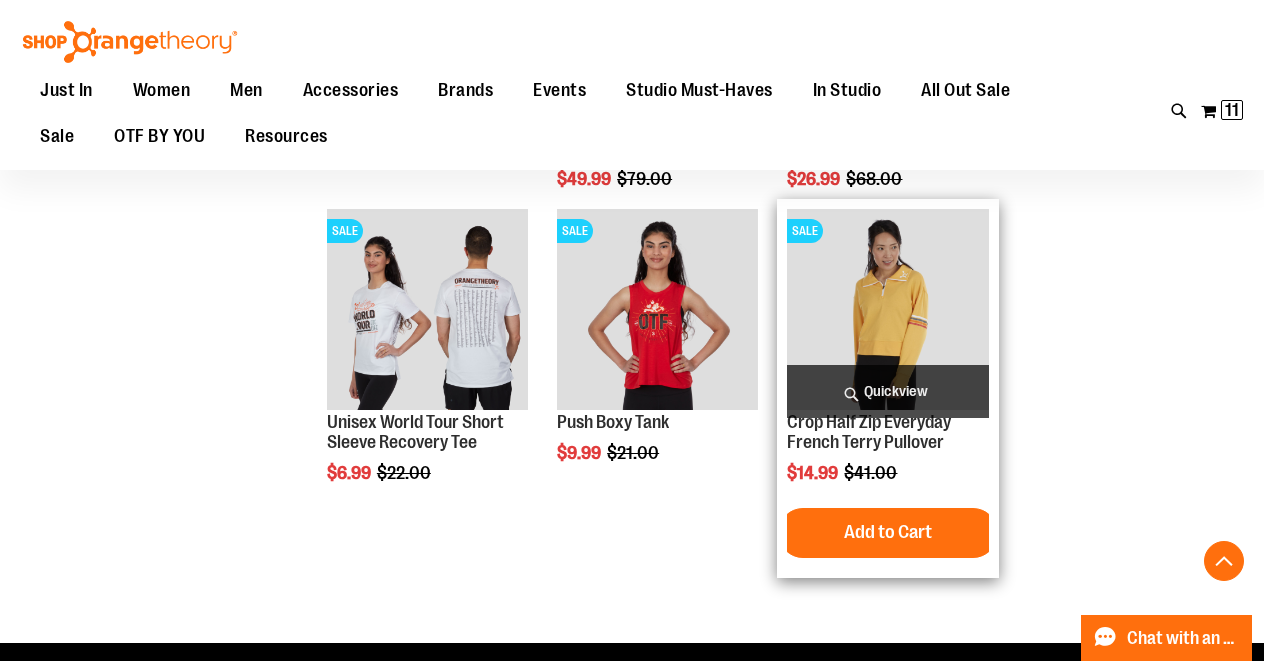 scroll, scrollTop: 4107, scrollLeft: 0, axis: vertical 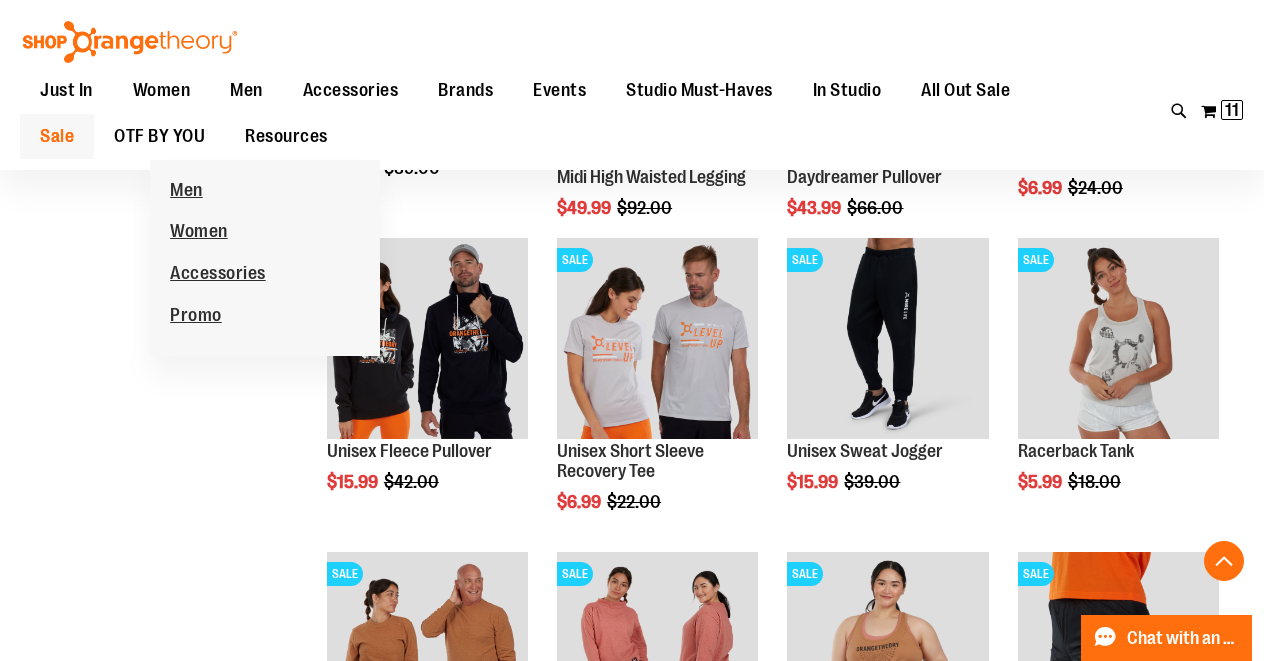 click on "Sale" at bounding box center [57, 136] 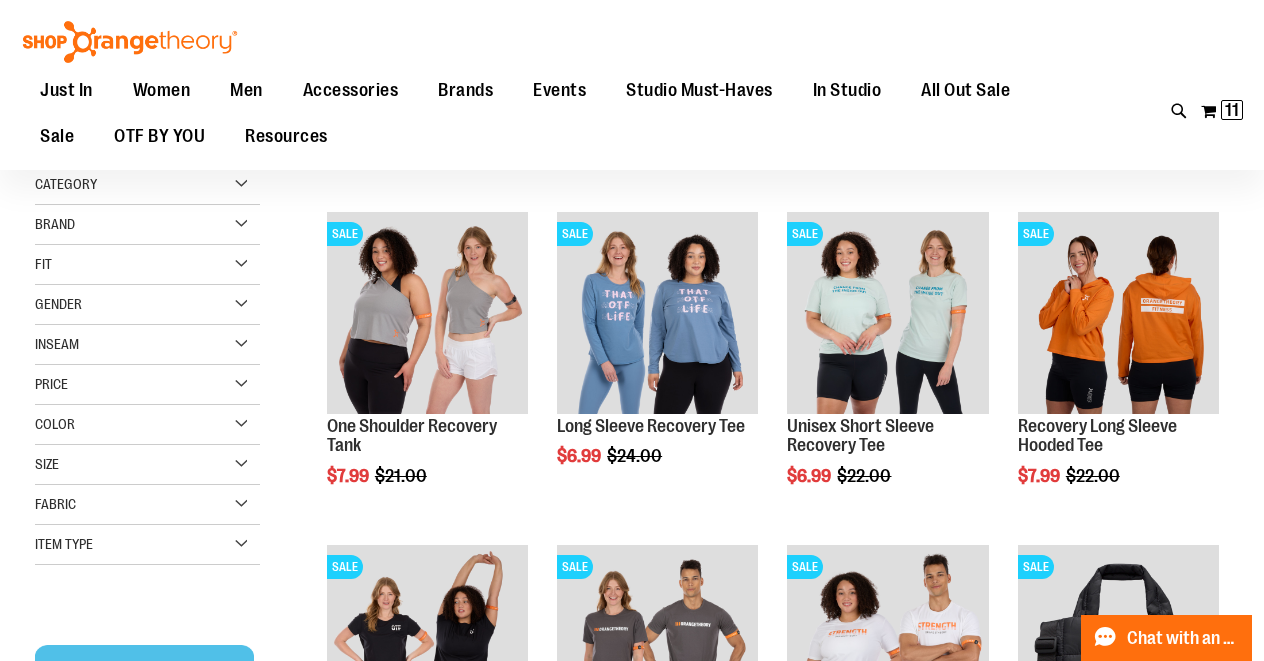 scroll, scrollTop: 229, scrollLeft: 0, axis: vertical 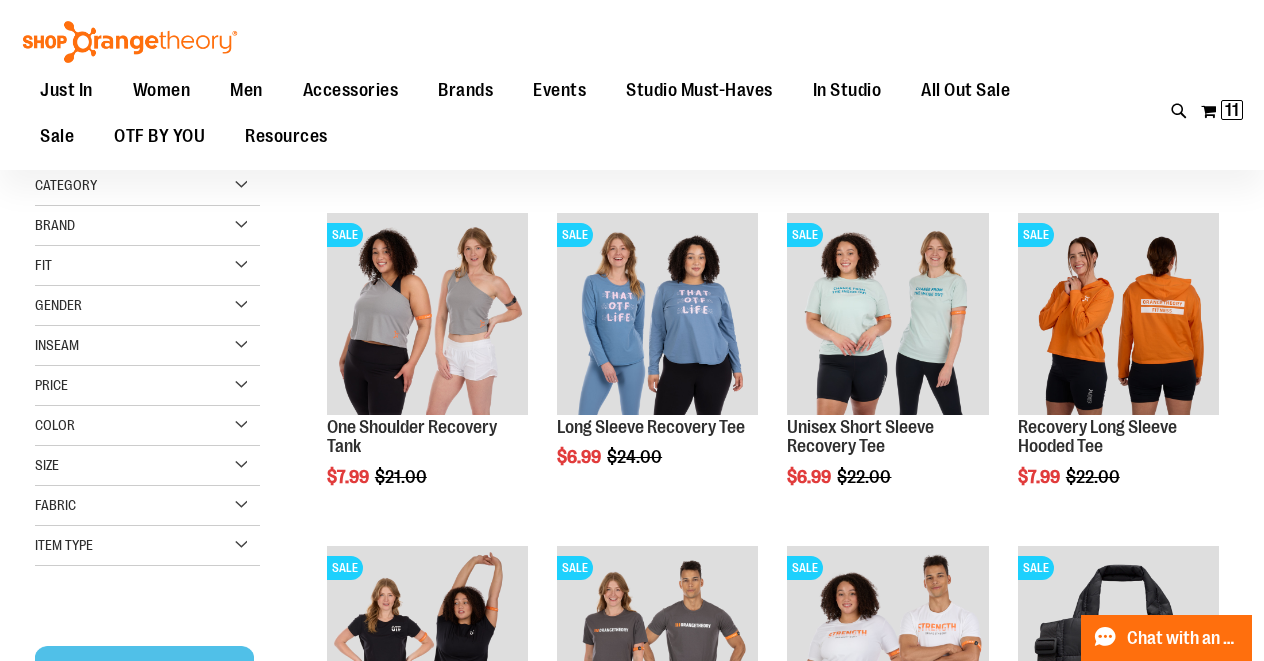 click on "Size" at bounding box center (147, 466) 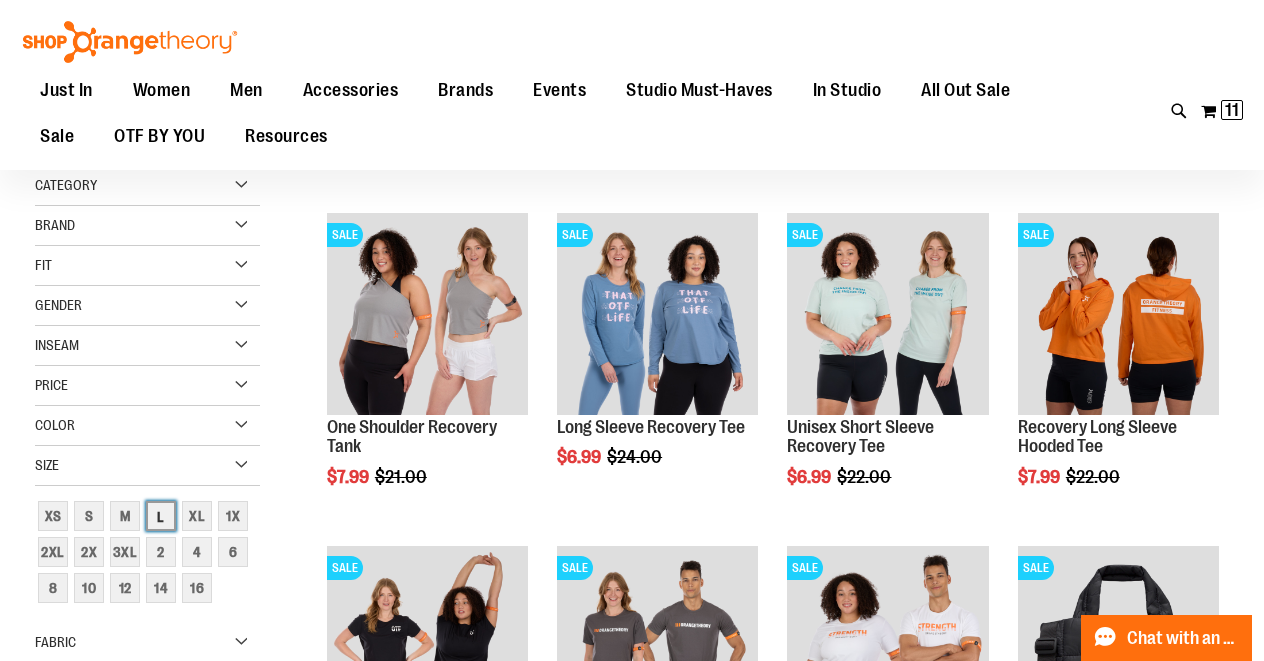 click on "L" at bounding box center (161, 516) 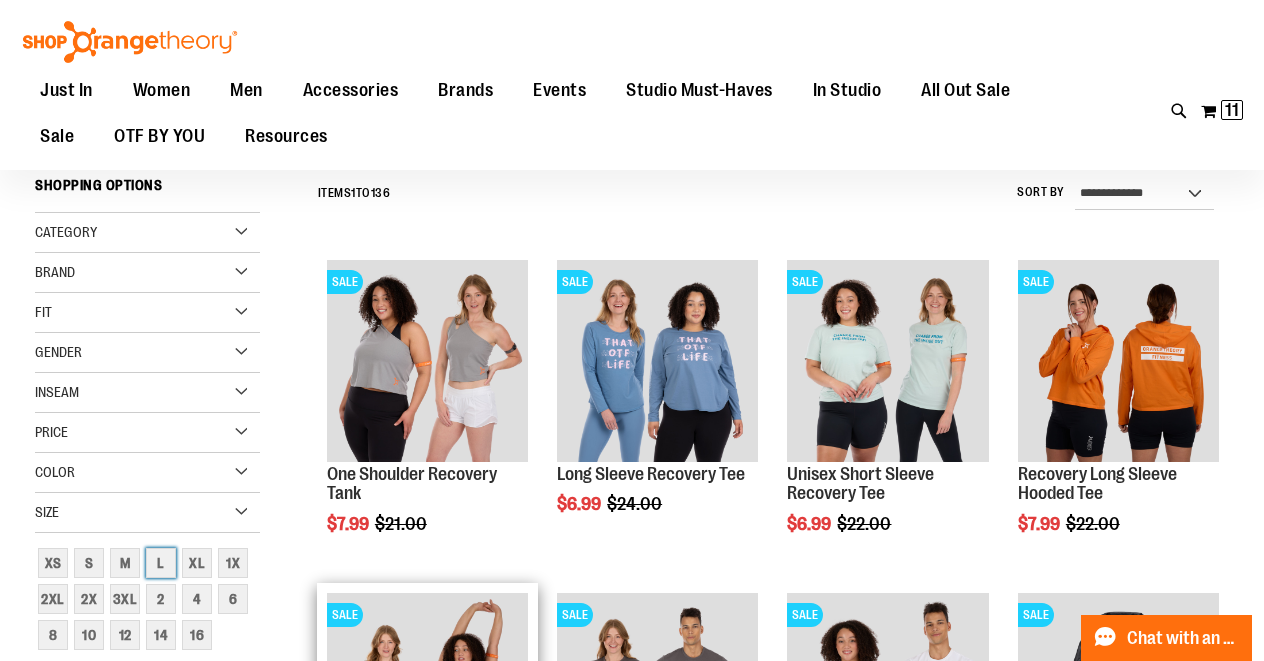 scroll, scrollTop: 181, scrollLeft: 0, axis: vertical 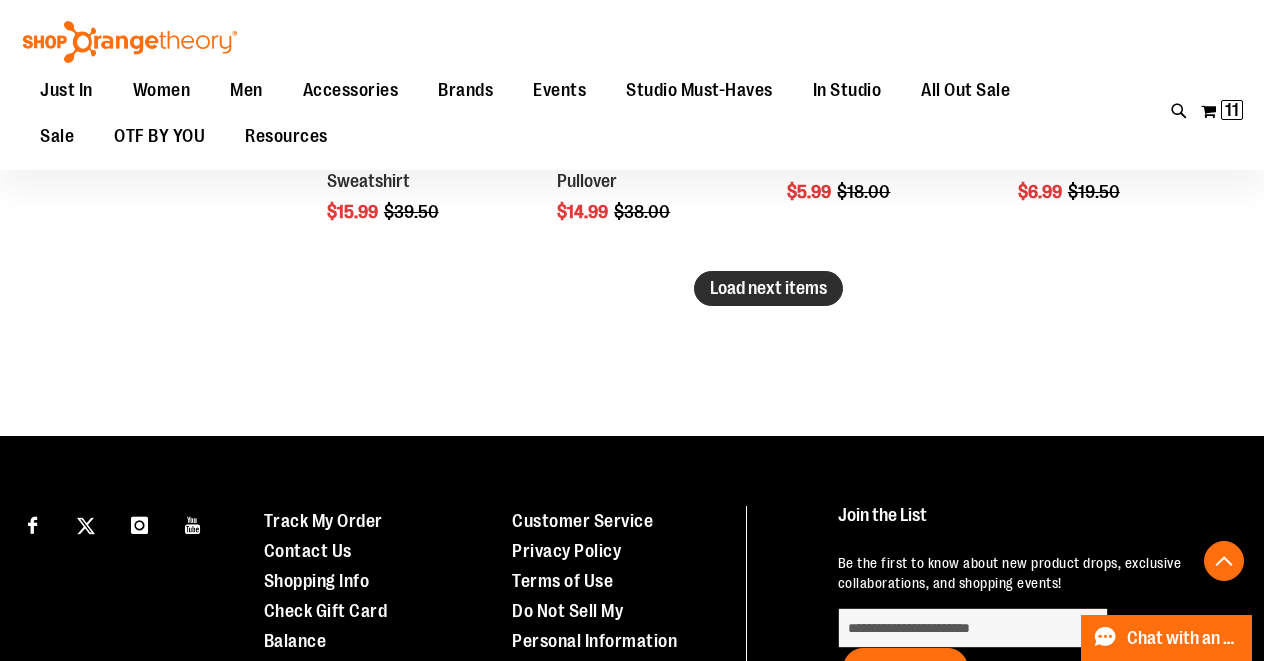 click on "Load next items" at bounding box center [768, 288] 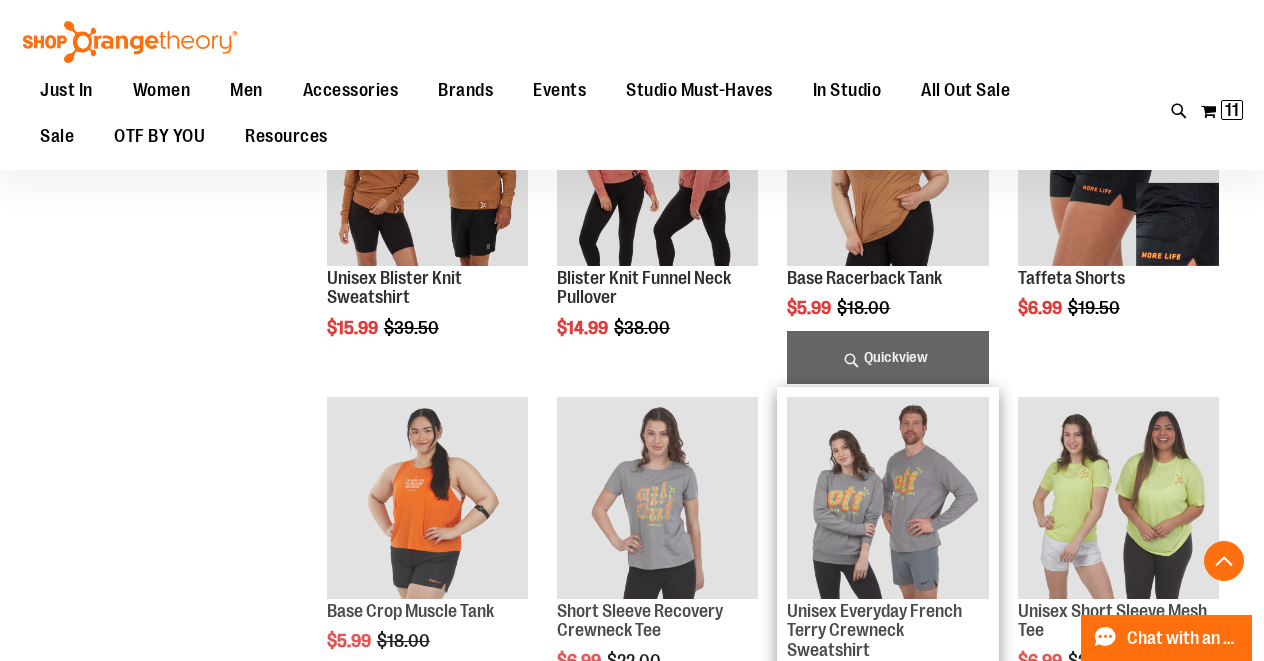 scroll, scrollTop: 3044, scrollLeft: 1, axis: both 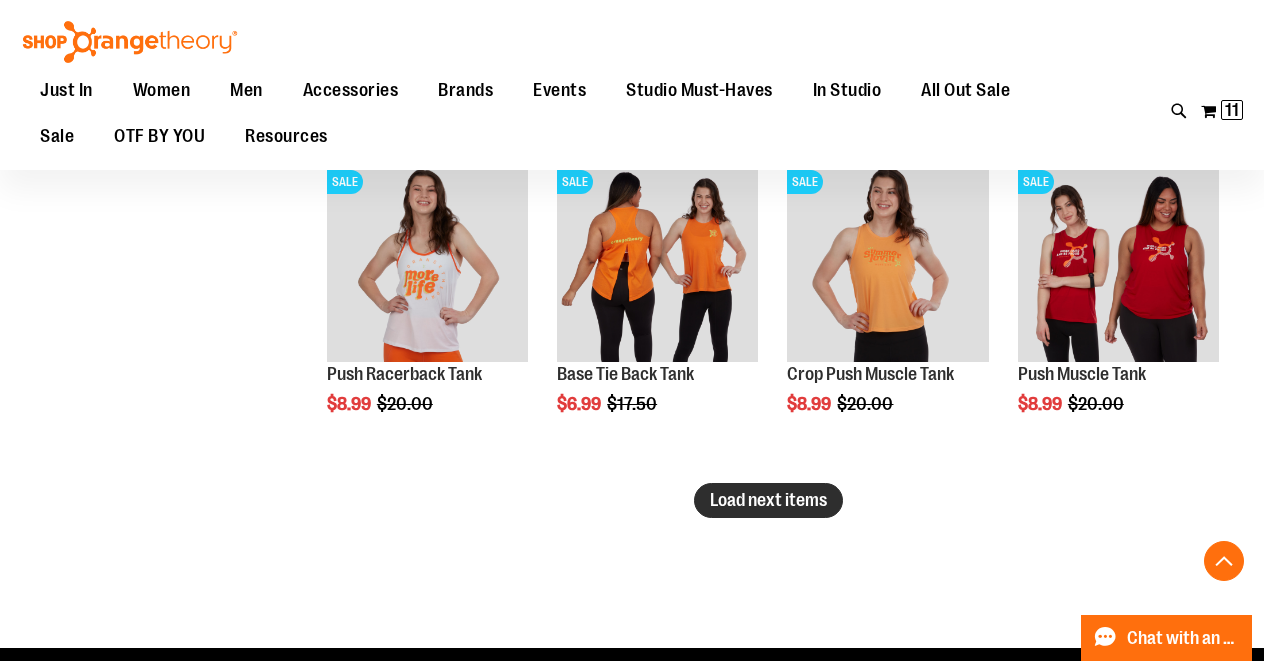 click on "Load next items" at bounding box center [768, 500] 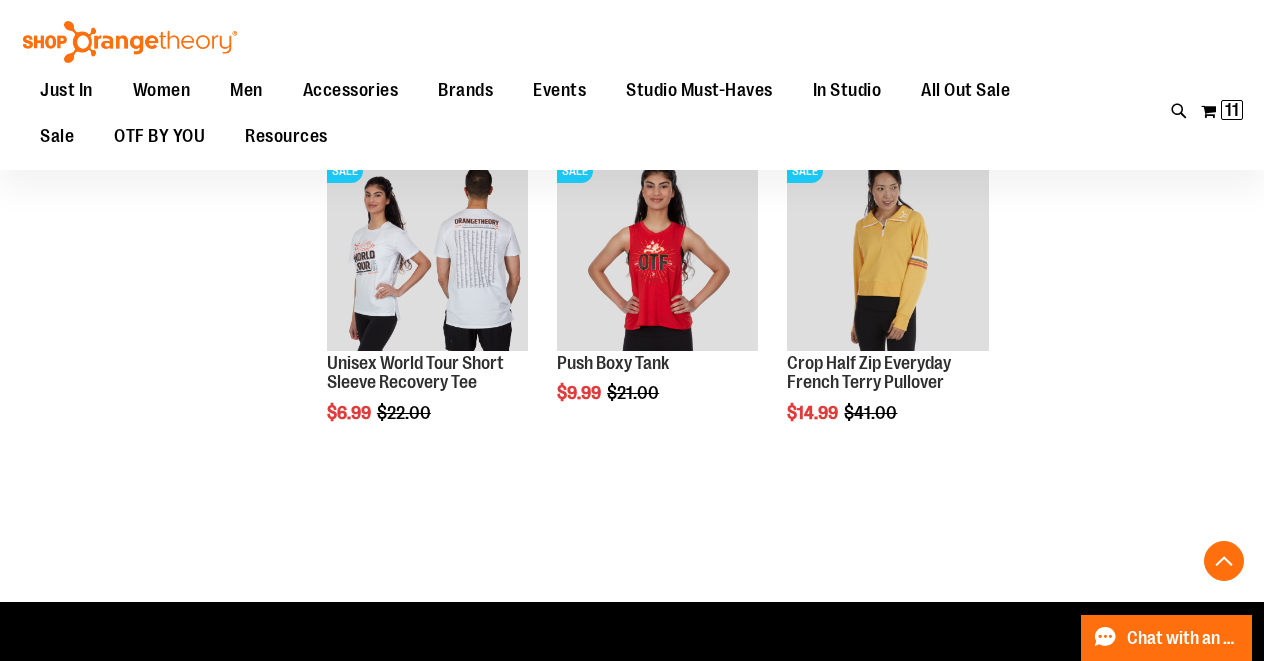 scroll, scrollTop: 4953, scrollLeft: 0, axis: vertical 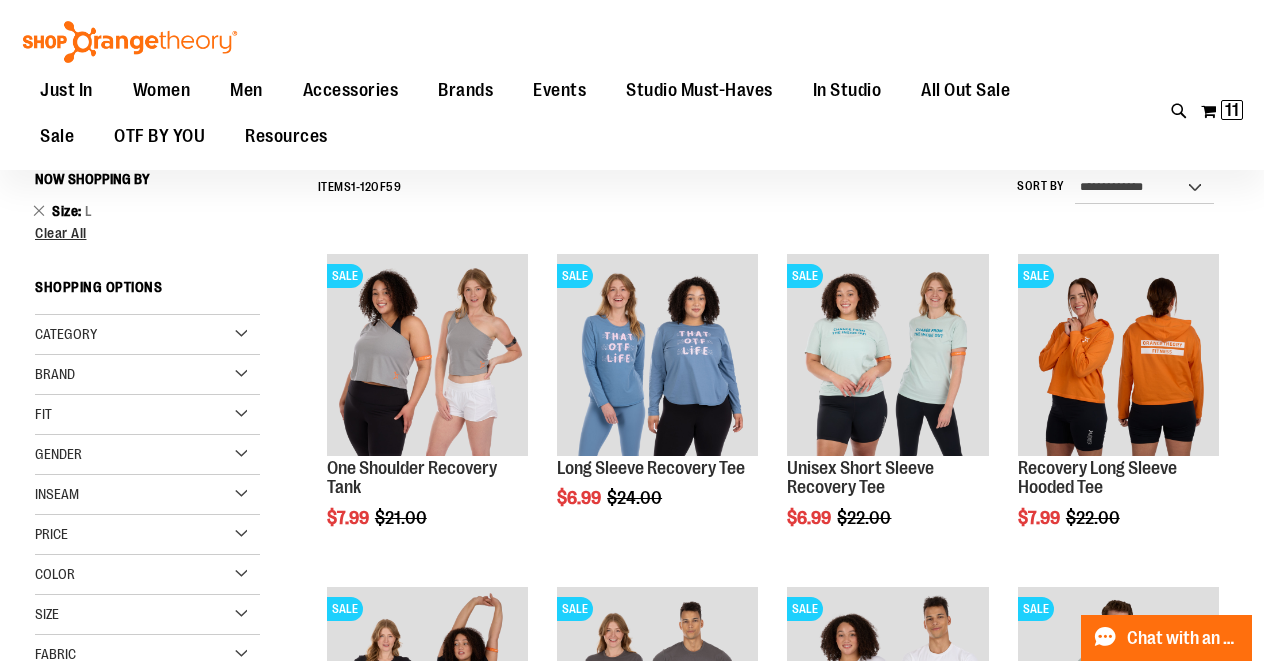click on "Category" at bounding box center (147, 335) 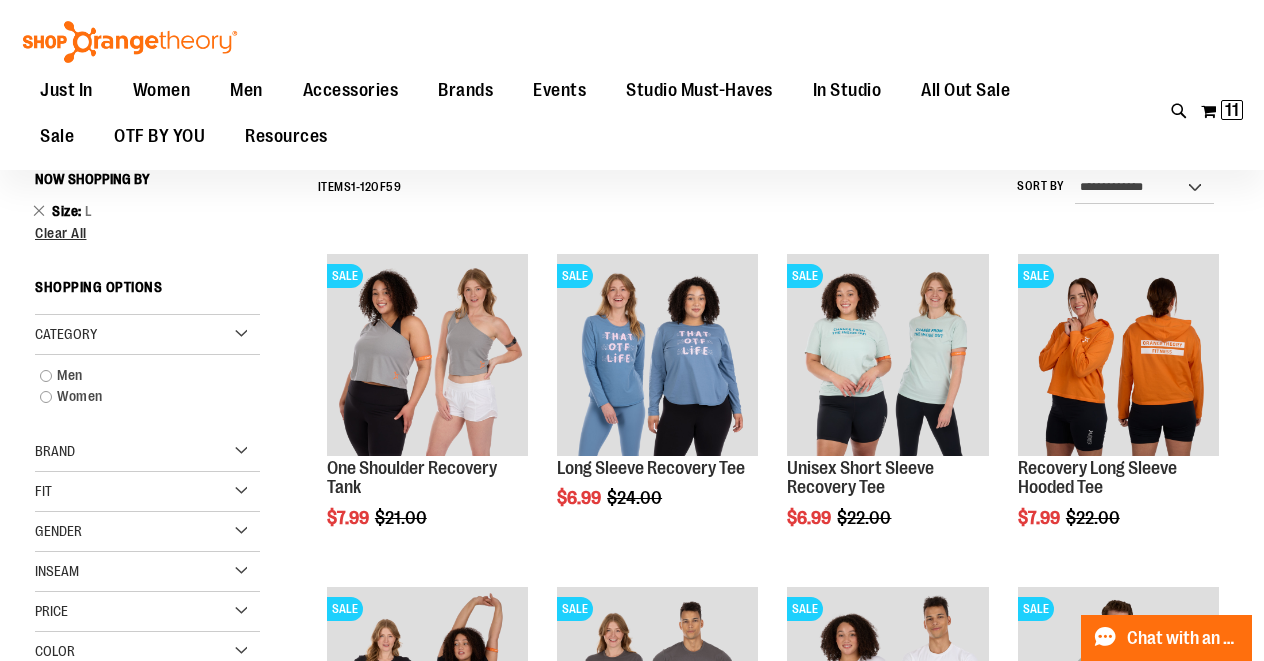 scroll, scrollTop: 161, scrollLeft: 0, axis: vertical 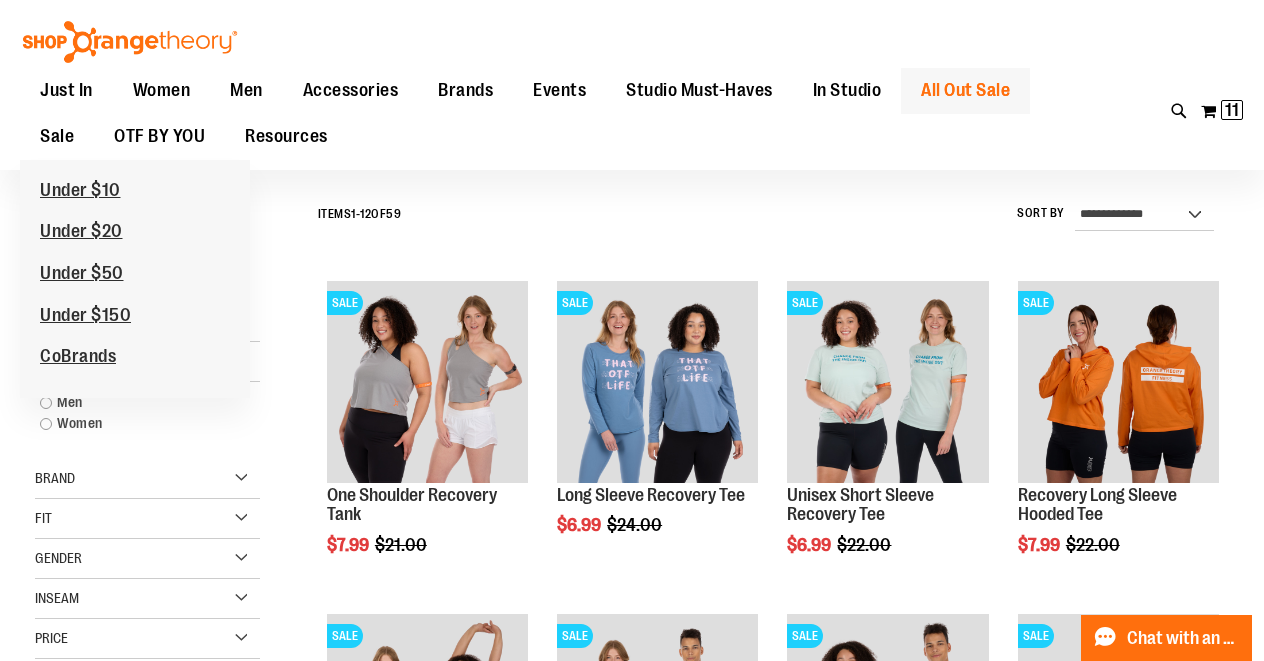 click on "All Out Sale" at bounding box center [965, 90] 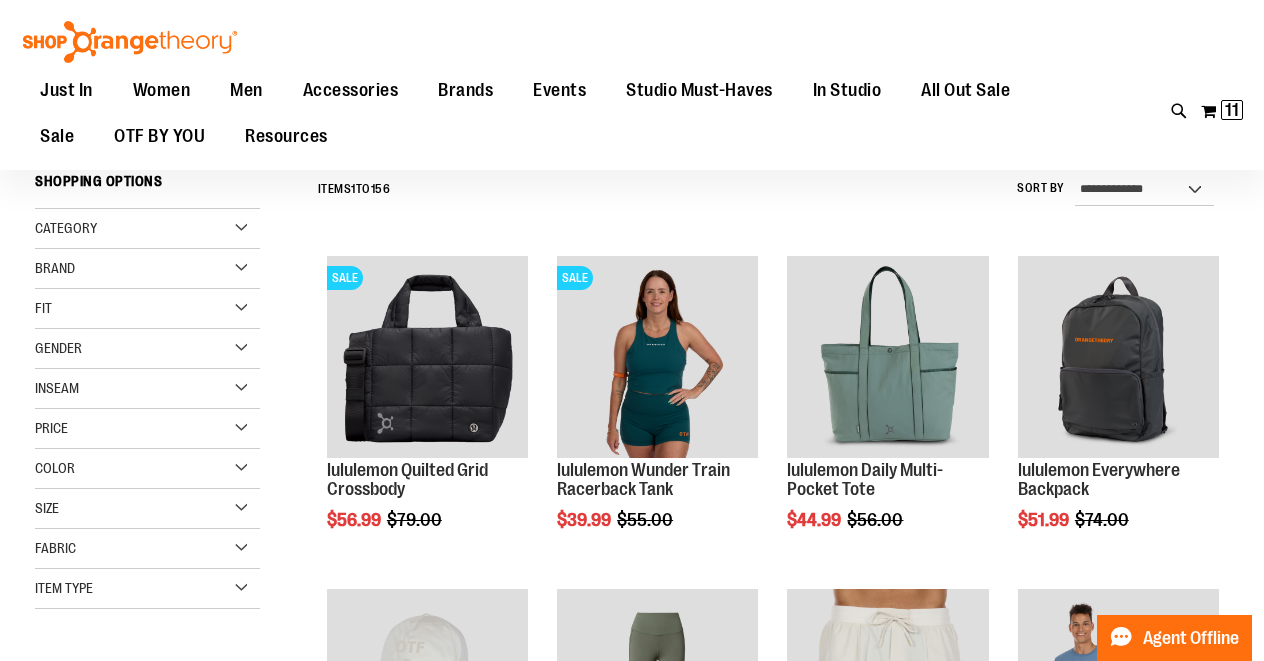 scroll, scrollTop: 187, scrollLeft: 0, axis: vertical 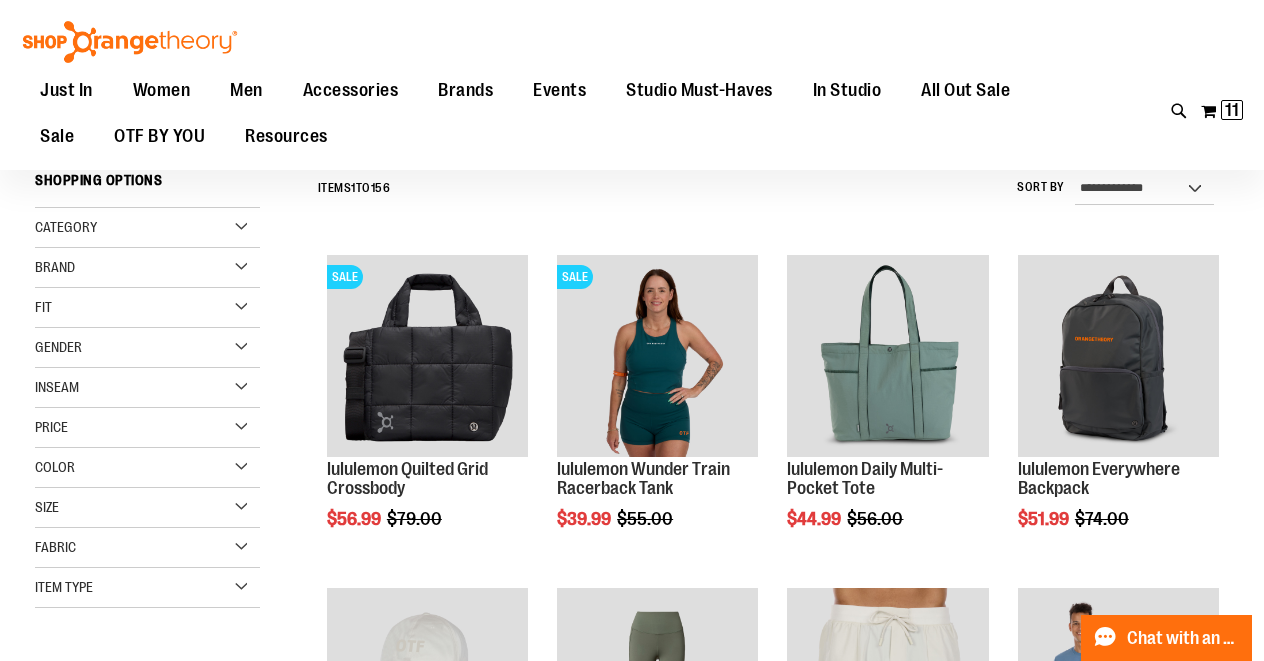 click on "Size" at bounding box center [147, 508] 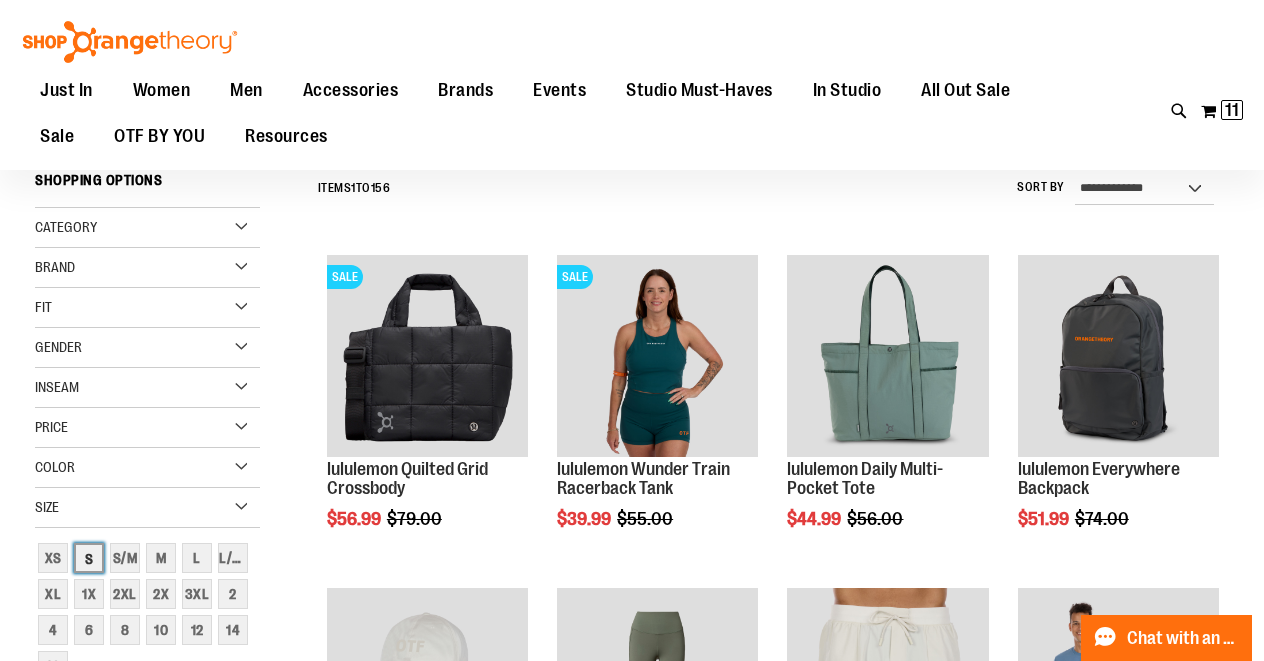 click on "S" at bounding box center [89, 558] 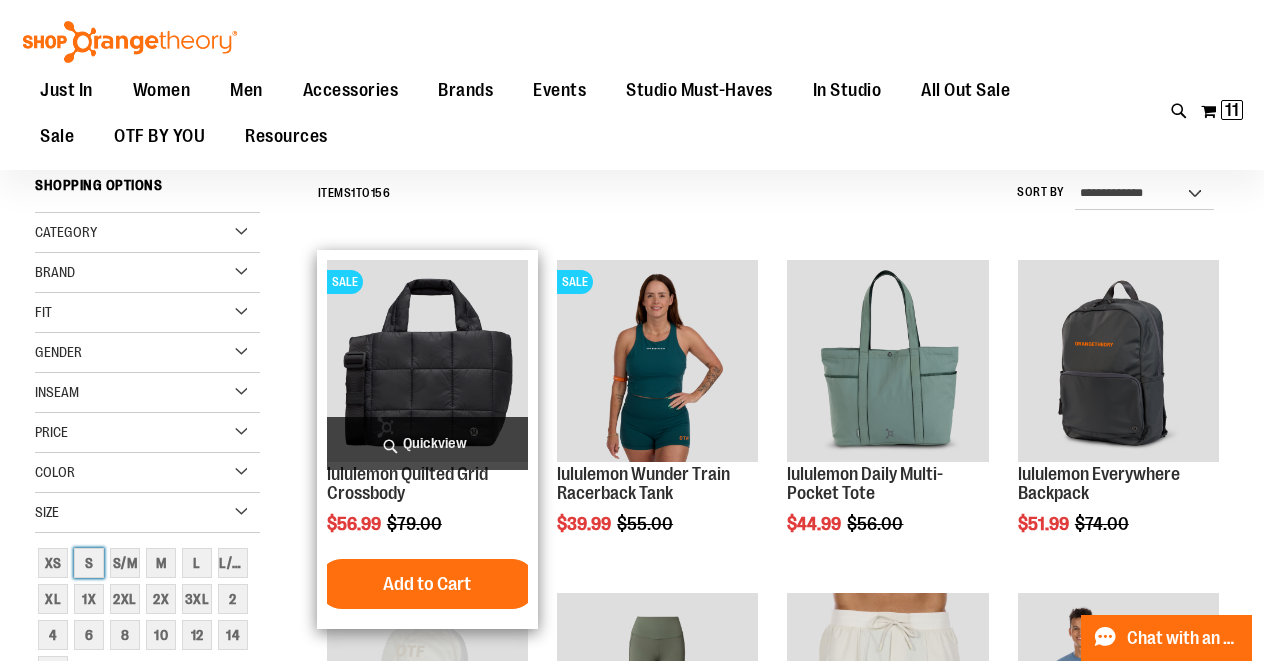 scroll, scrollTop: 181, scrollLeft: 0, axis: vertical 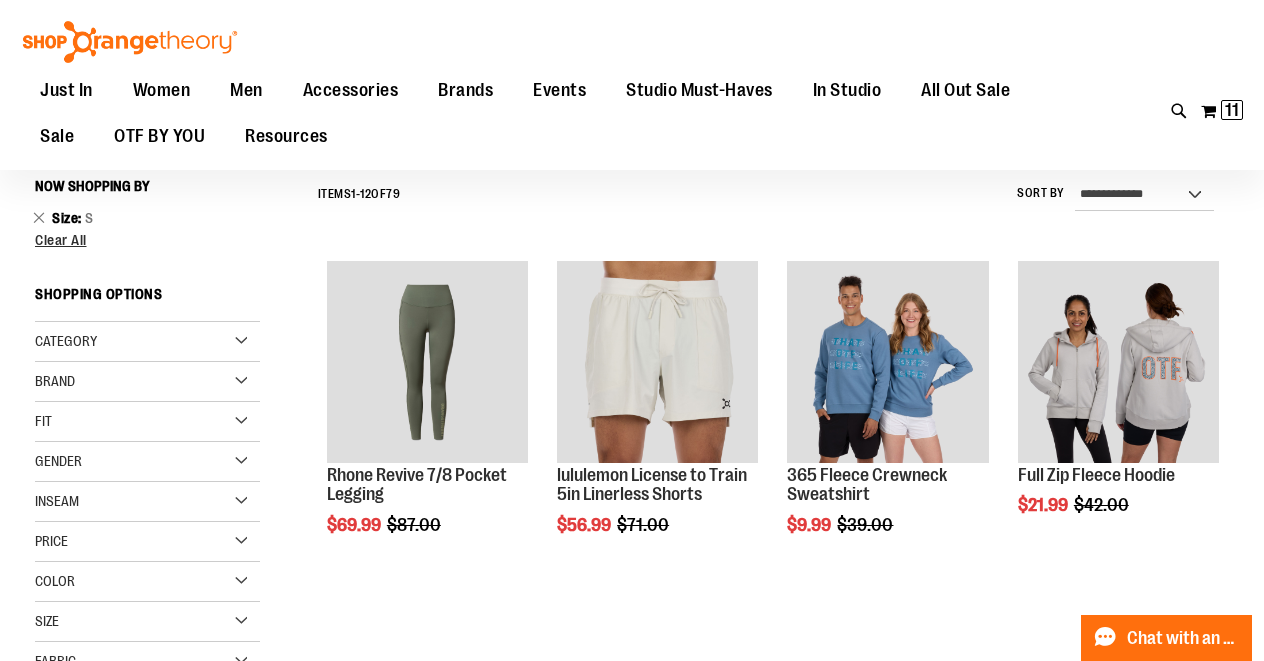 click on "Size
S
Remove This Item" at bounding box center (147, 218) 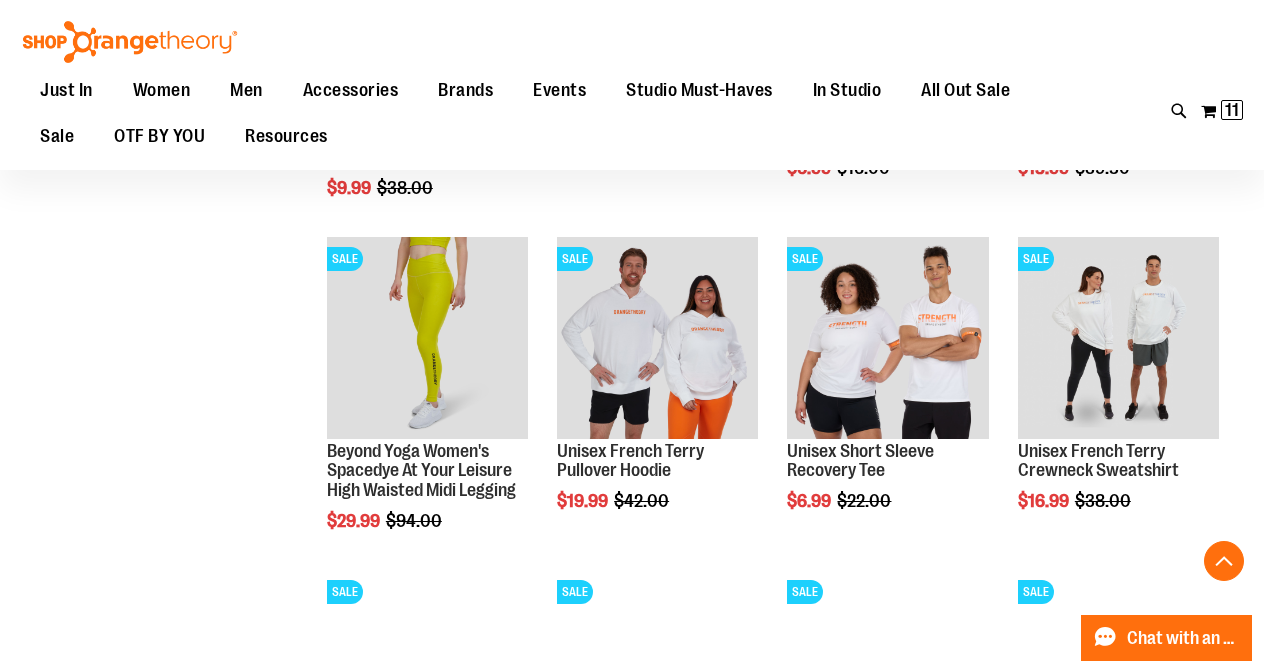 scroll, scrollTop: 1536, scrollLeft: 0, axis: vertical 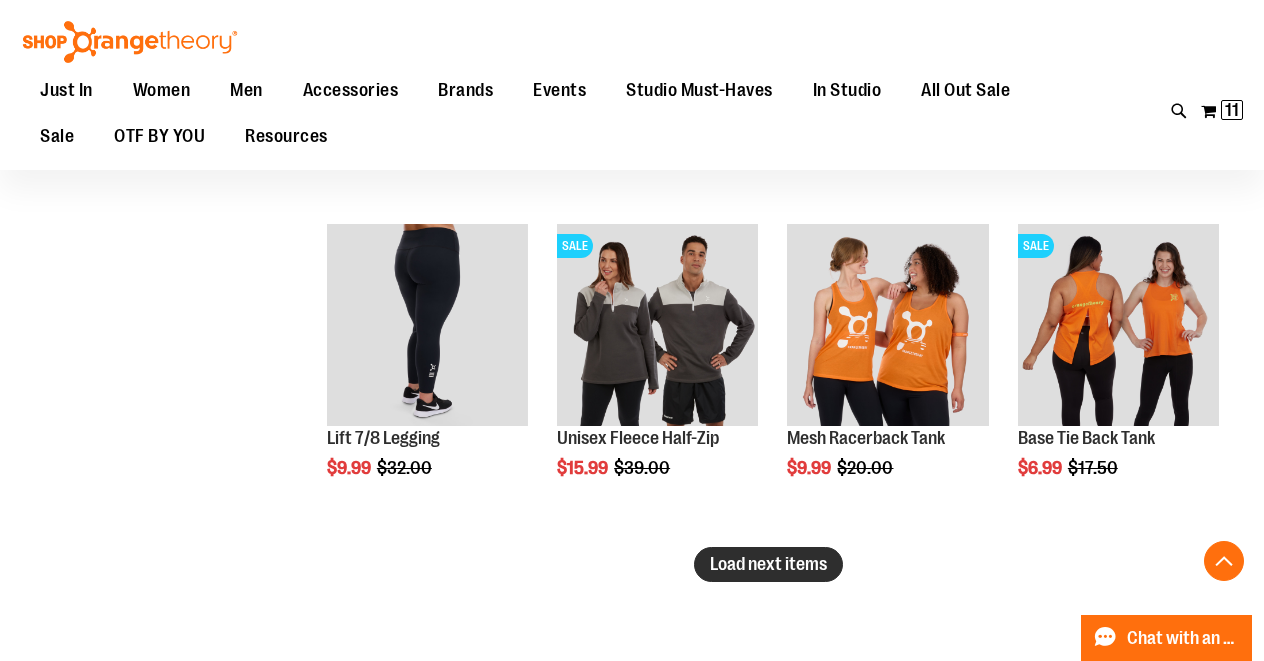 click on "Load next items" at bounding box center [768, 564] 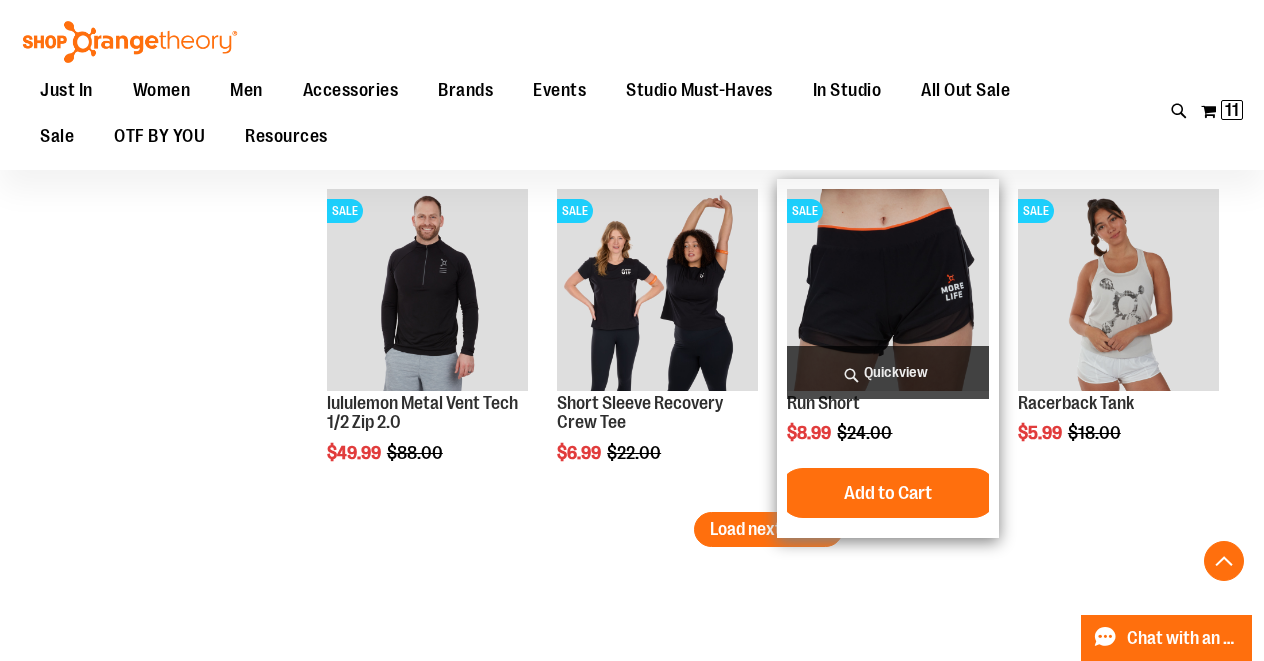scroll, scrollTop: 3915, scrollLeft: 0, axis: vertical 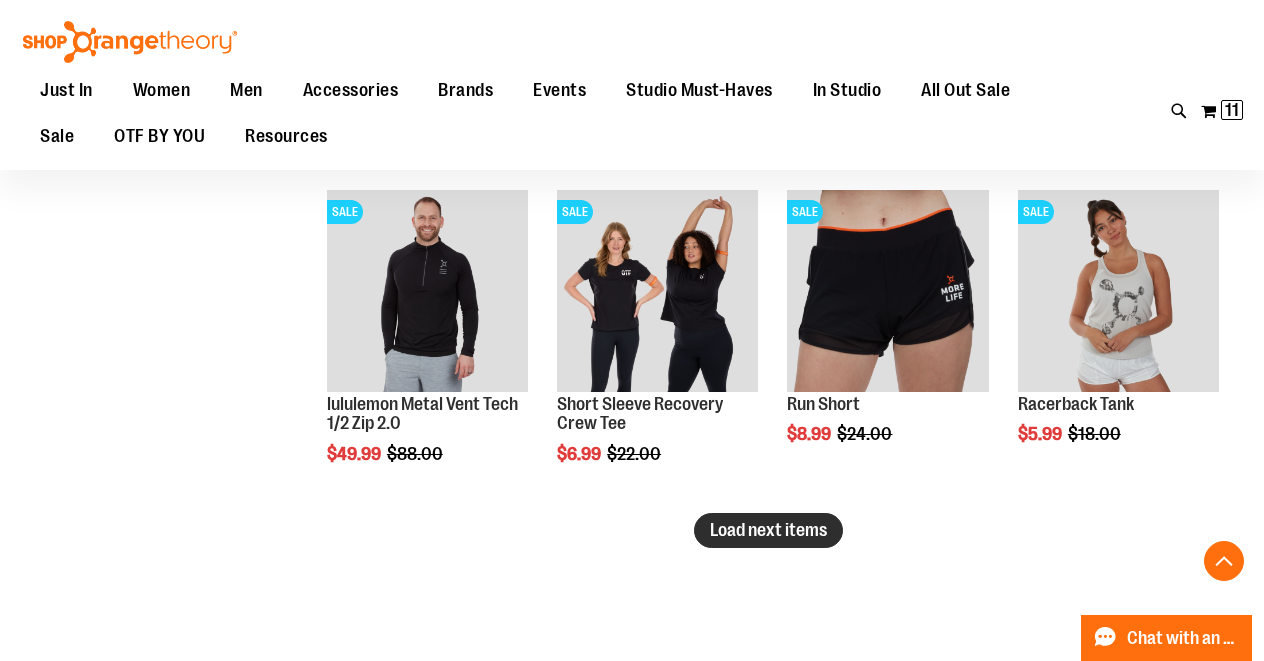 click on "Load next items" at bounding box center (768, 530) 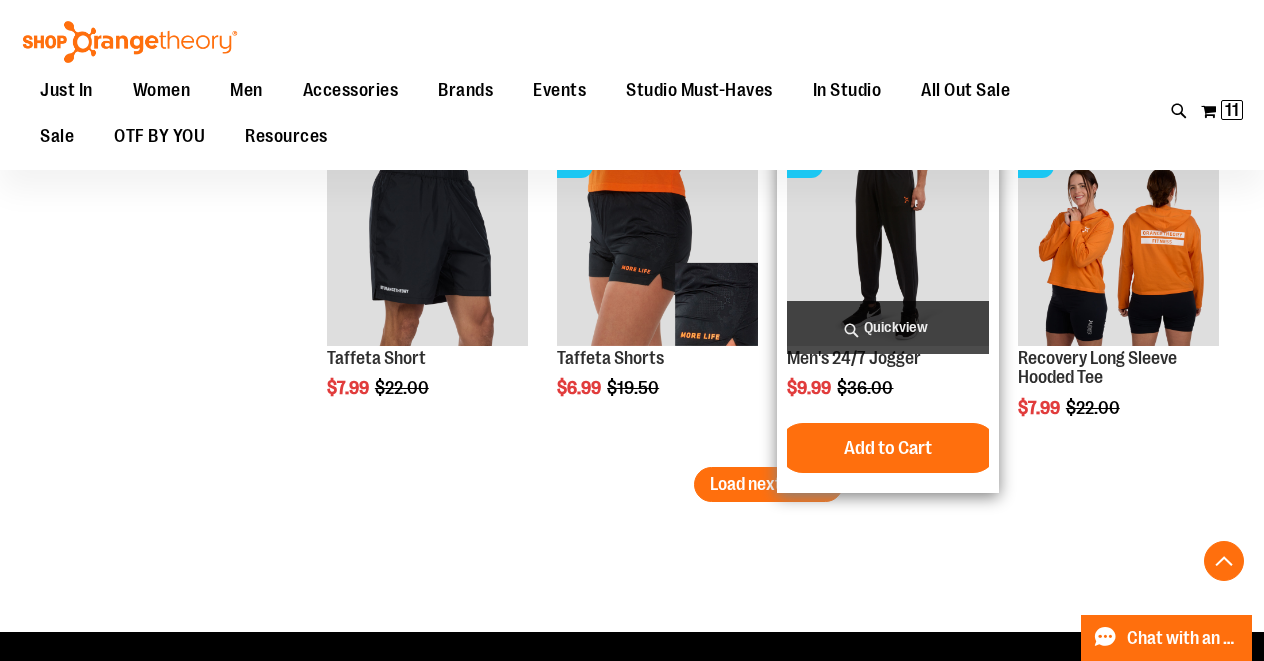 scroll, scrollTop: 4962, scrollLeft: 0, axis: vertical 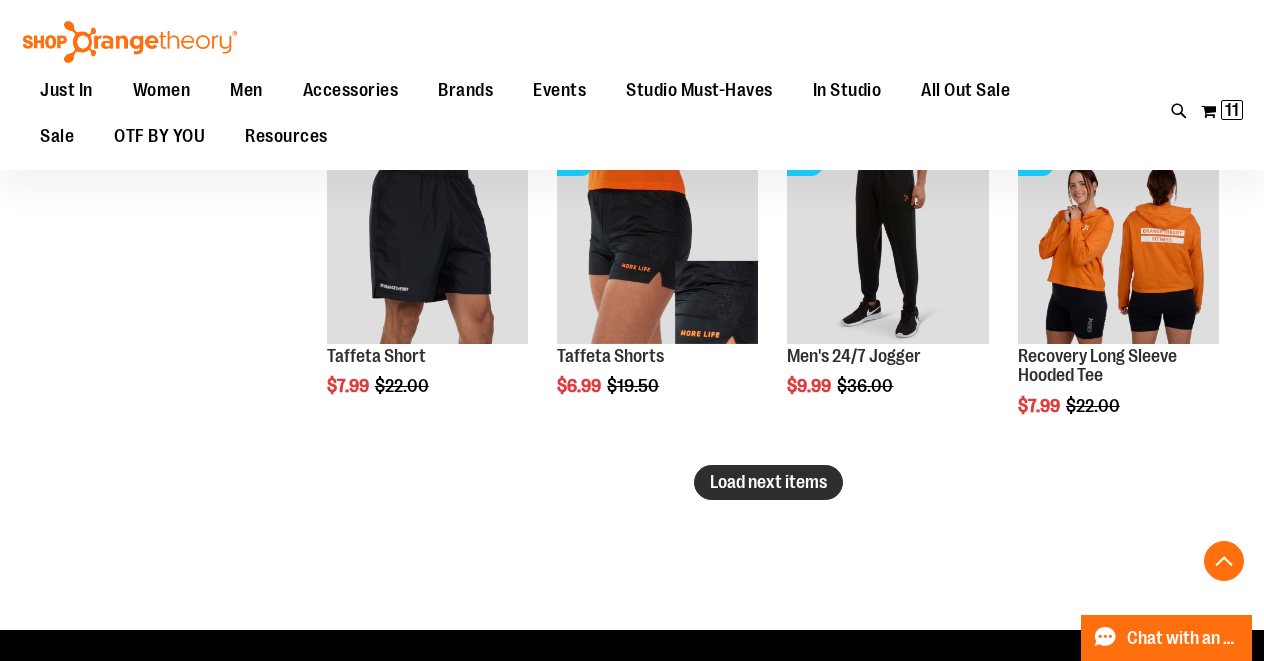 click on "Load next items" at bounding box center [768, 482] 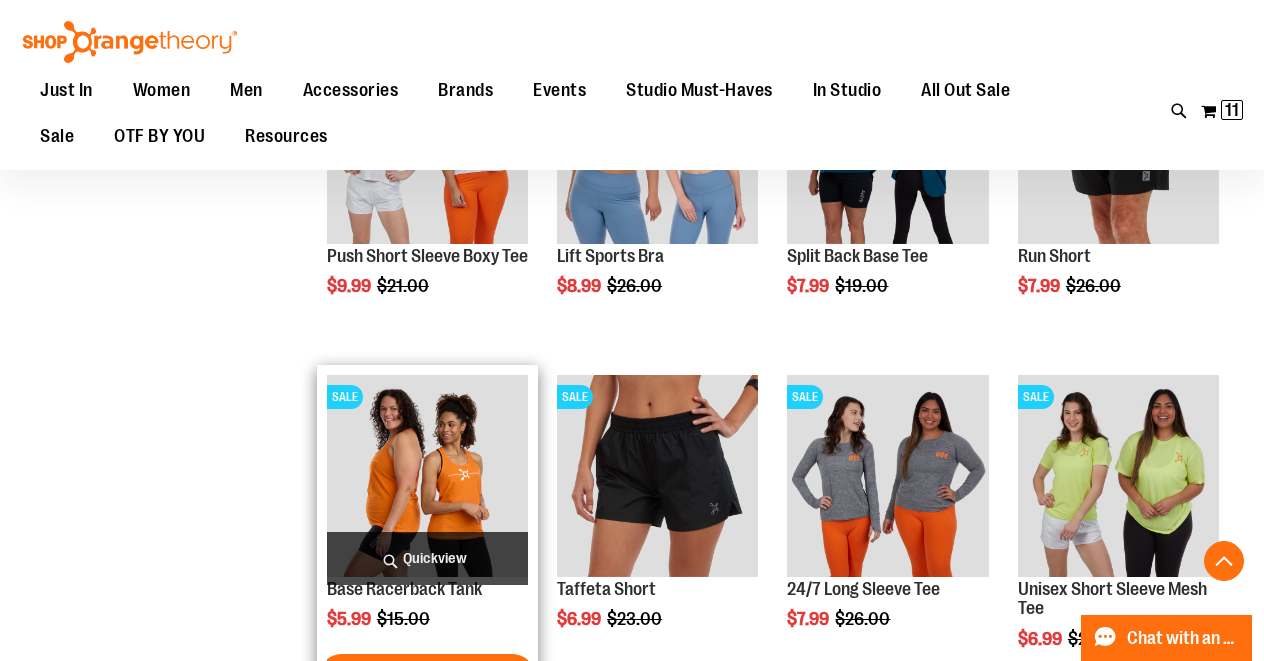 scroll, scrollTop: 5865, scrollLeft: 0, axis: vertical 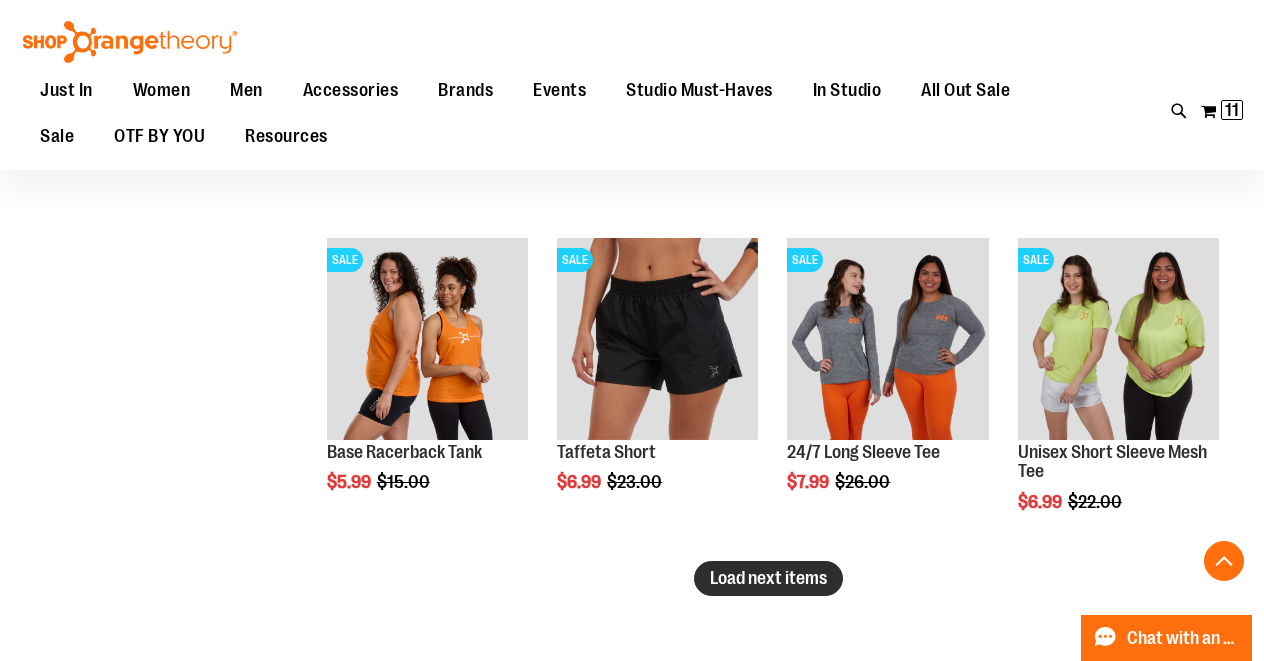 click on "Load next items" at bounding box center [768, 578] 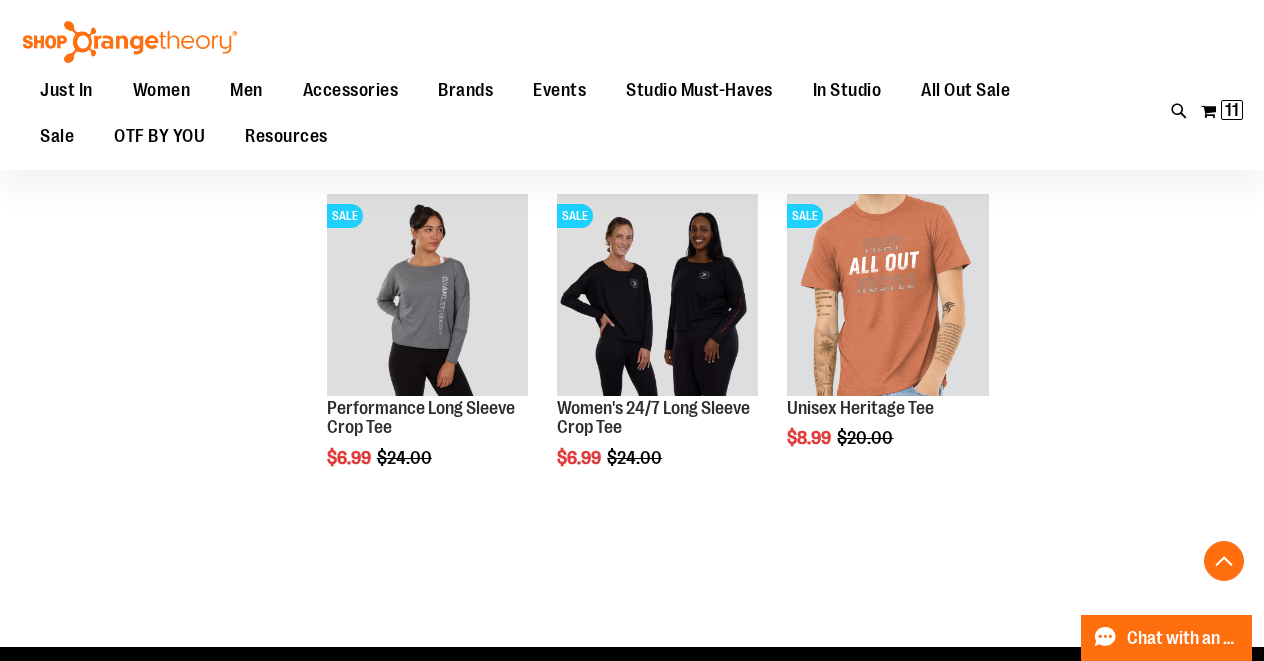 scroll, scrollTop: 6573, scrollLeft: 1, axis: both 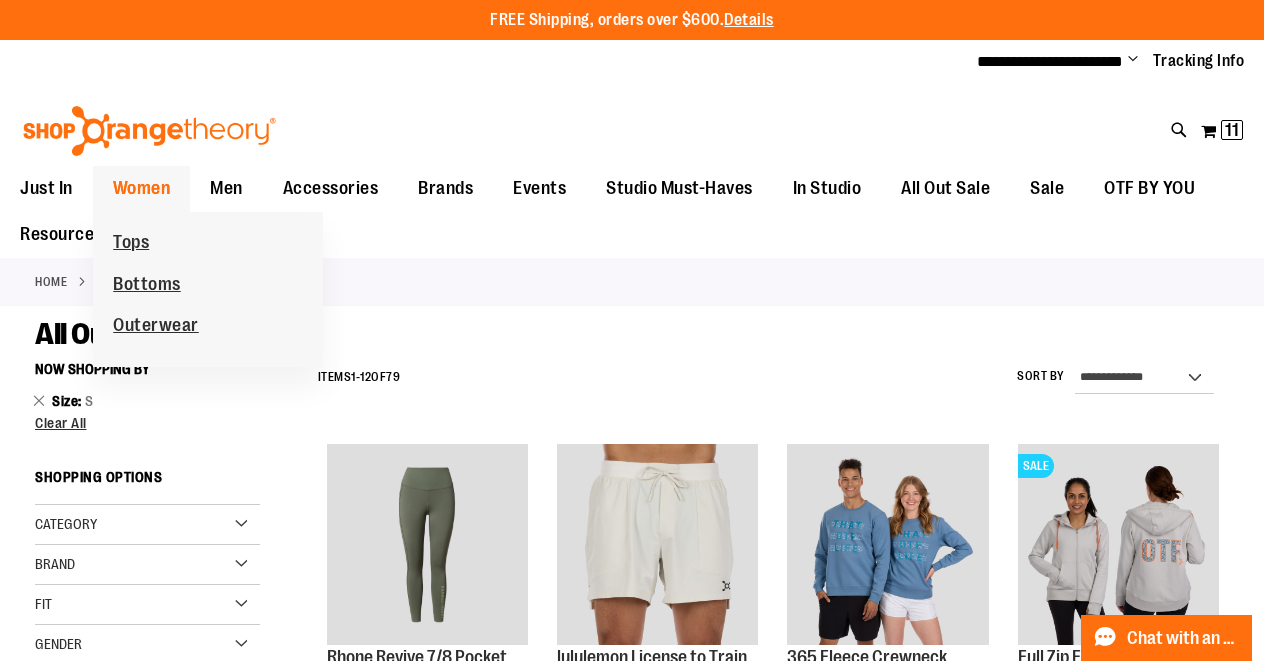 click on "Women" at bounding box center [142, 188] 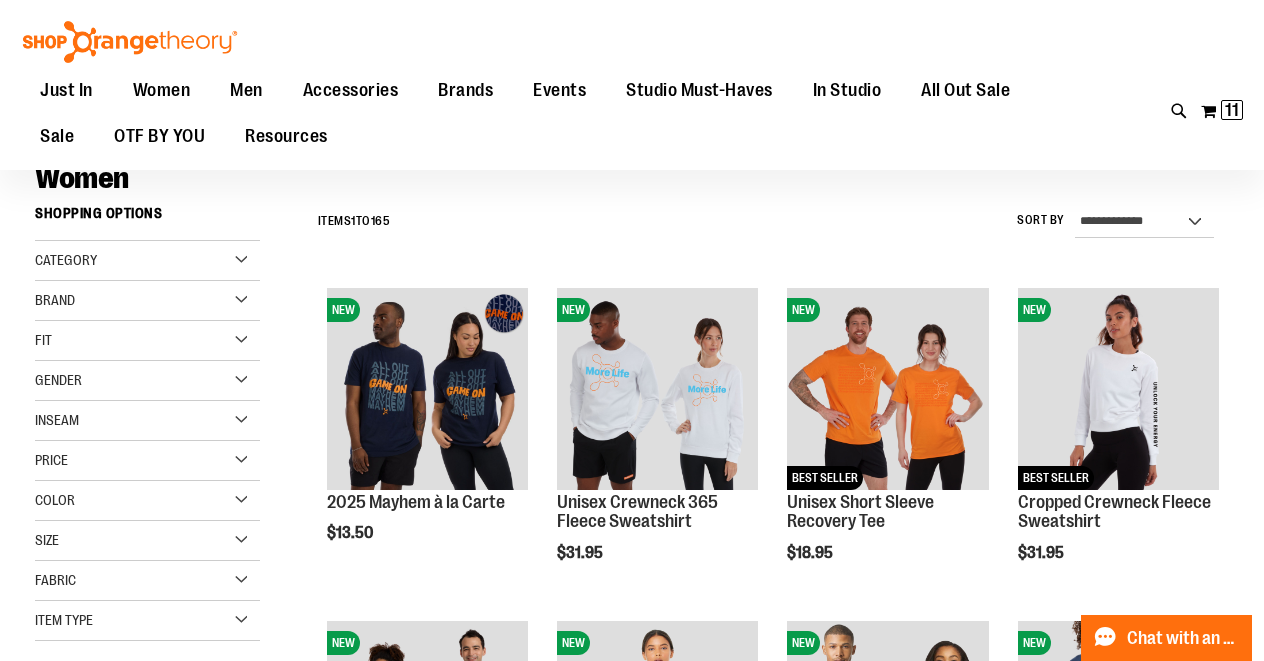 scroll, scrollTop: 171, scrollLeft: 0, axis: vertical 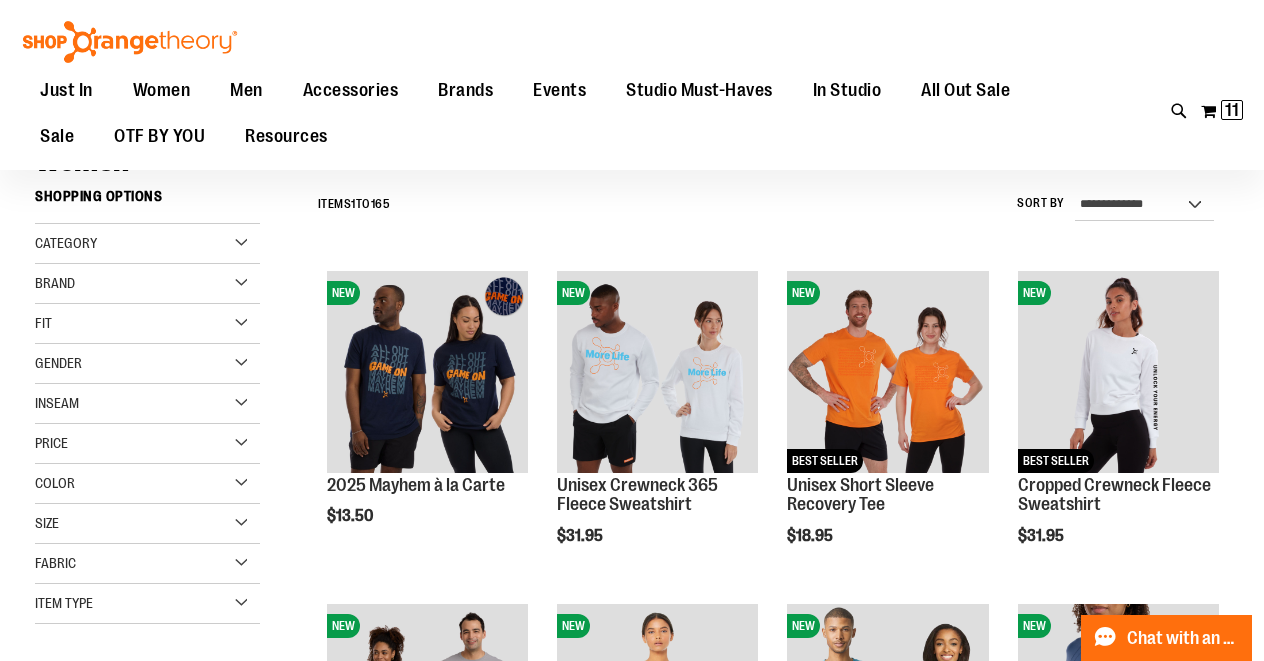 click on "Price" at bounding box center [147, 444] 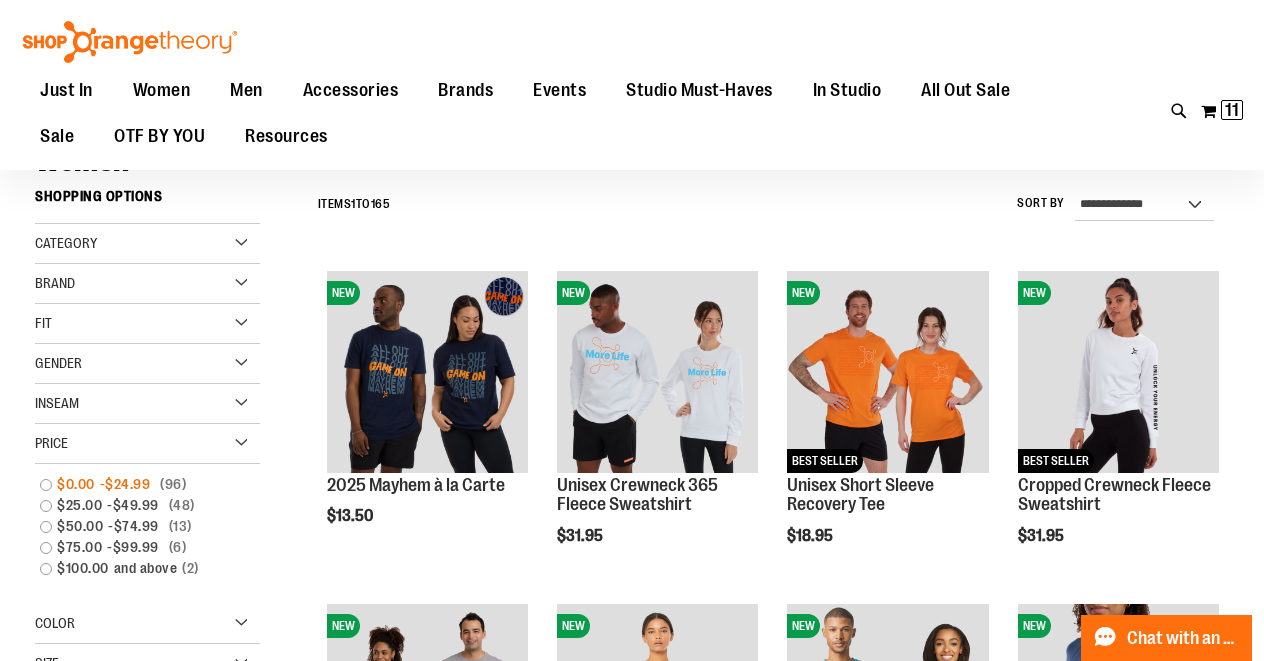 click on "$0.00  -  $24.99                                              96
items" at bounding box center [138, 484] 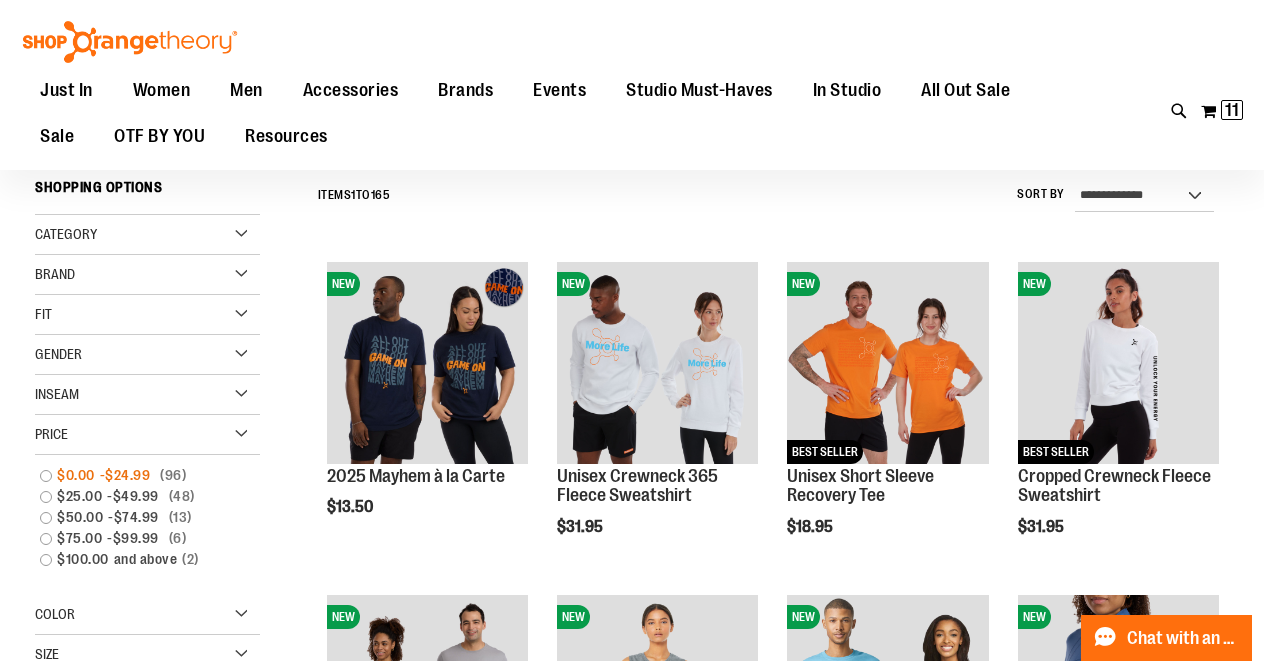 scroll, scrollTop: 181, scrollLeft: 0, axis: vertical 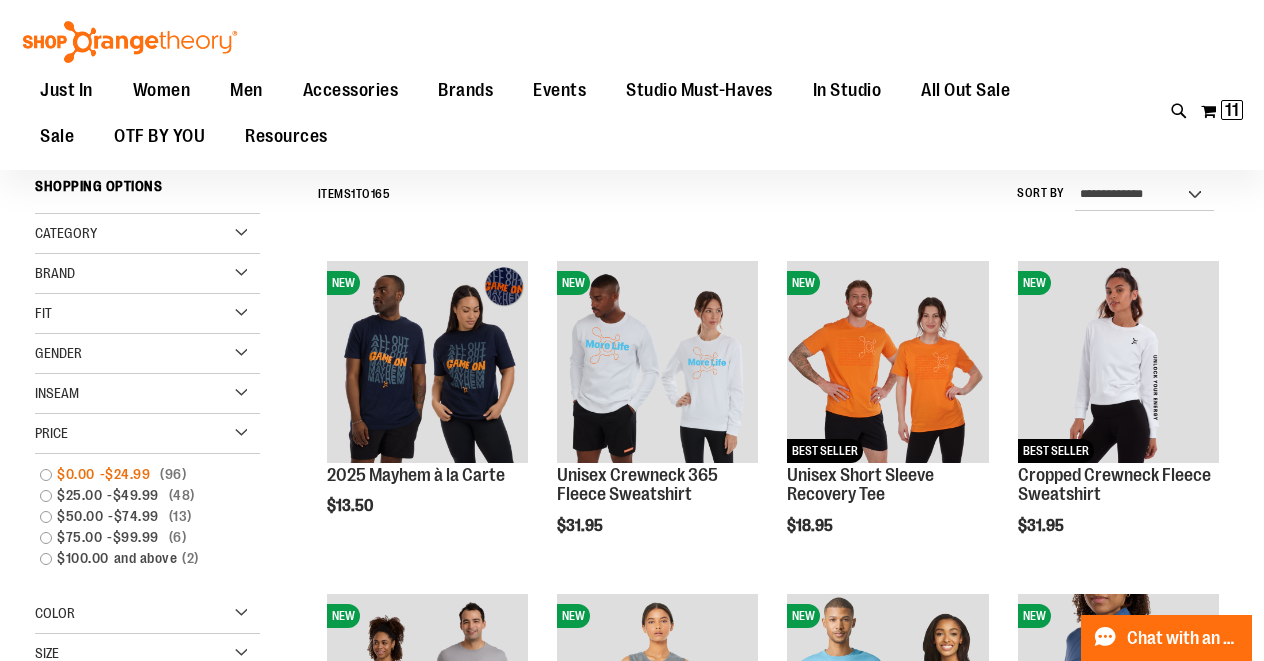 click on "$0.00  -  $24.99                                              96
items" at bounding box center [138, 474] 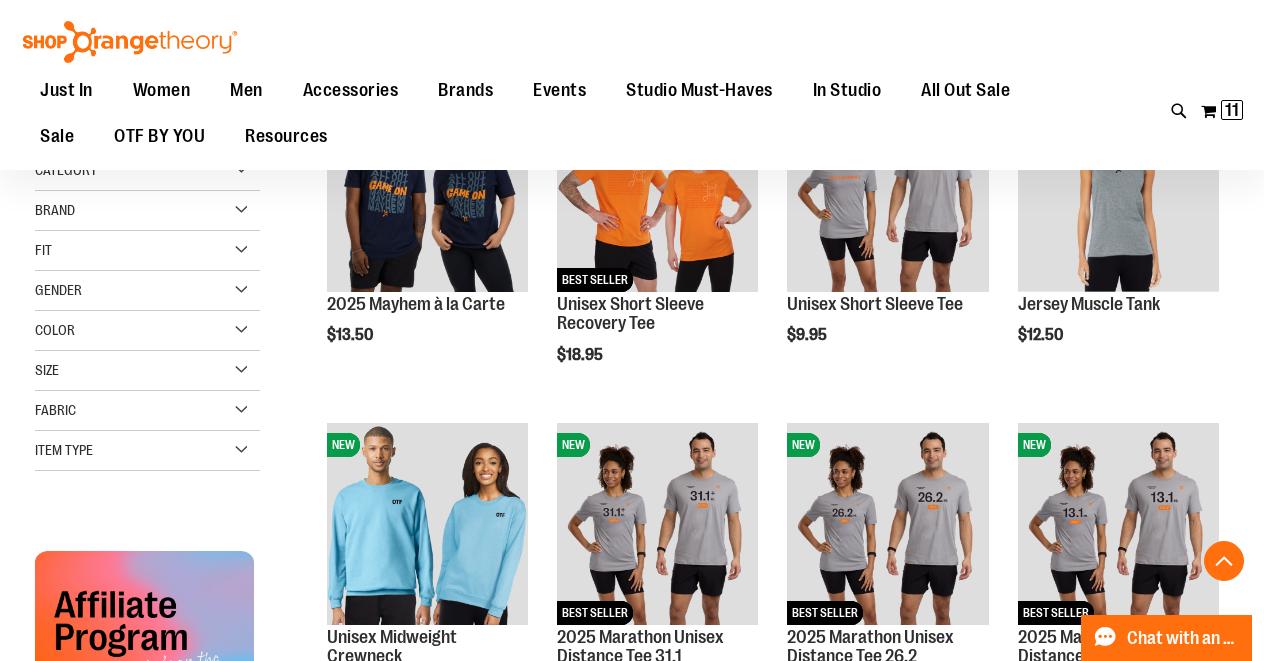 scroll, scrollTop: 361, scrollLeft: 0, axis: vertical 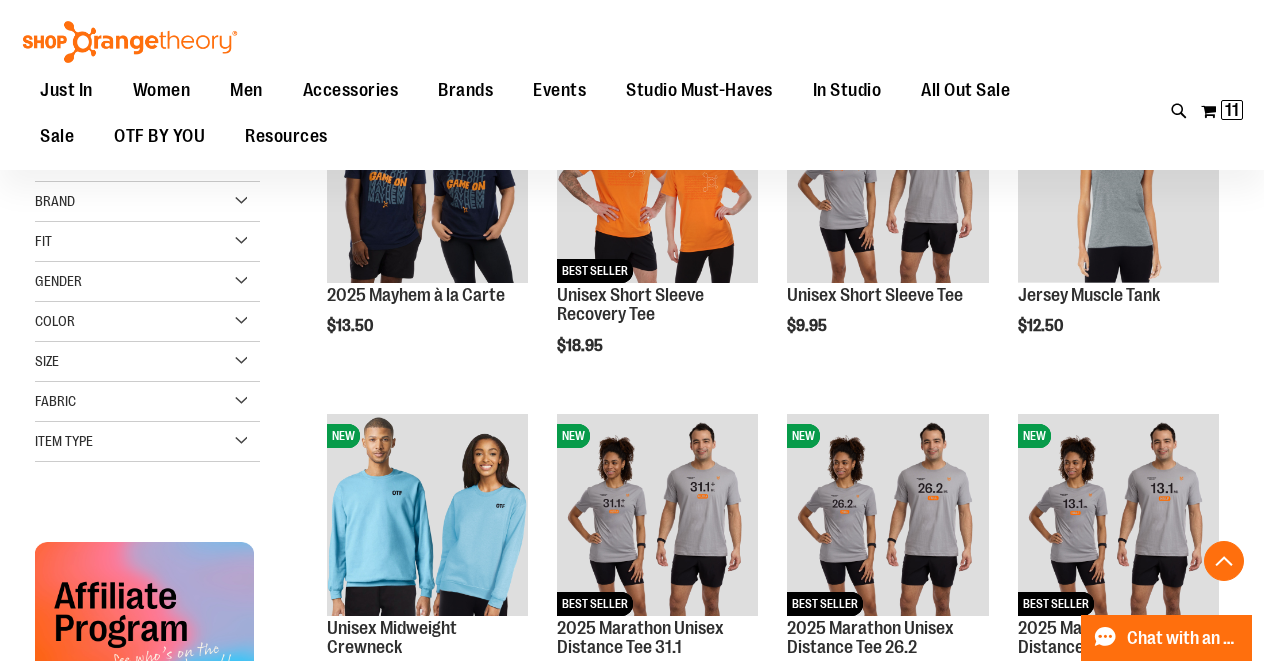 click on "Size" at bounding box center [147, 362] 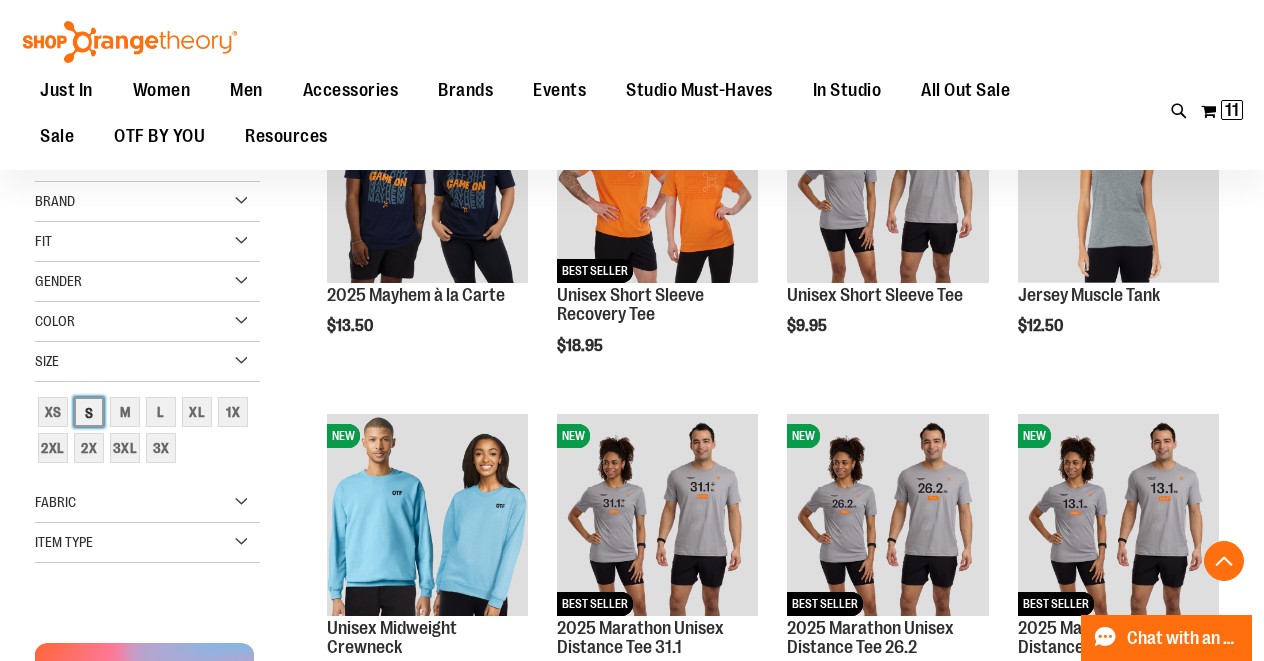 click on "S" at bounding box center [89, 412] 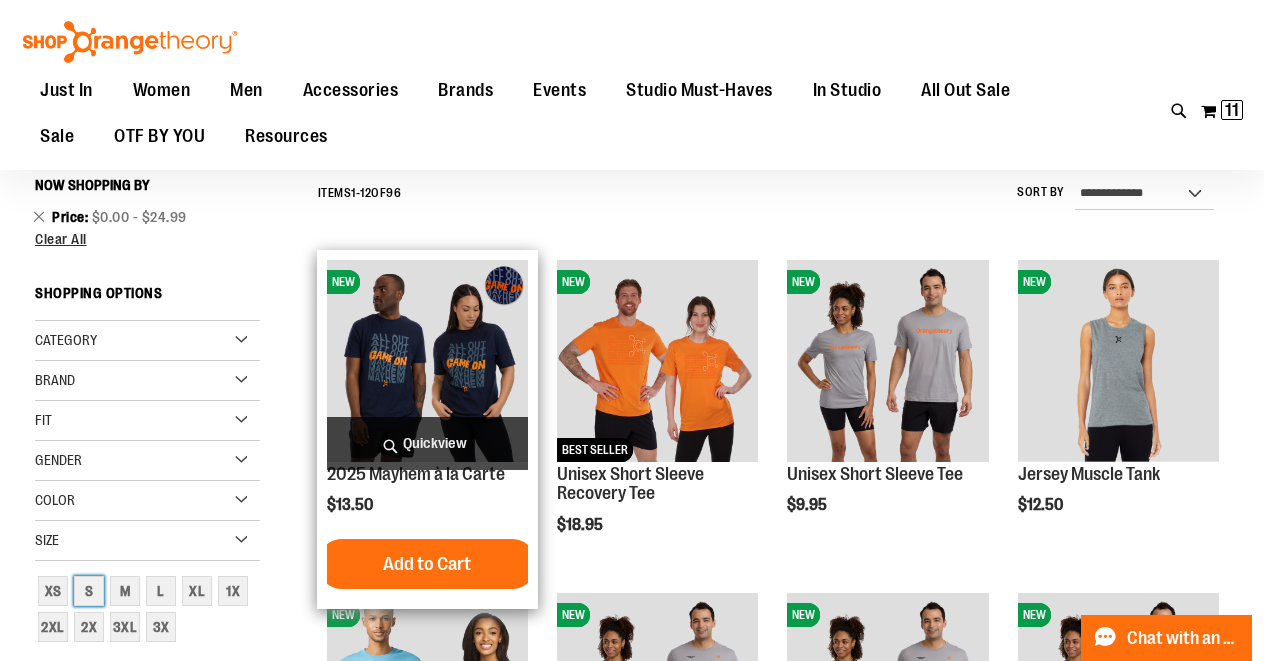 scroll, scrollTop: 181, scrollLeft: 0, axis: vertical 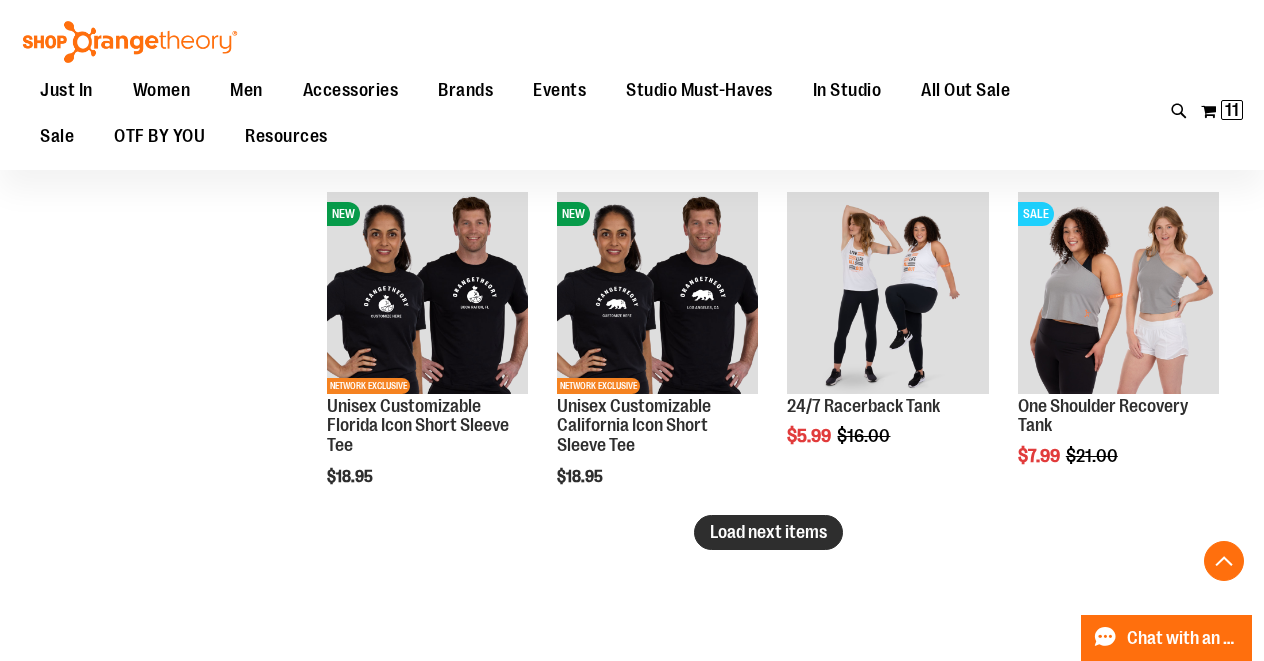 click on "Load next items" at bounding box center [768, 532] 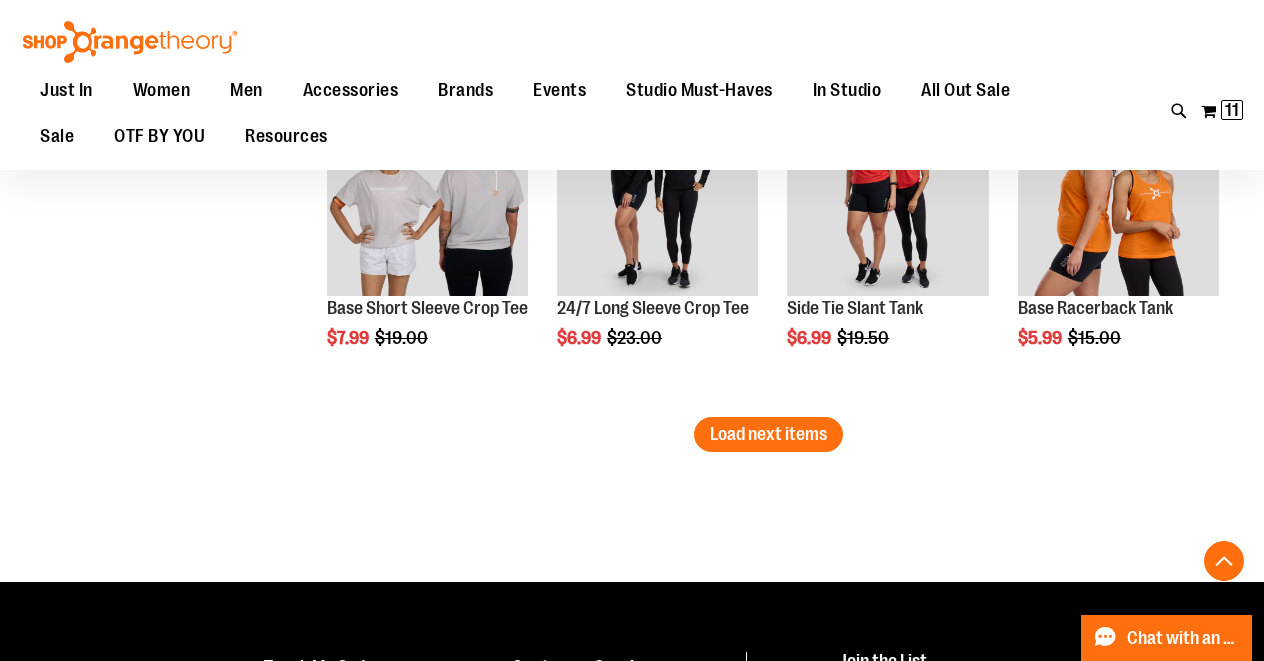 scroll, scrollTop: 4105, scrollLeft: 0, axis: vertical 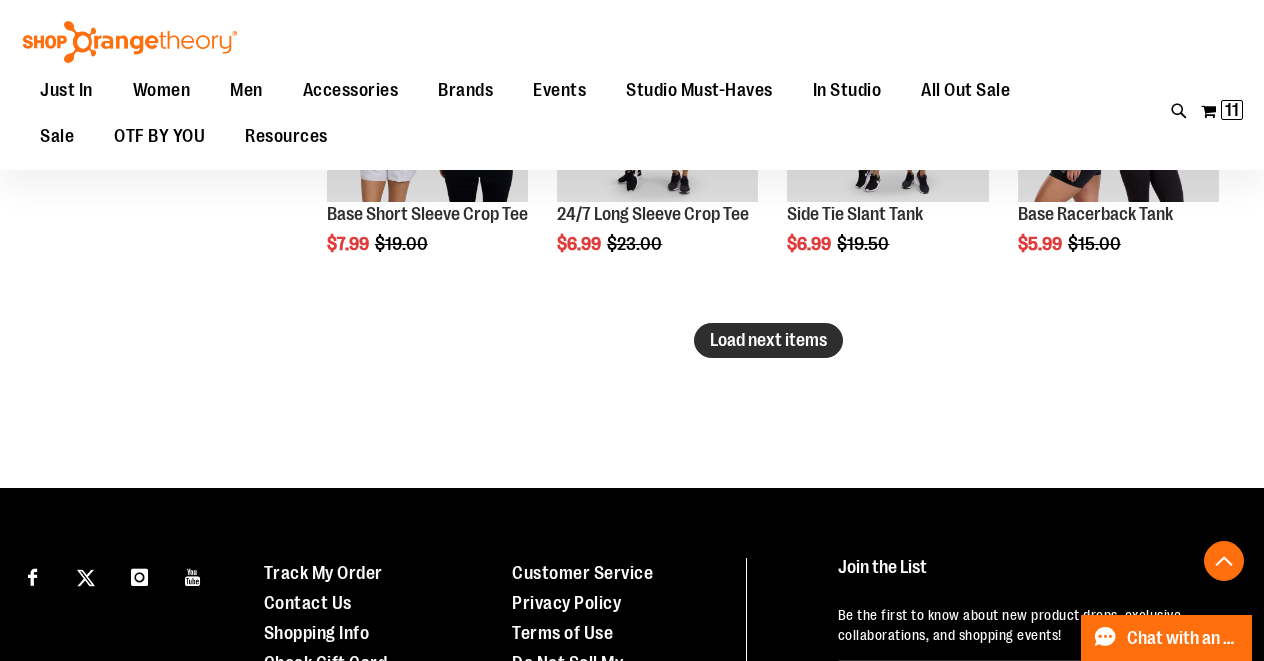 click on "Load next items" at bounding box center [768, 340] 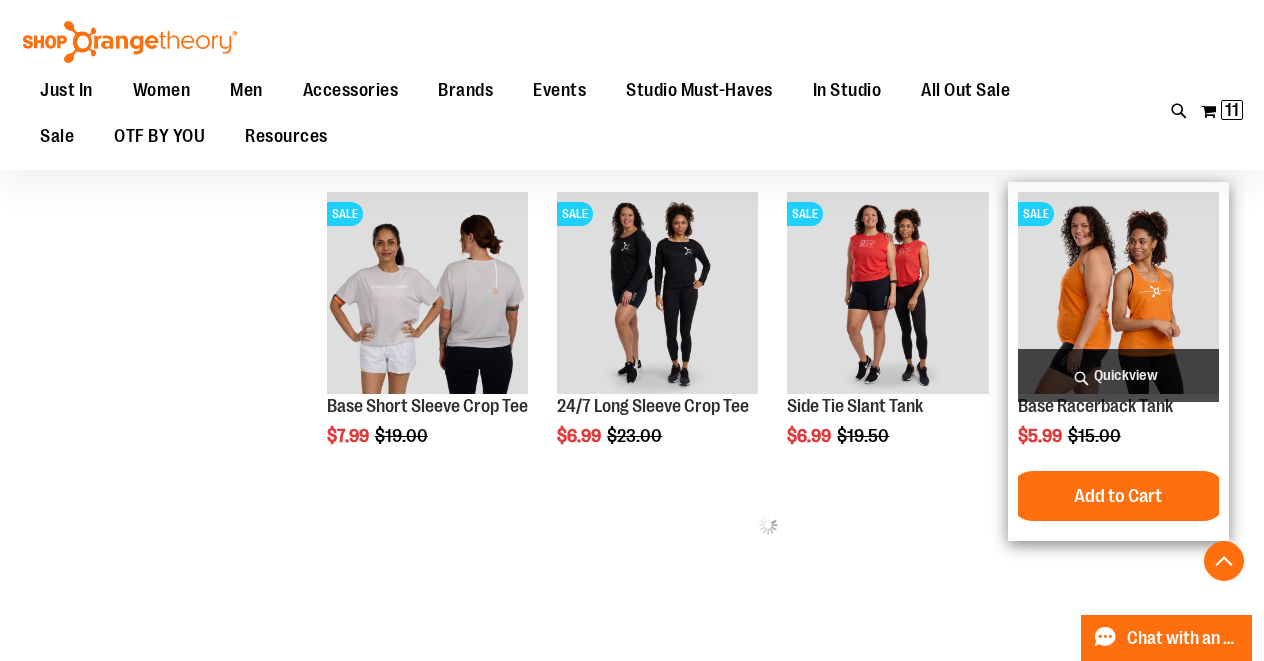 scroll, scrollTop: 3913, scrollLeft: 0, axis: vertical 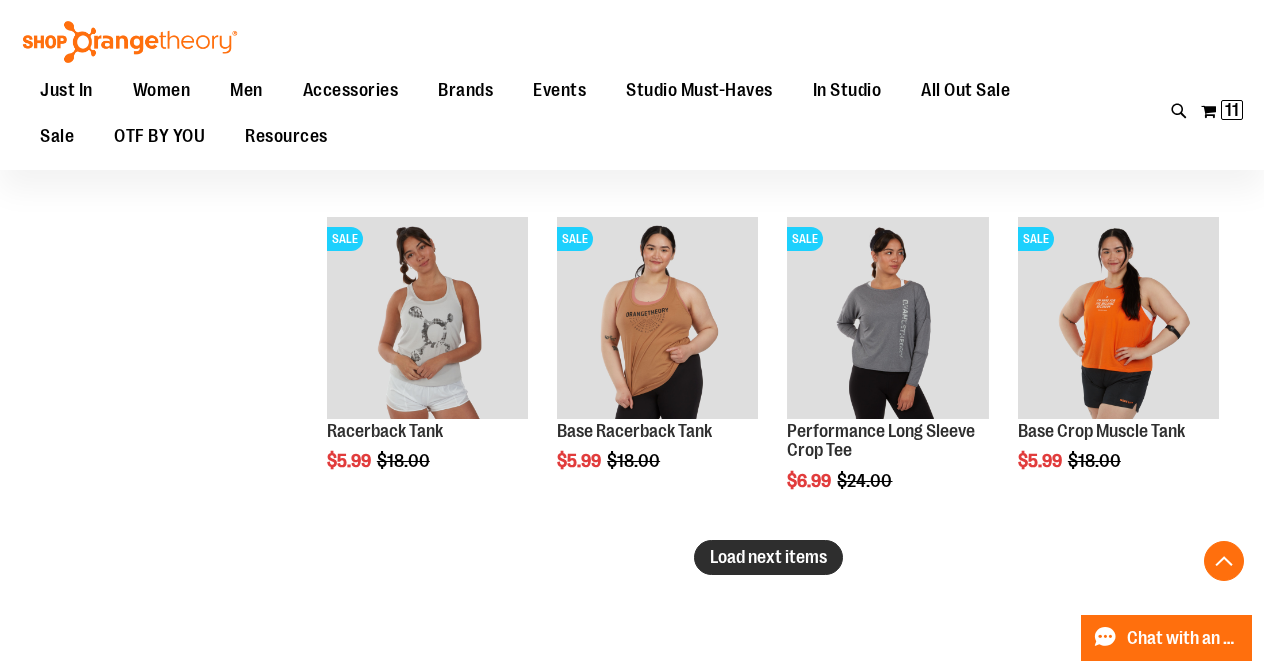 click on "Load next items" at bounding box center (768, 557) 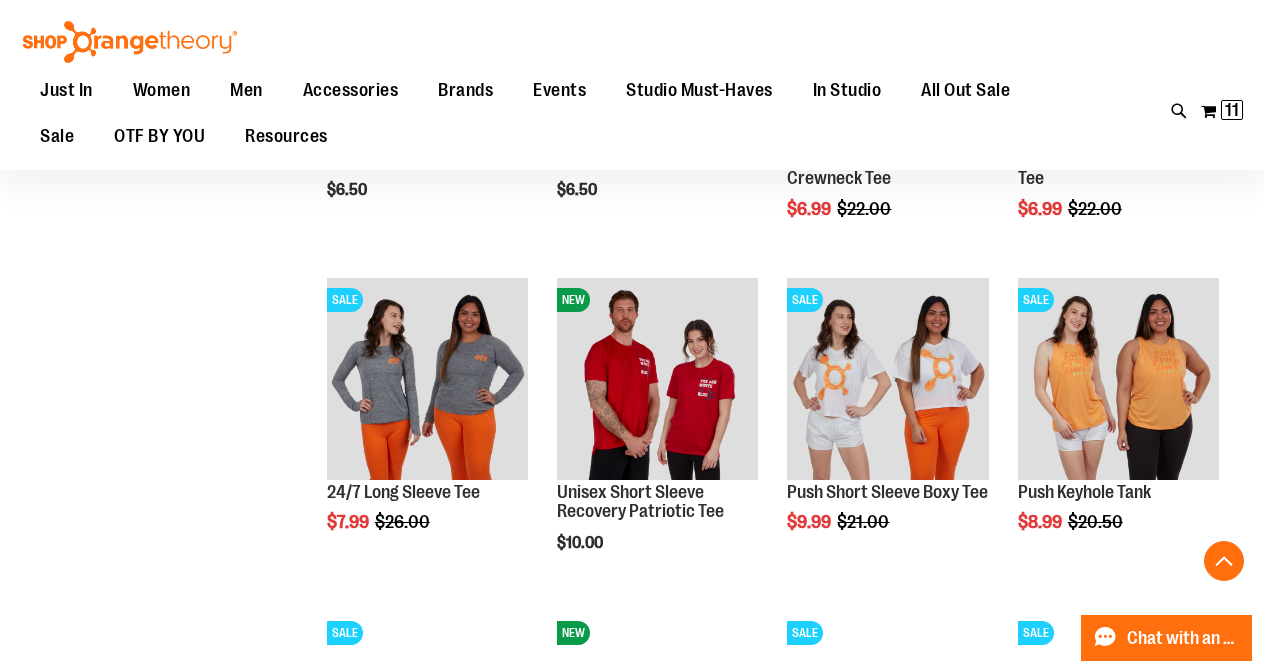 scroll, scrollTop: 5891, scrollLeft: 0, axis: vertical 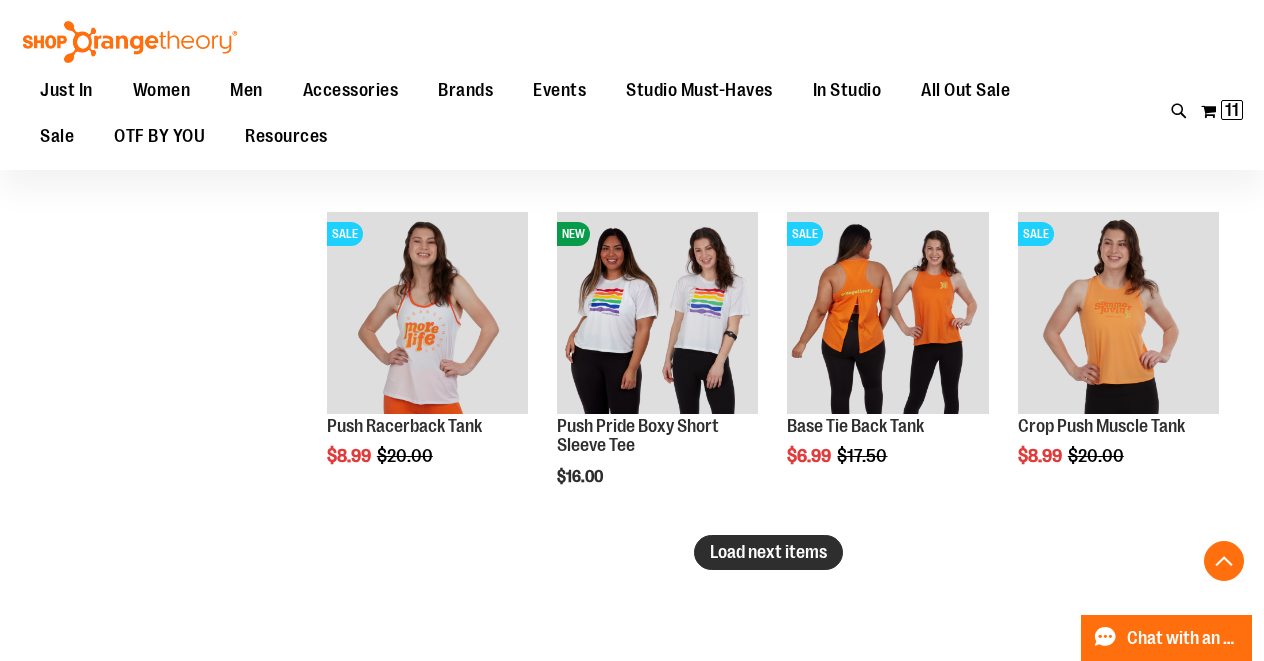 click on "Load next items" at bounding box center [768, 552] 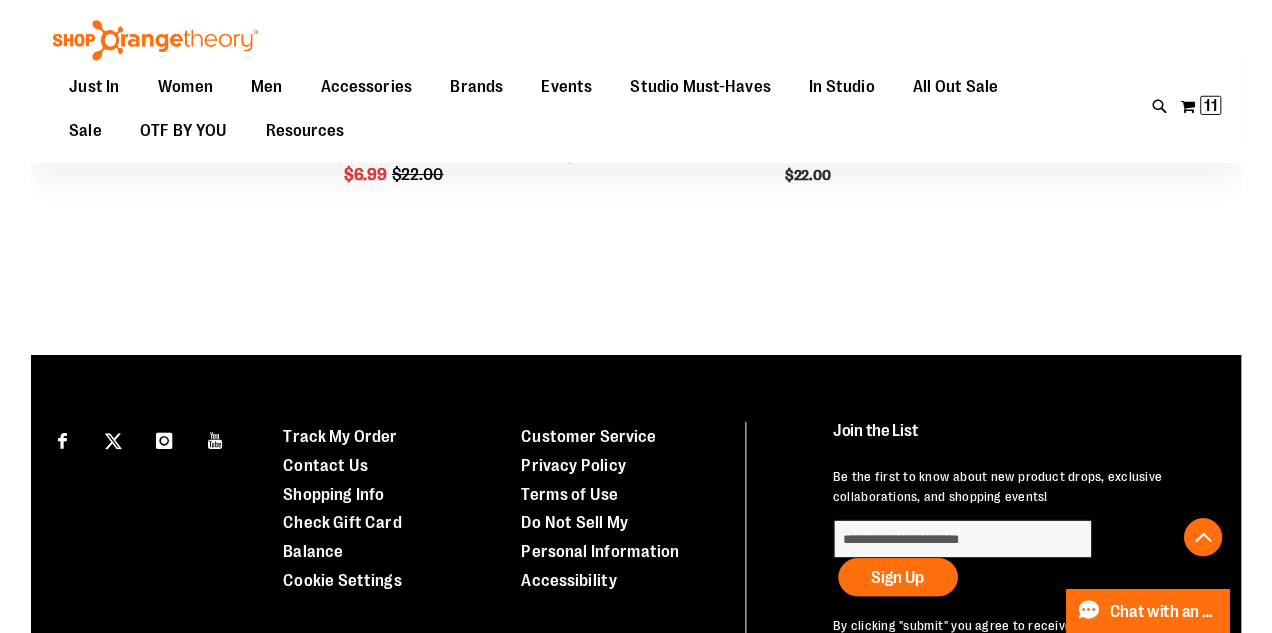 scroll, scrollTop: 6561, scrollLeft: 0, axis: vertical 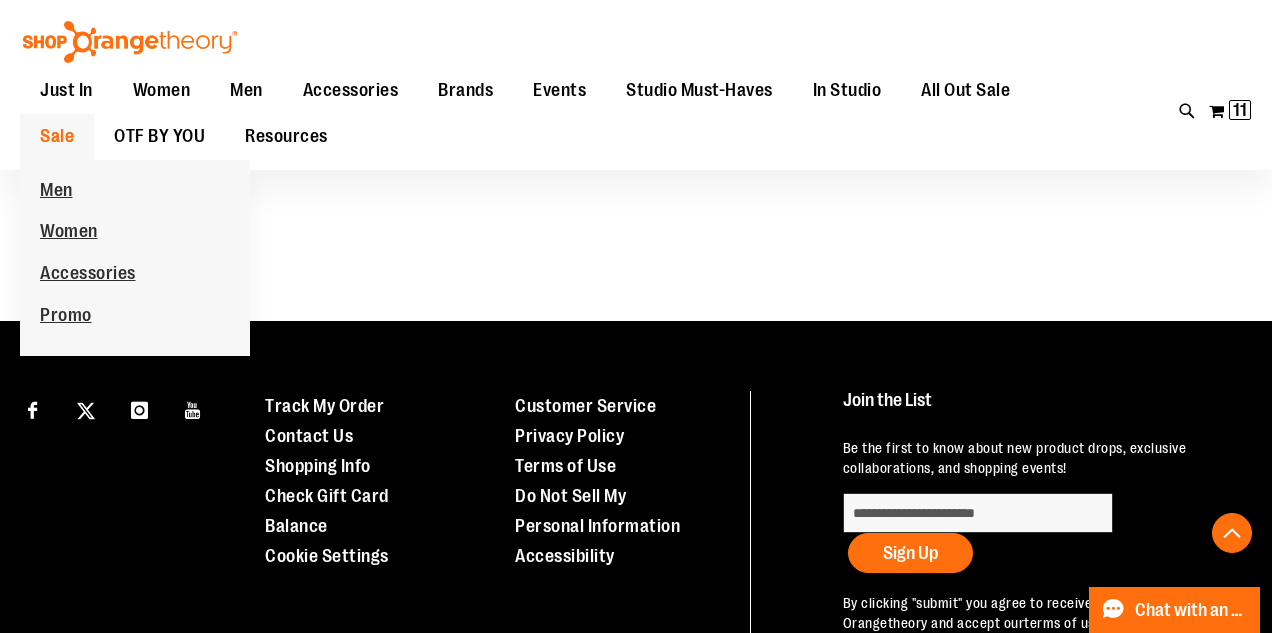 click on "Sale" at bounding box center (57, 136) 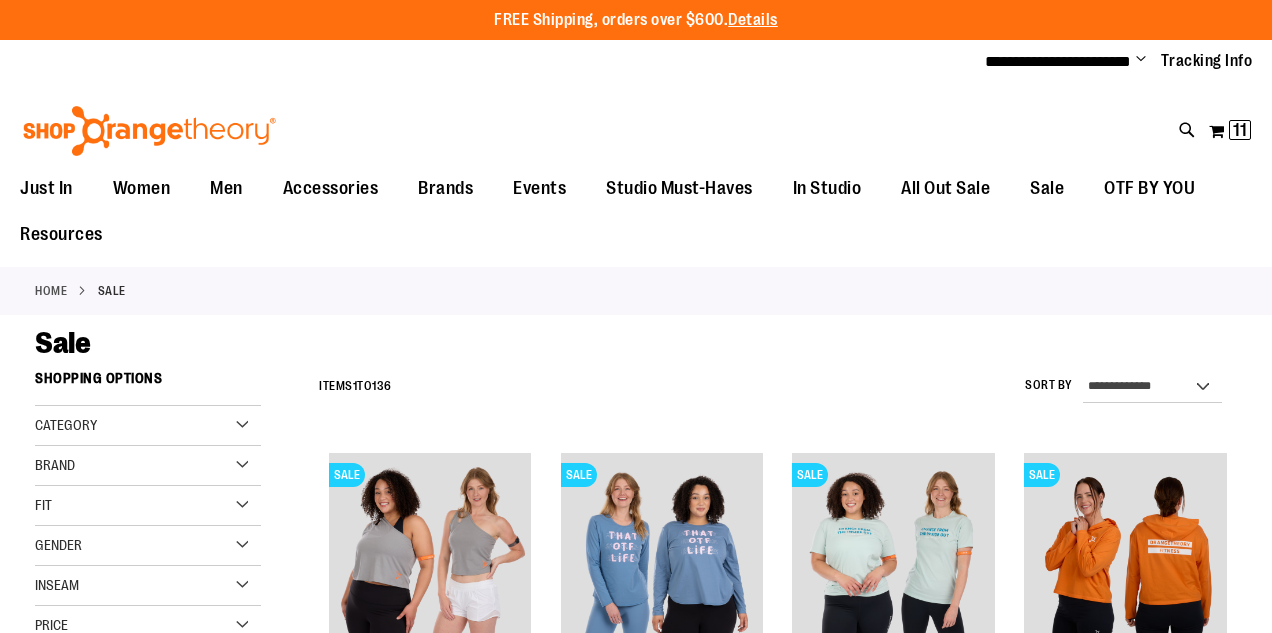 scroll, scrollTop: 0, scrollLeft: 0, axis: both 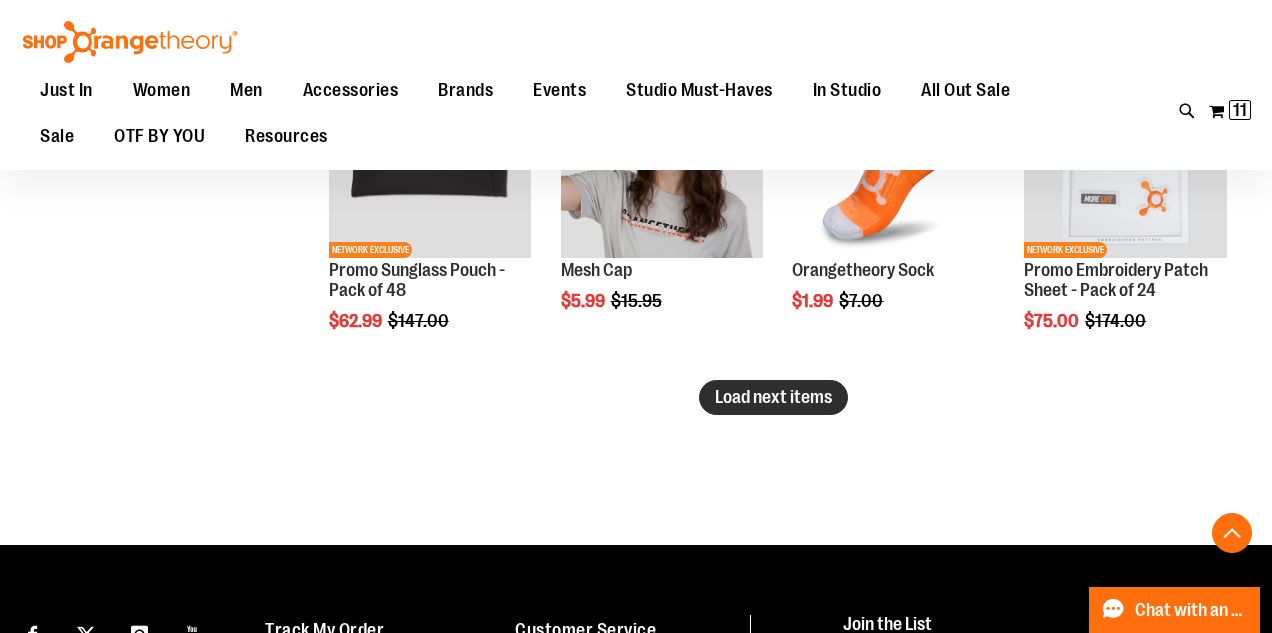 click on "Load next items" at bounding box center (773, 397) 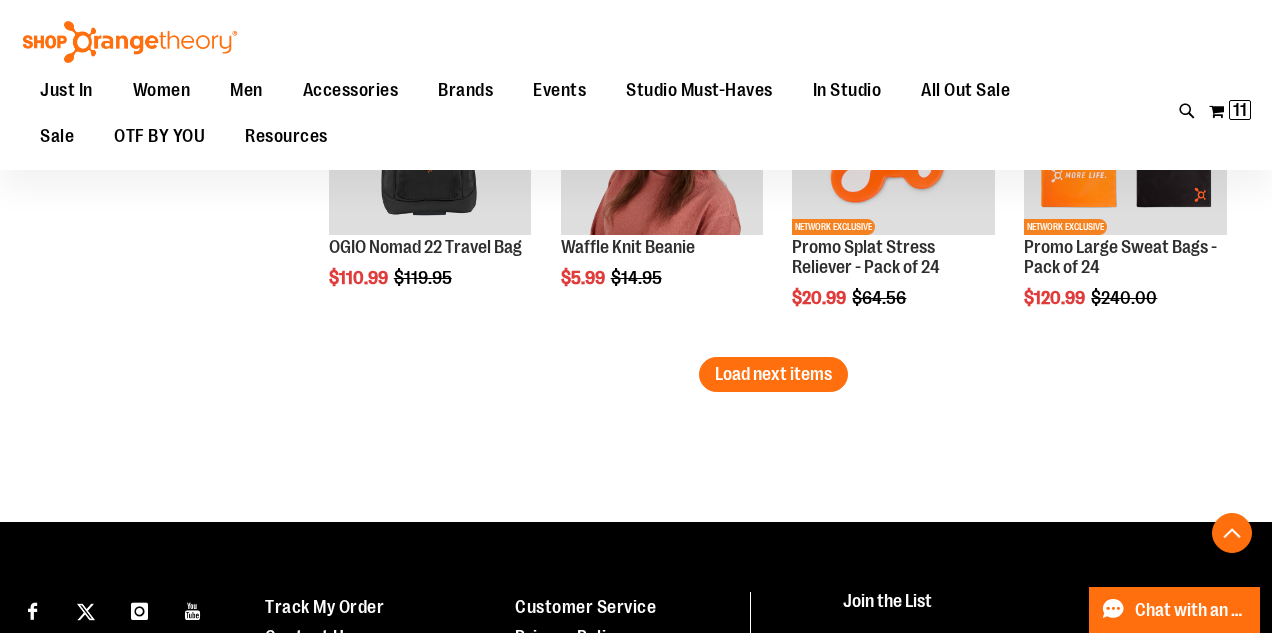 scroll, scrollTop: 4109, scrollLeft: 0, axis: vertical 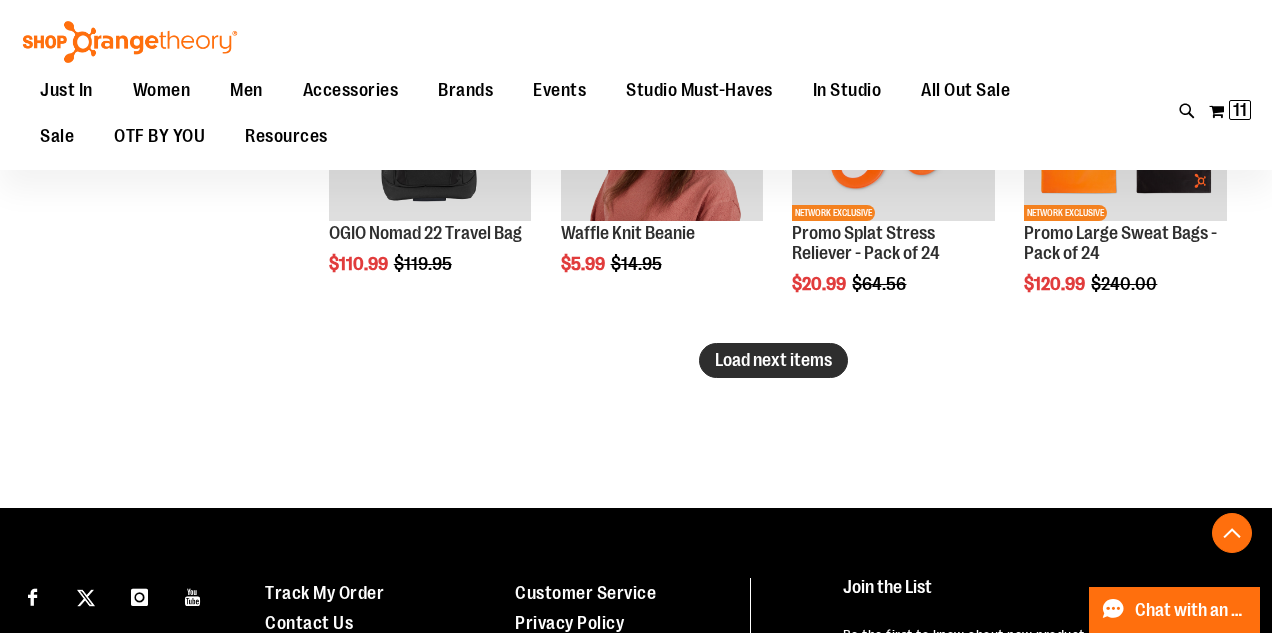 click on "Load next items" at bounding box center [773, 360] 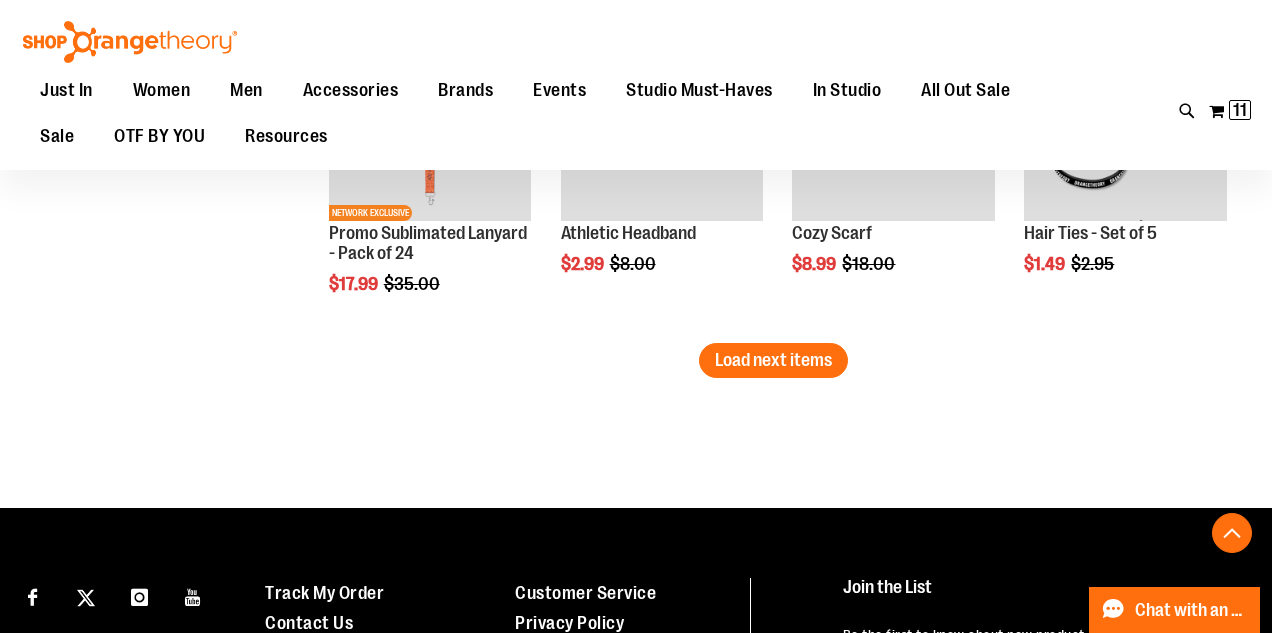 scroll, scrollTop: 5121, scrollLeft: 0, axis: vertical 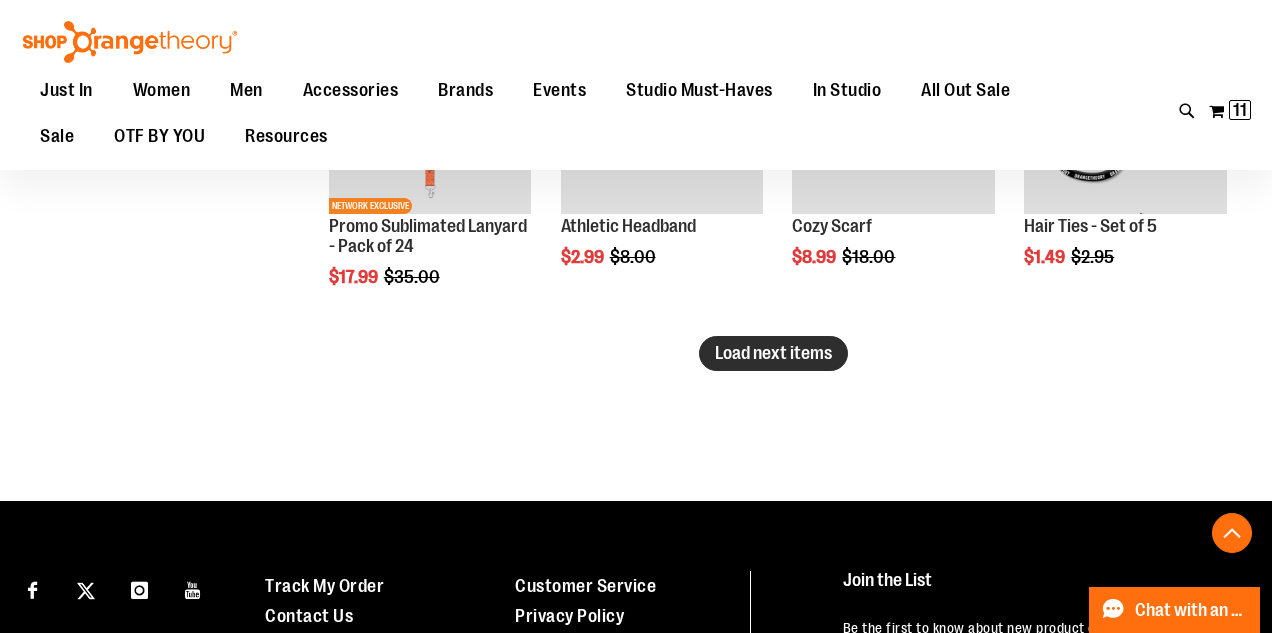 click on "Load next items" at bounding box center [773, 353] 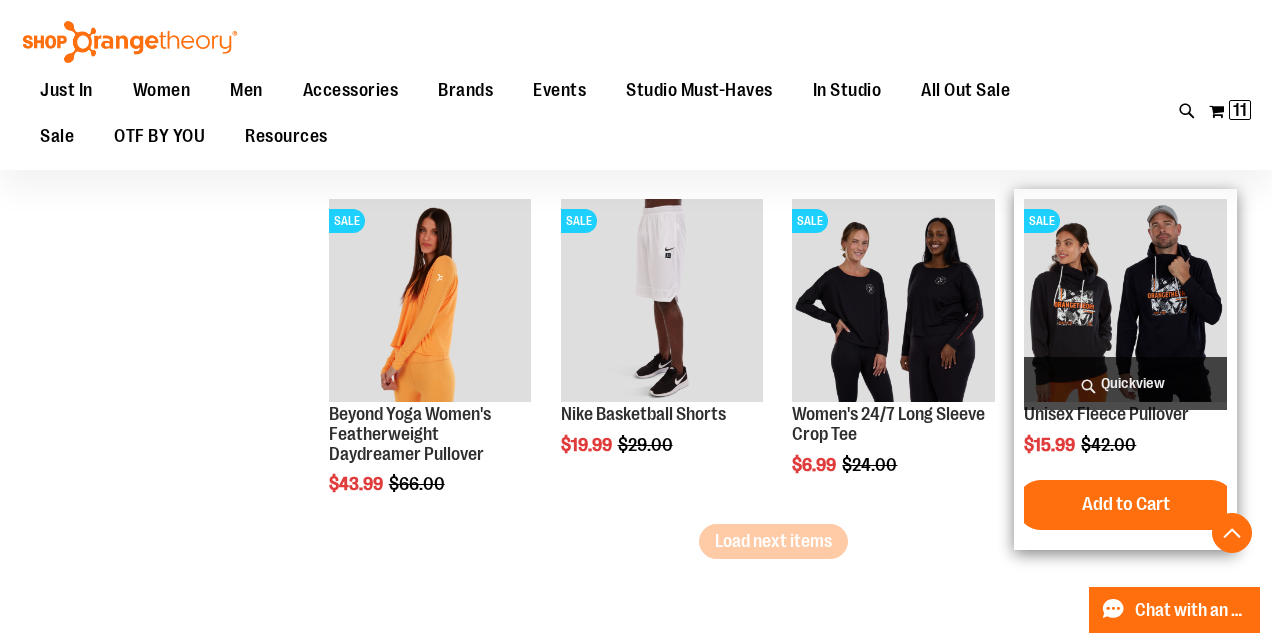 scroll, scrollTop: 5936, scrollLeft: 0, axis: vertical 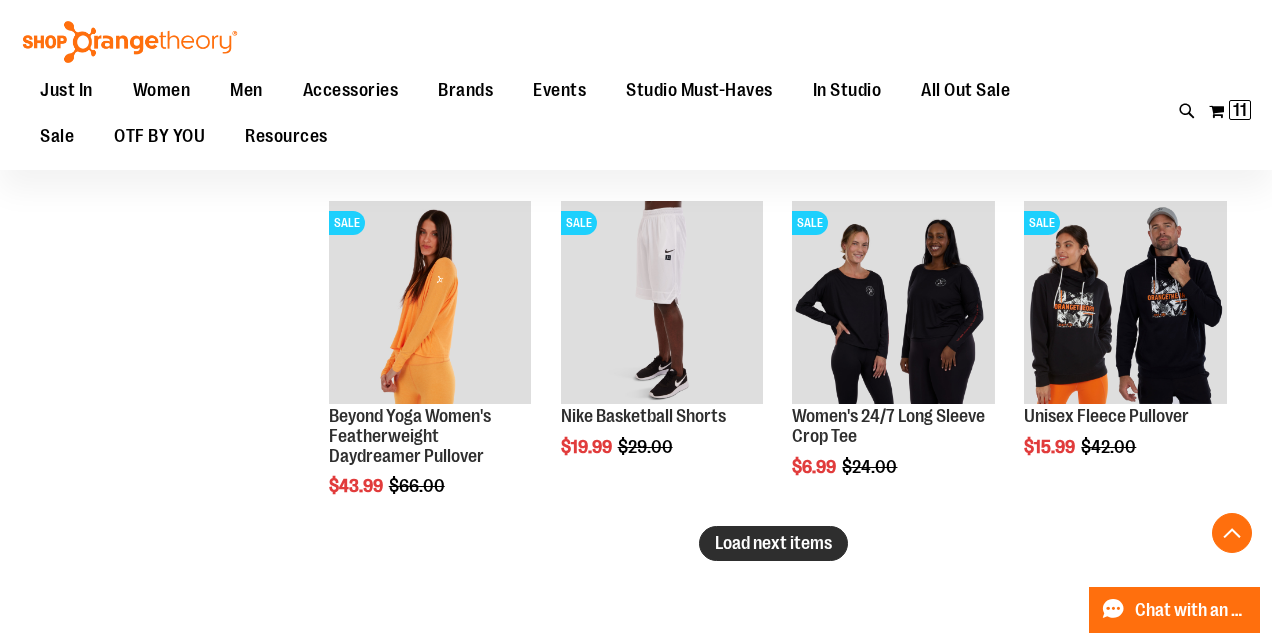 click on "Load next items" at bounding box center (773, 543) 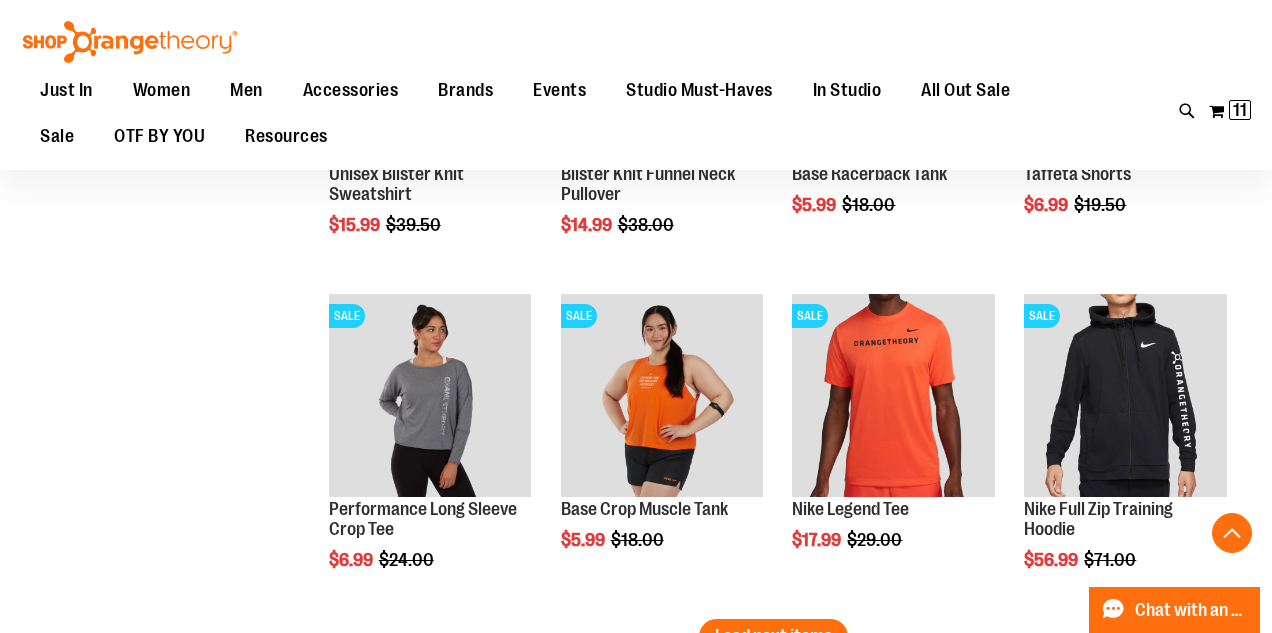 scroll, scrollTop: 6919, scrollLeft: 0, axis: vertical 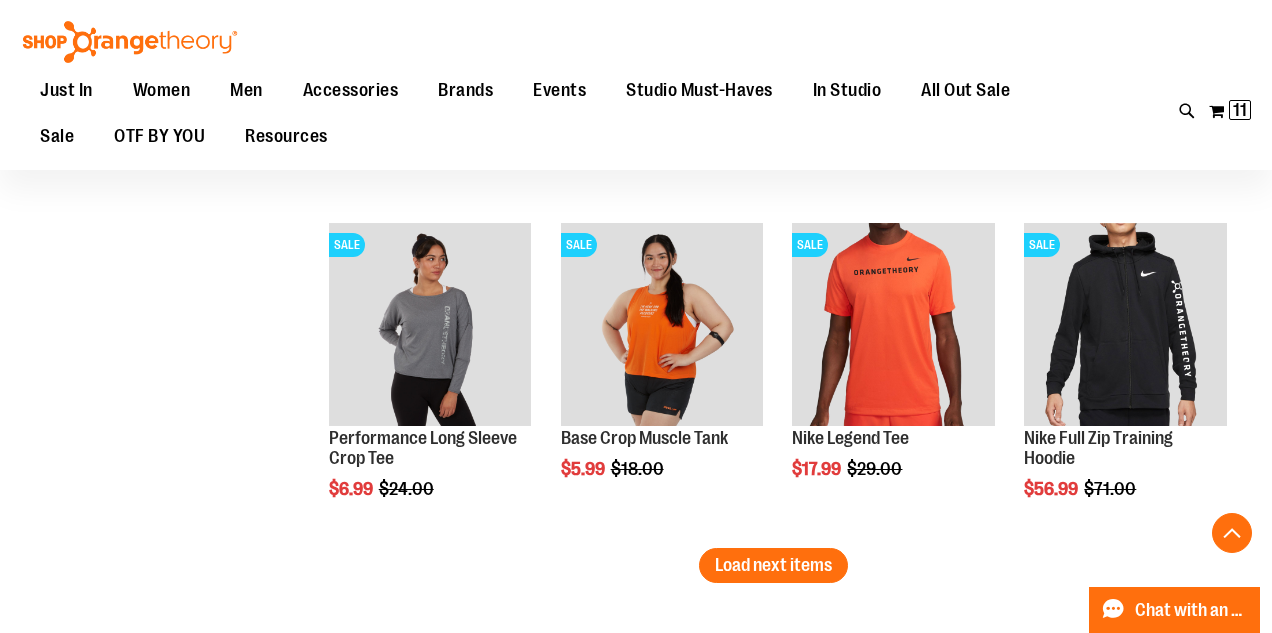 click on "Load next items" at bounding box center (773, 565) 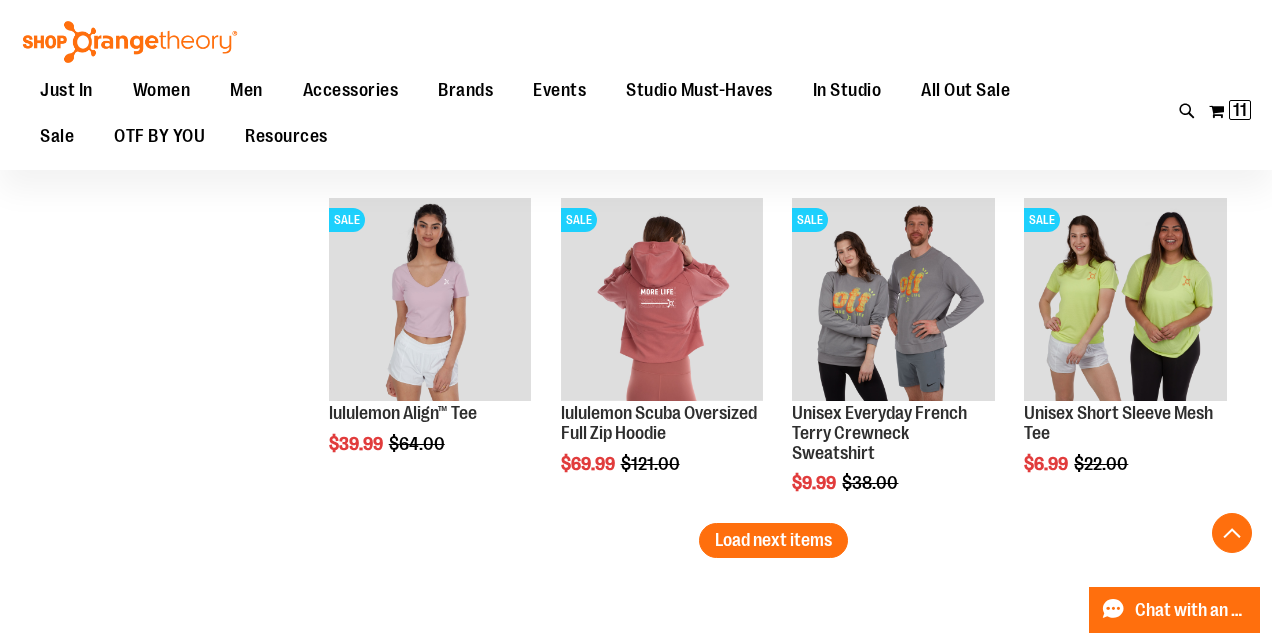 scroll, scrollTop: 7948, scrollLeft: 0, axis: vertical 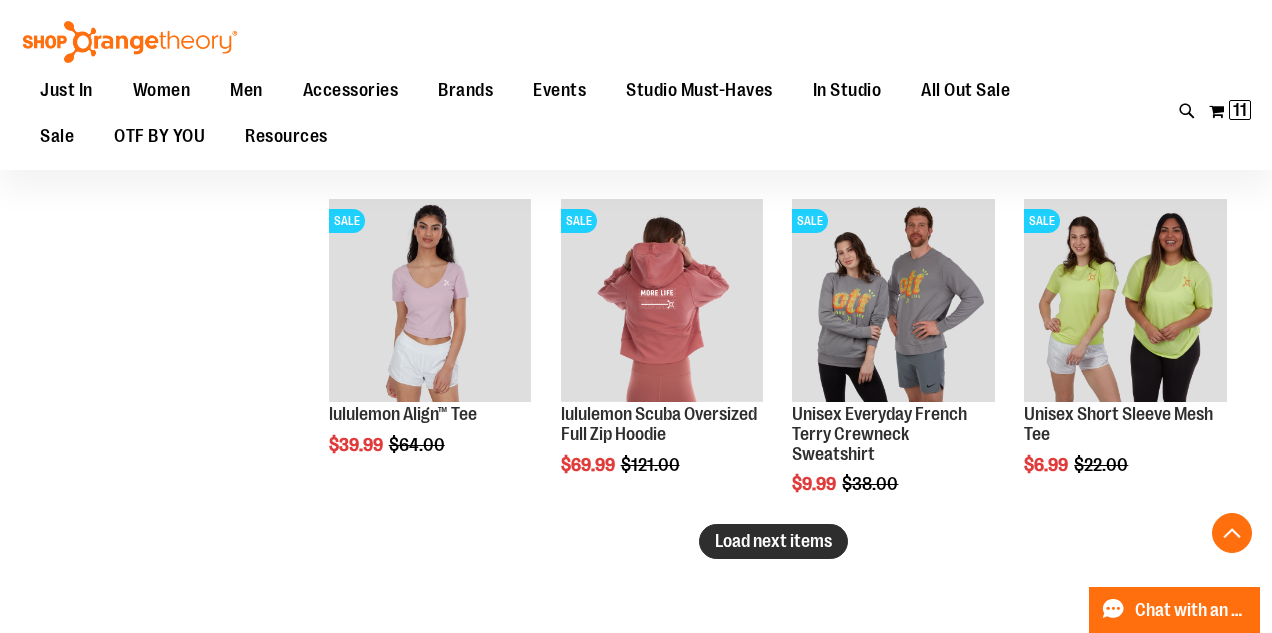 click on "Load next items" at bounding box center [773, 541] 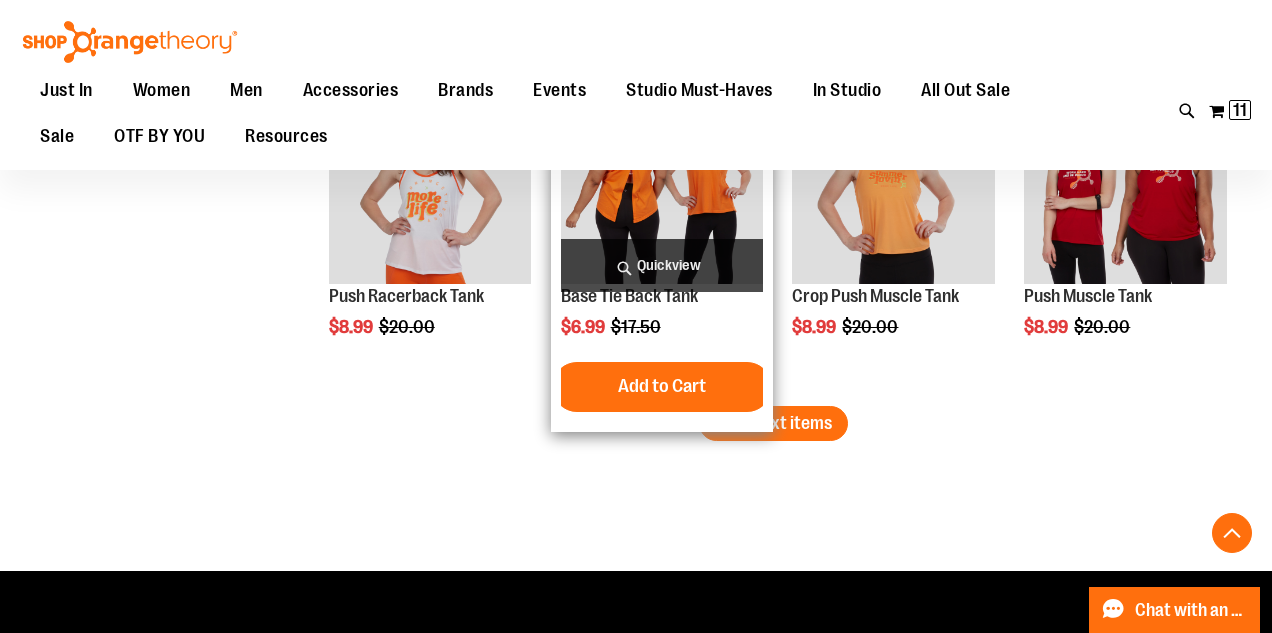 scroll, scrollTop: 9070, scrollLeft: 0, axis: vertical 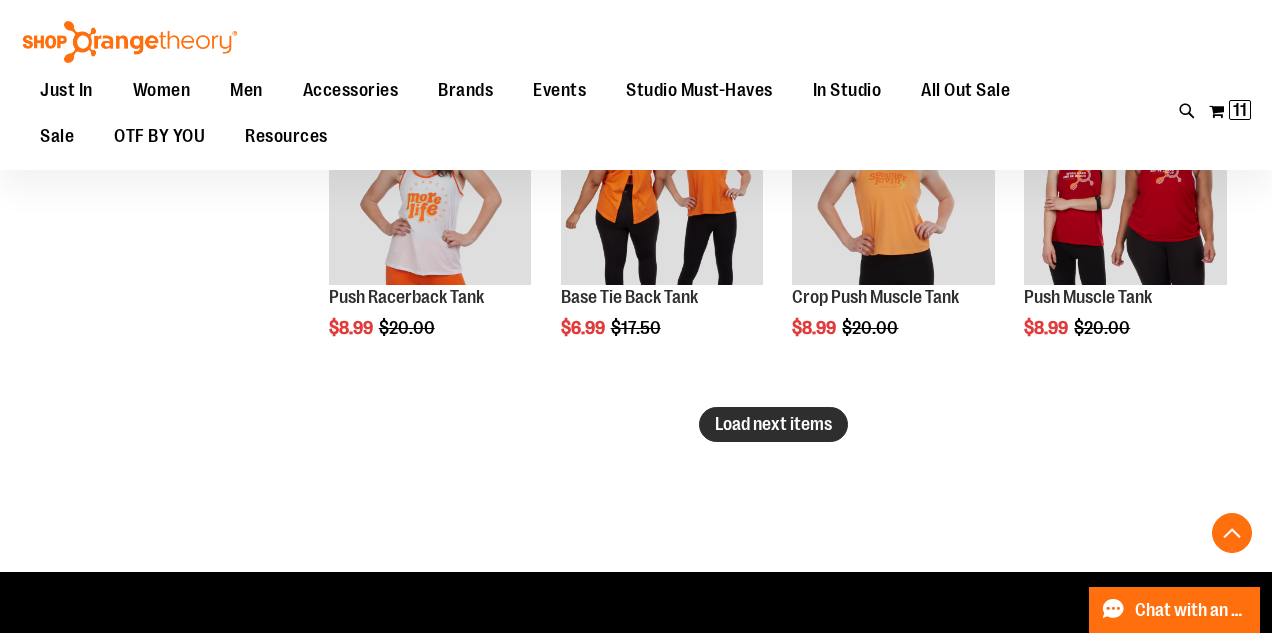 click on "Load next items" at bounding box center [773, 424] 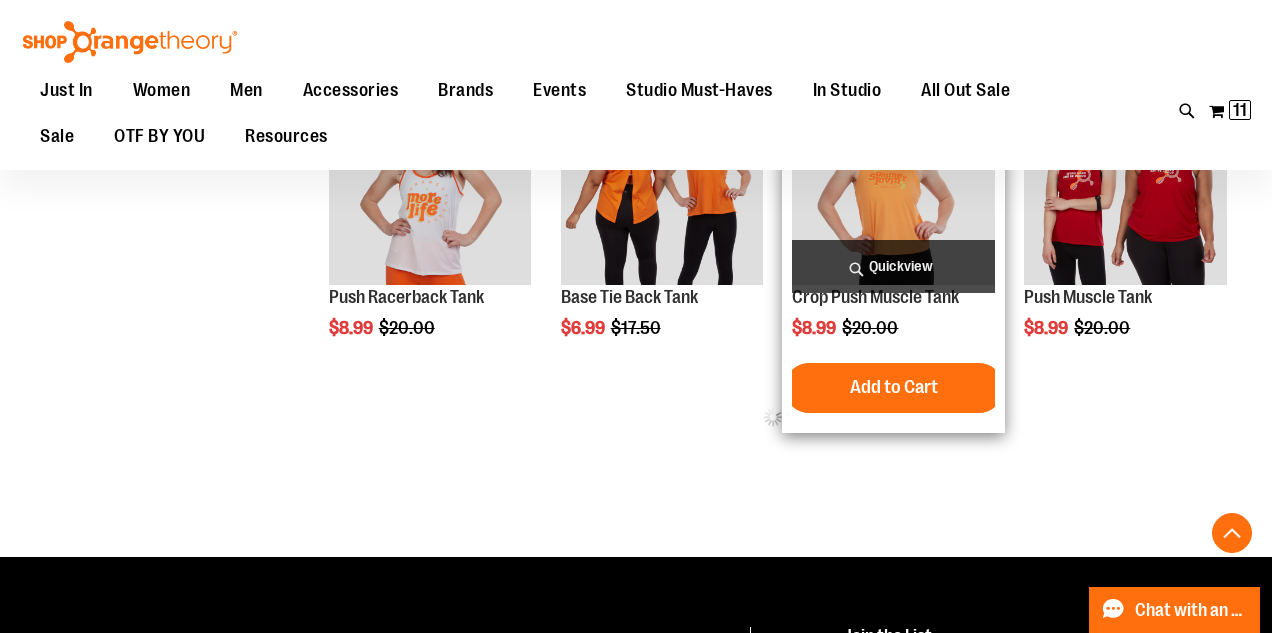scroll, scrollTop: 8945, scrollLeft: 0, axis: vertical 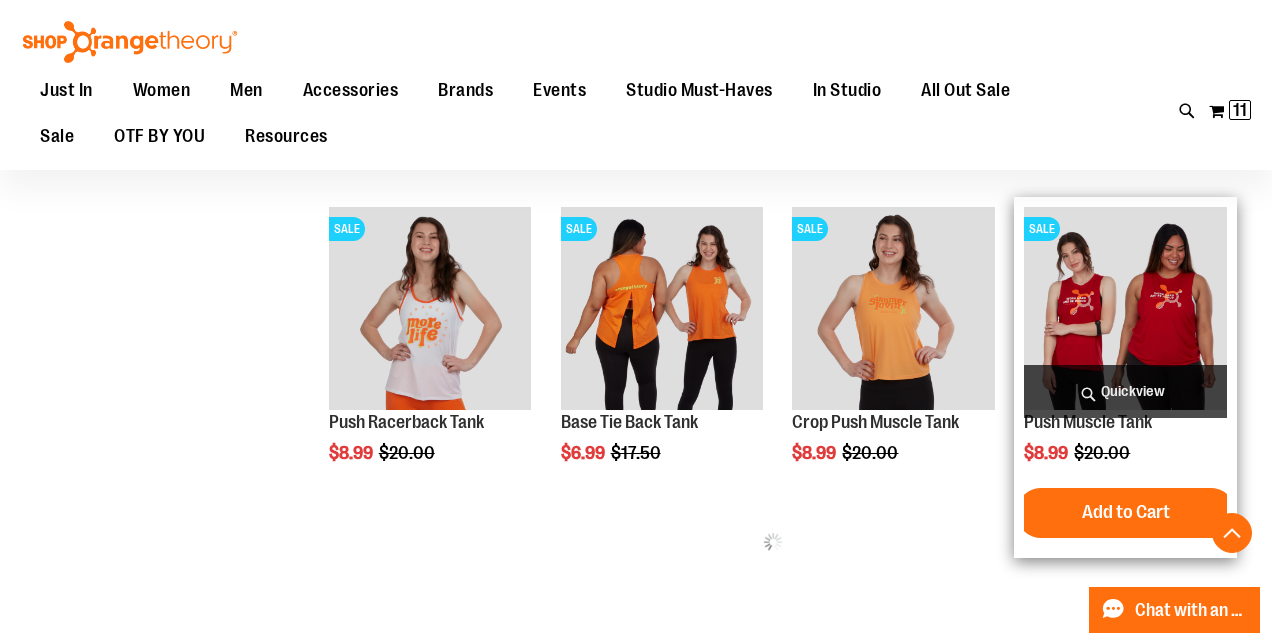 click on "Quickview" at bounding box center (1125, 391) 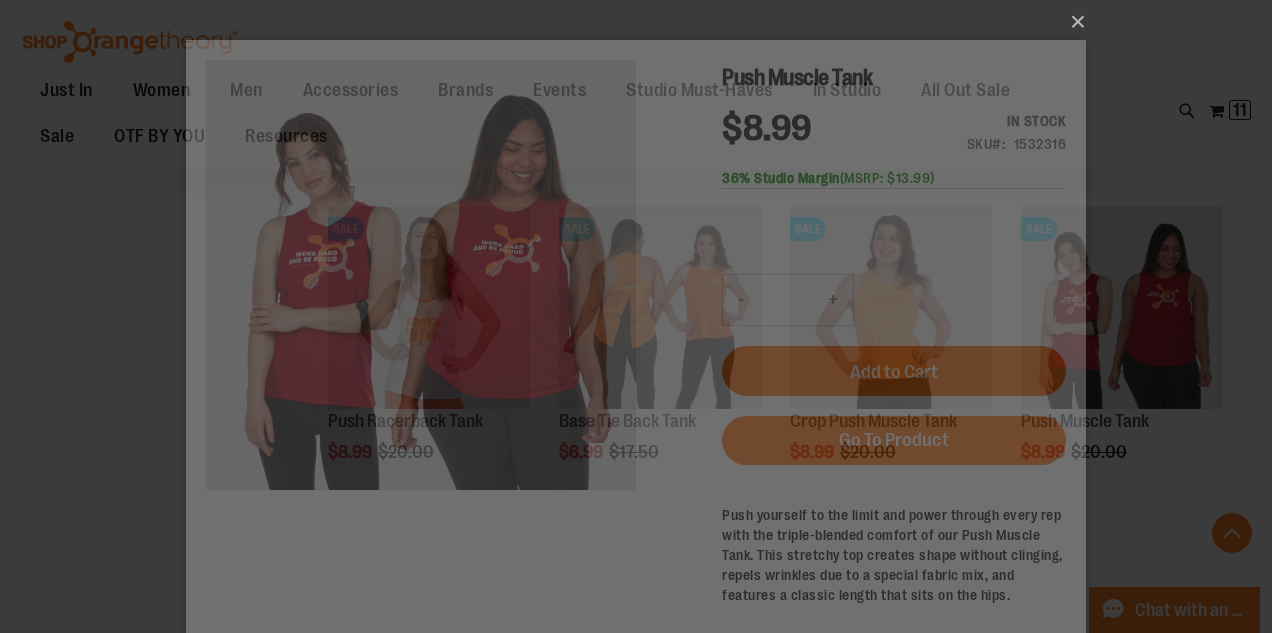 scroll, scrollTop: 0, scrollLeft: 0, axis: both 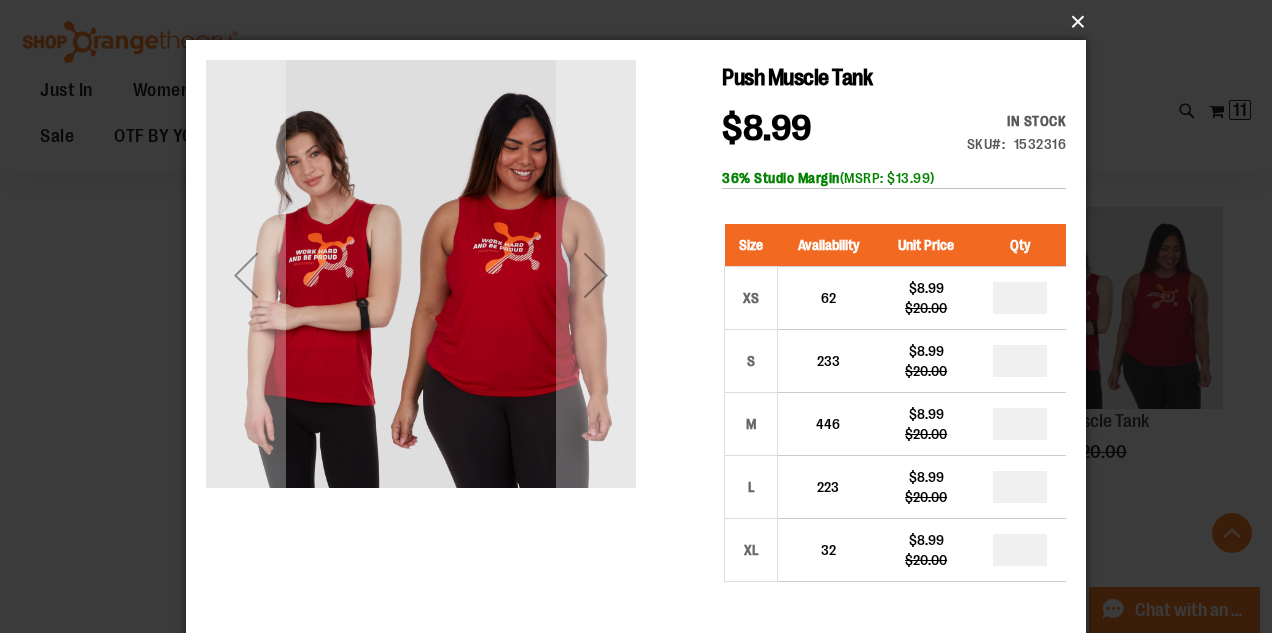 click on "×" at bounding box center (642, 22) 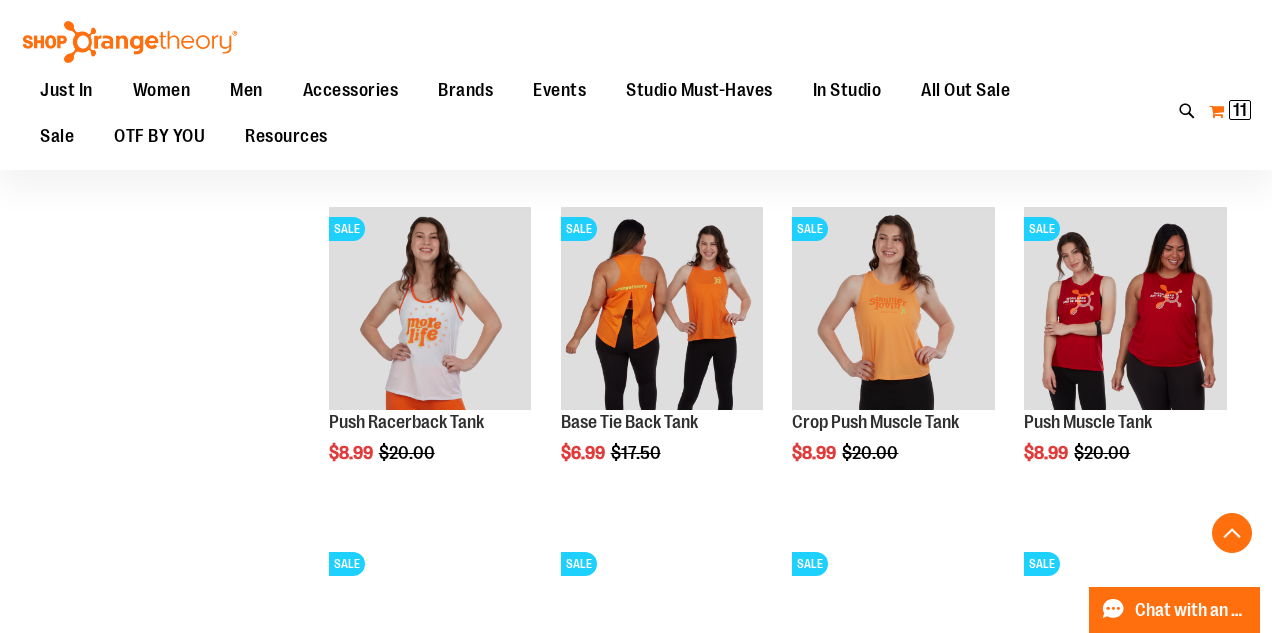 click on "11" at bounding box center [1240, 110] 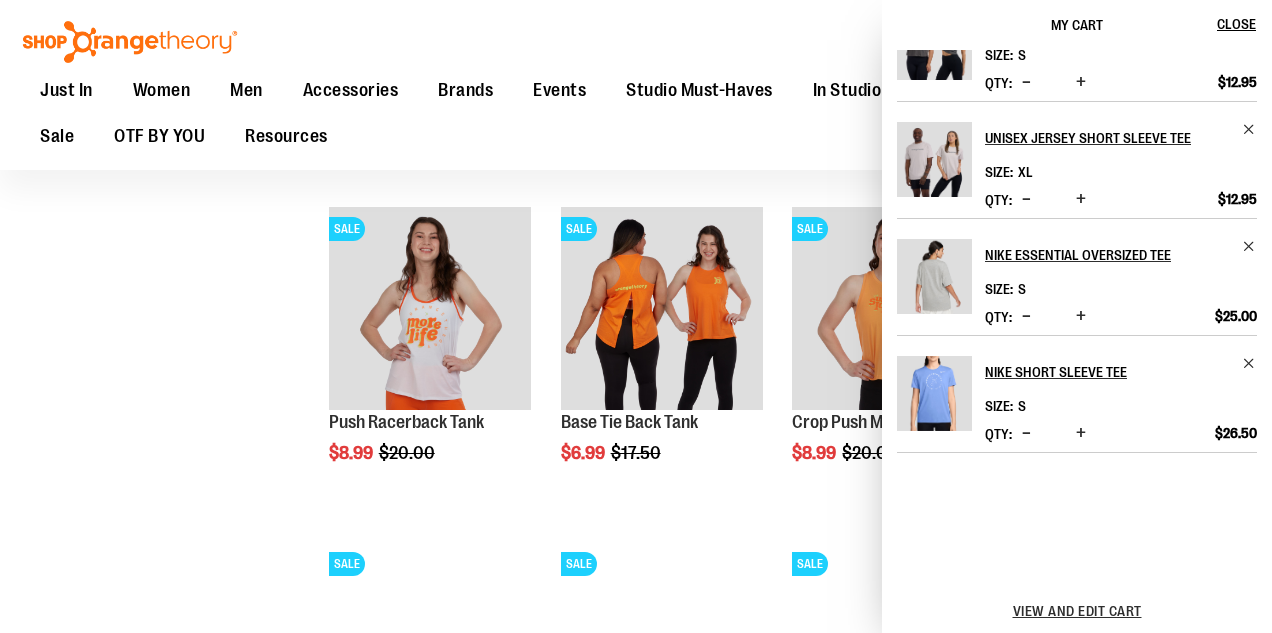 scroll, scrollTop: 457, scrollLeft: 0, axis: vertical 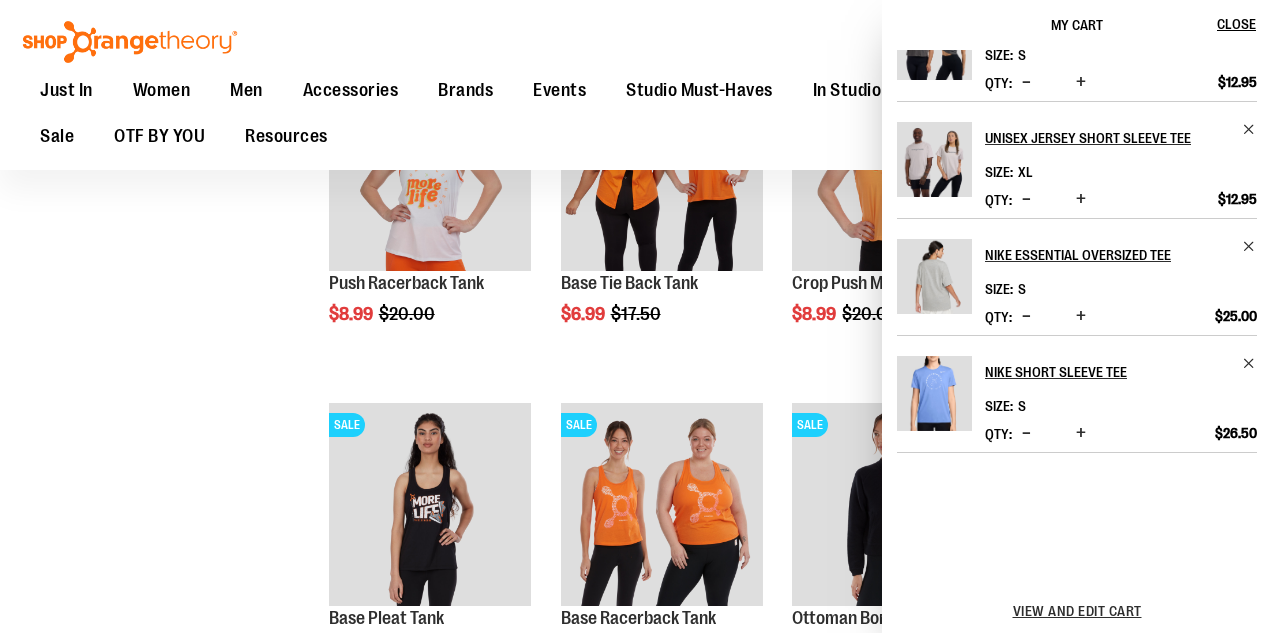 click on "**********" at bounding box center [636, -3608] 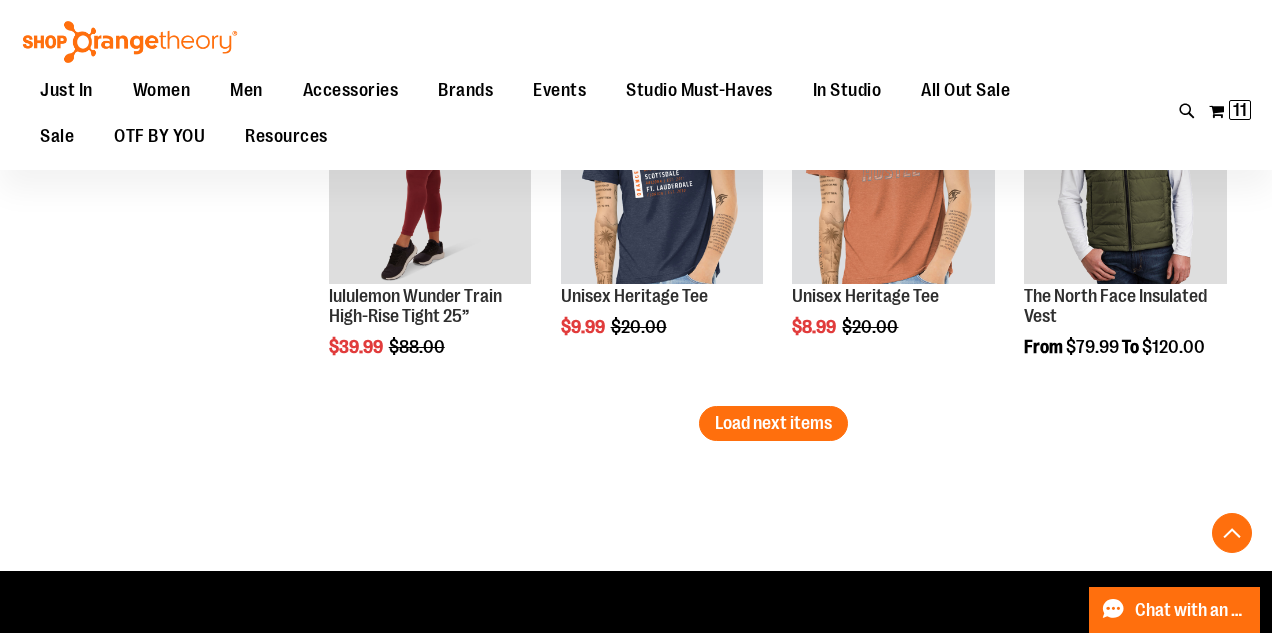 scroll, scrollTop: 10075, scrollLeft: 0, axis: vertical 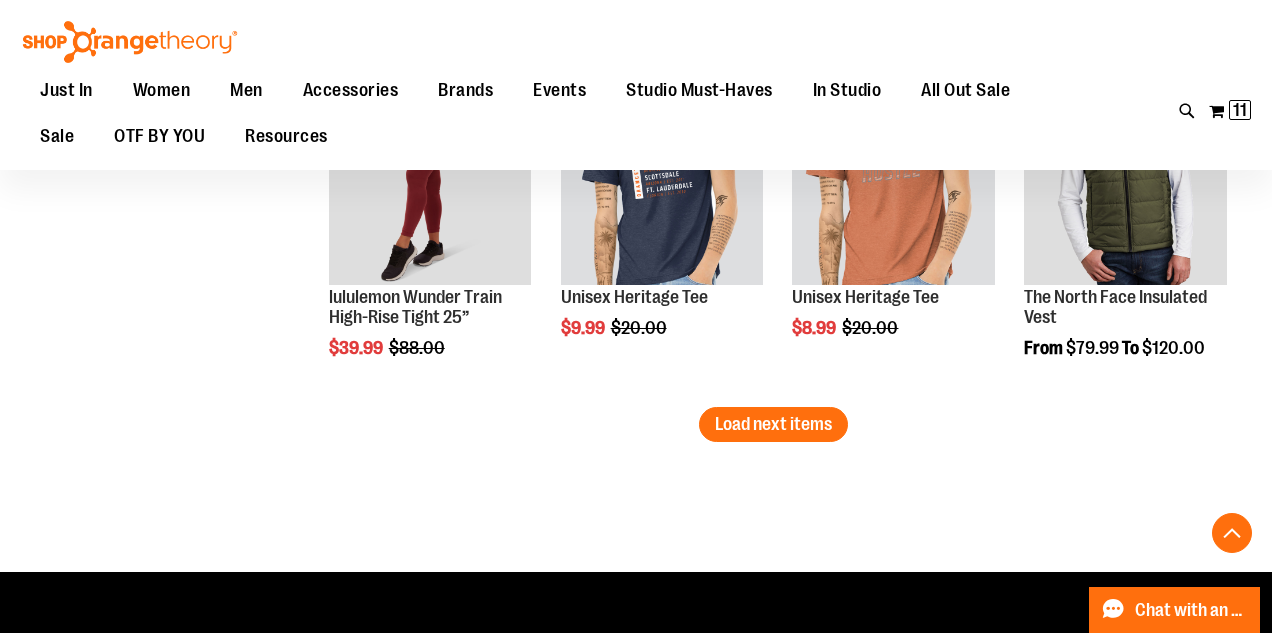 click on "Load next items" at bounding box center (773, 424) 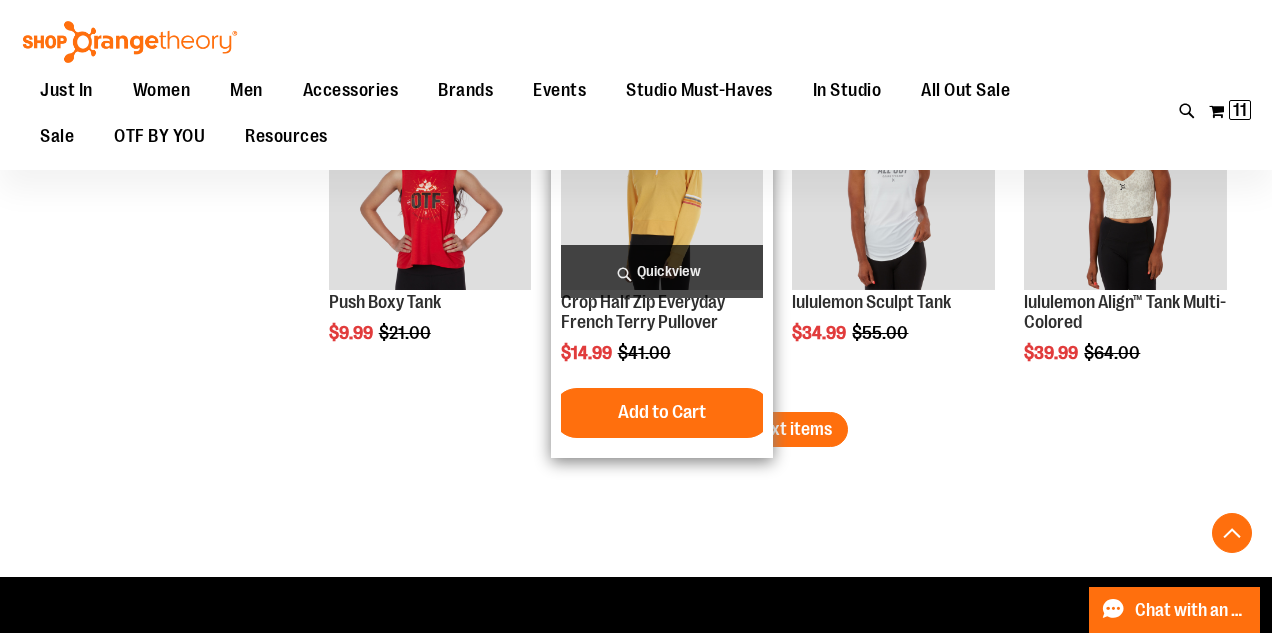 scroll, scrollTop: 11074, scrollLeft: 0, axis: vertical 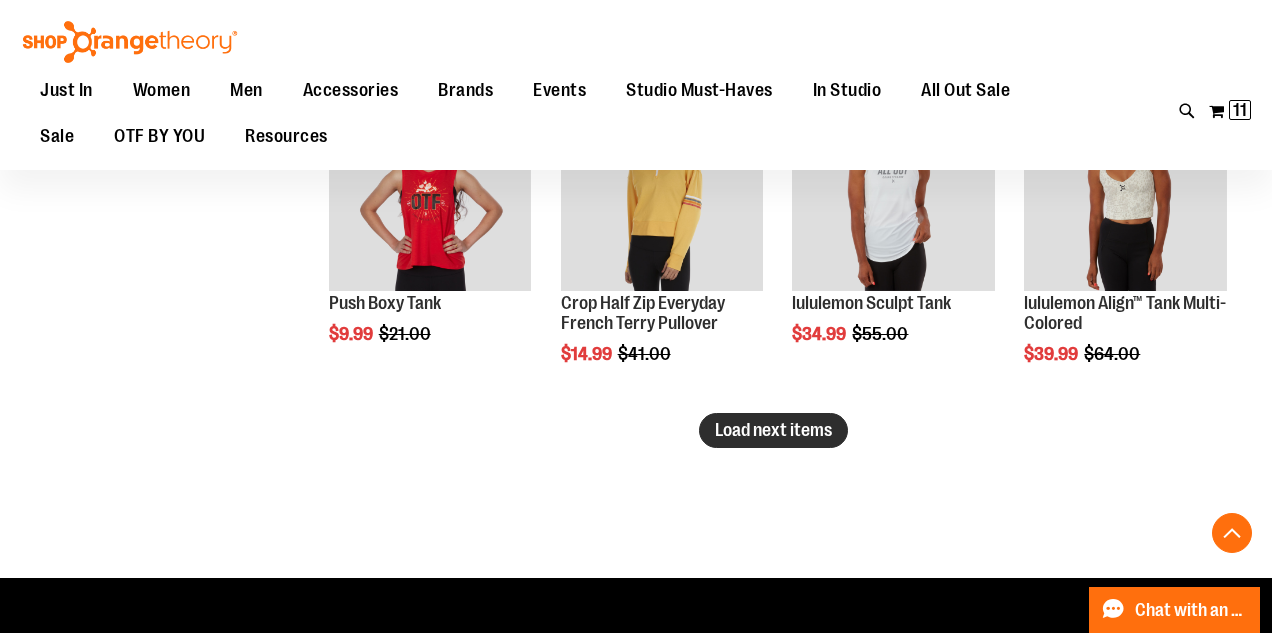 click on "Load next items" at bounding box center (773, 430) 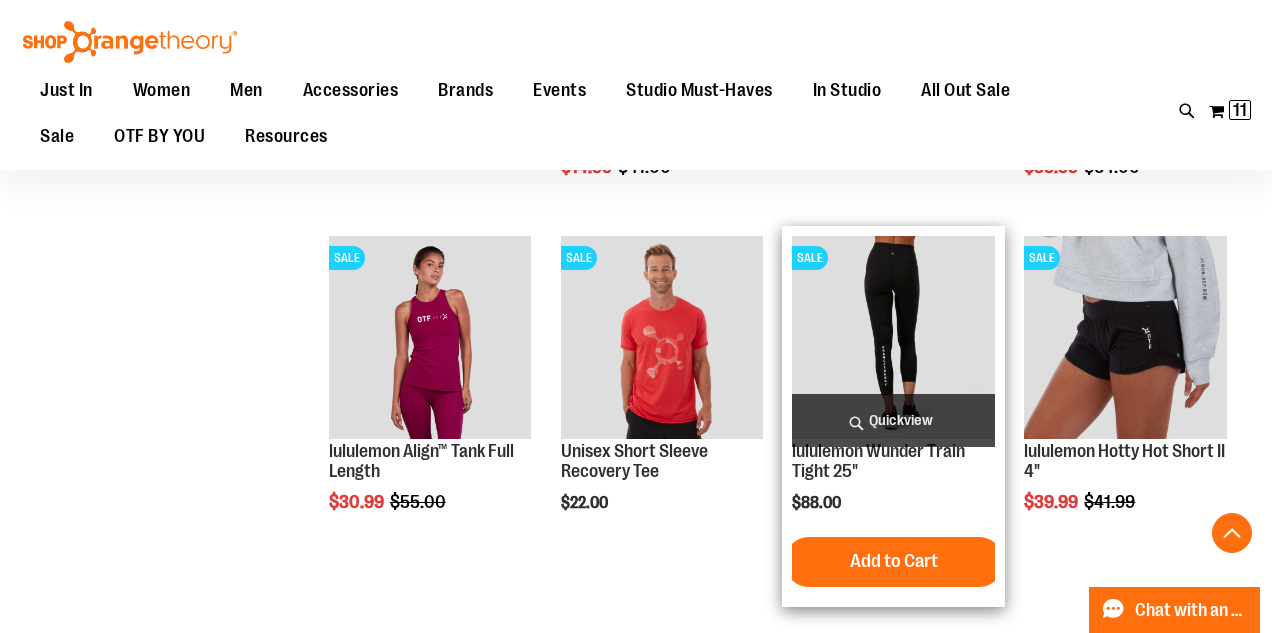 scroll, scrollTop: 11264, scrollLeft: 0, axis: vertical 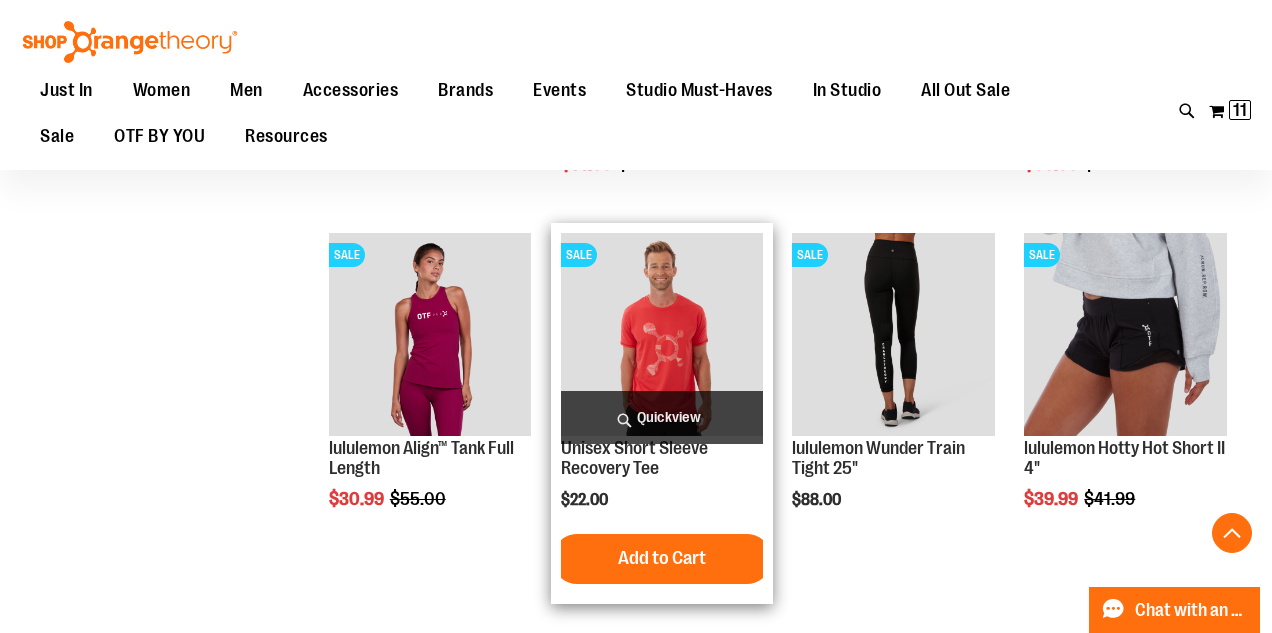 click at bounding box center [662, 334] 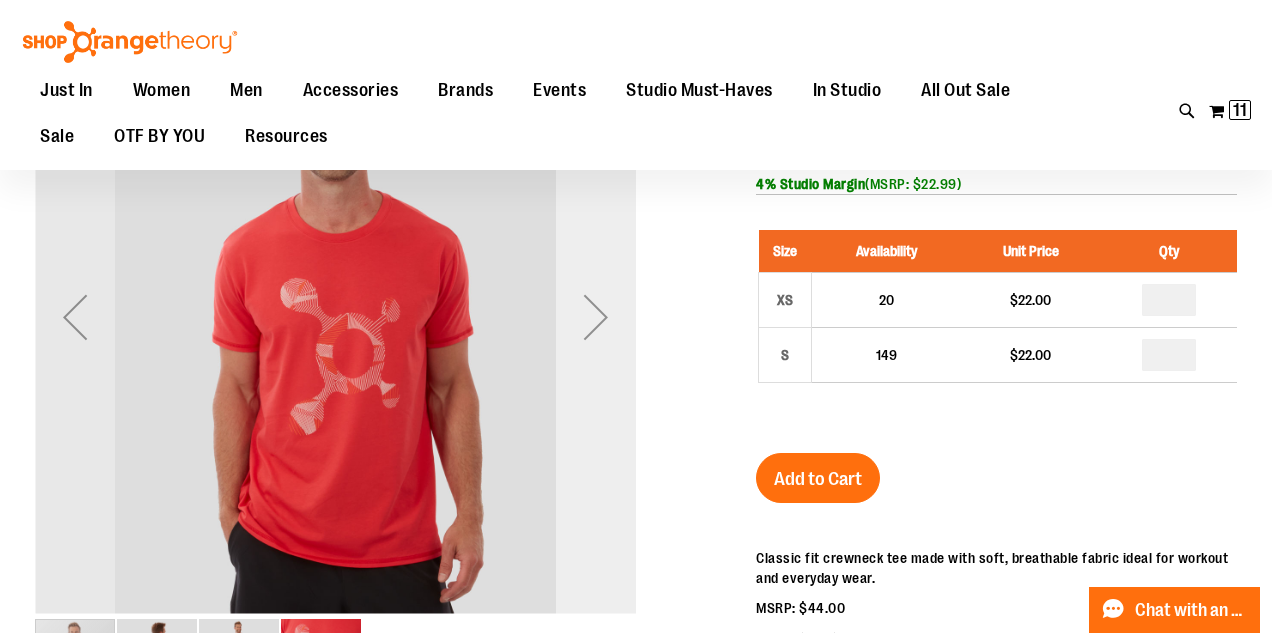 scroll, scrollTop: 54, scrollLeft: 0, axis: vertical 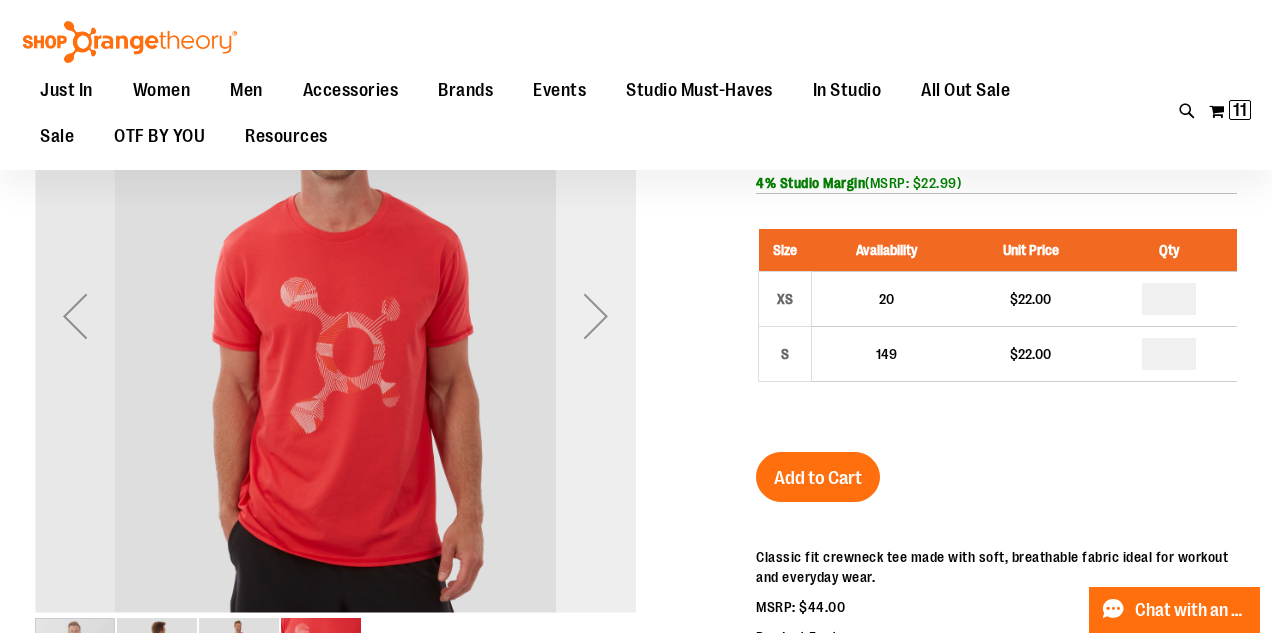 click at bounding box center (596, 316) 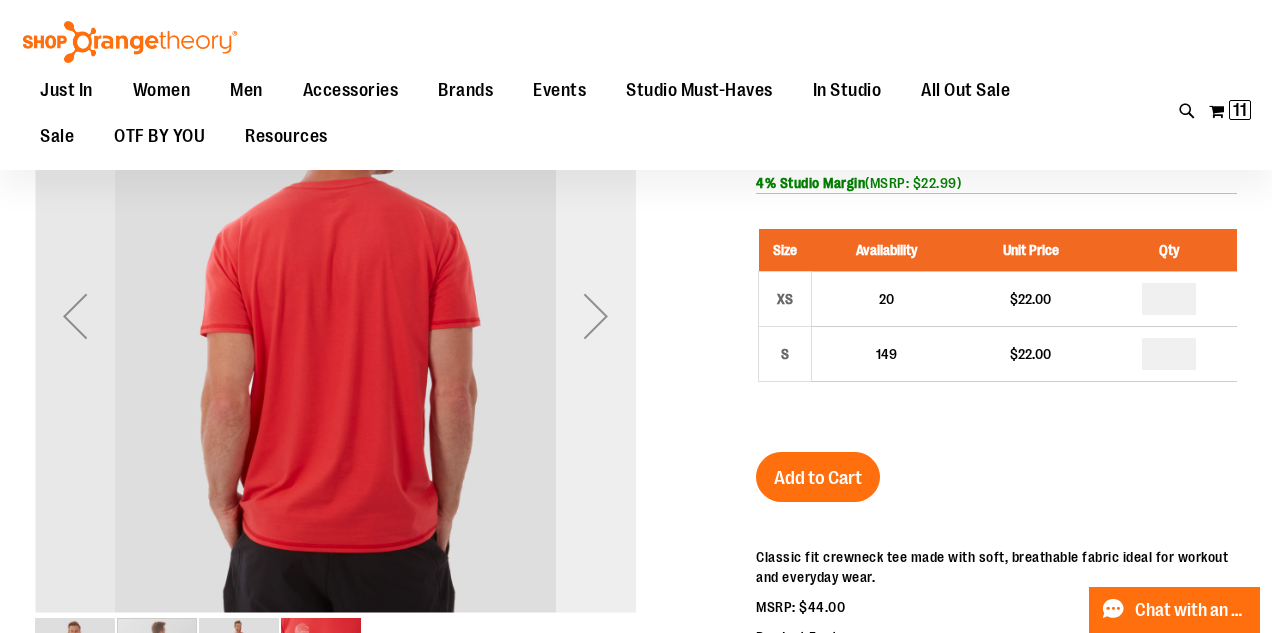 click at bounding box center (596, 316) 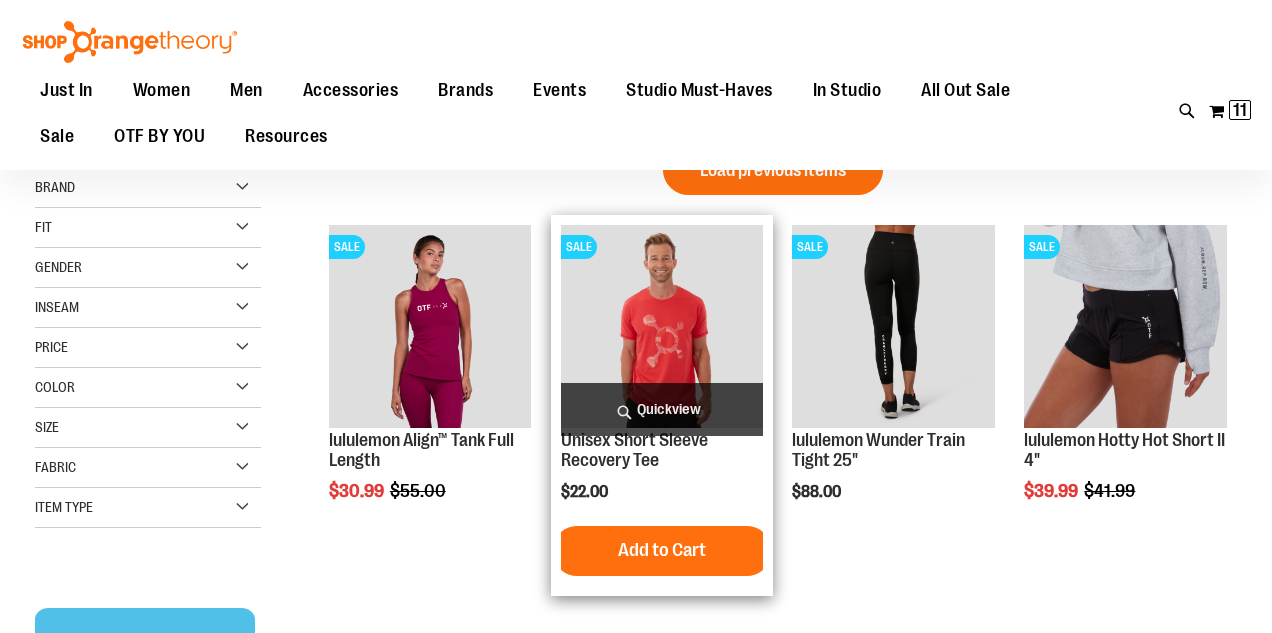 scroll, scrollTop: 3, scrollLeft: 0, axis: vertical 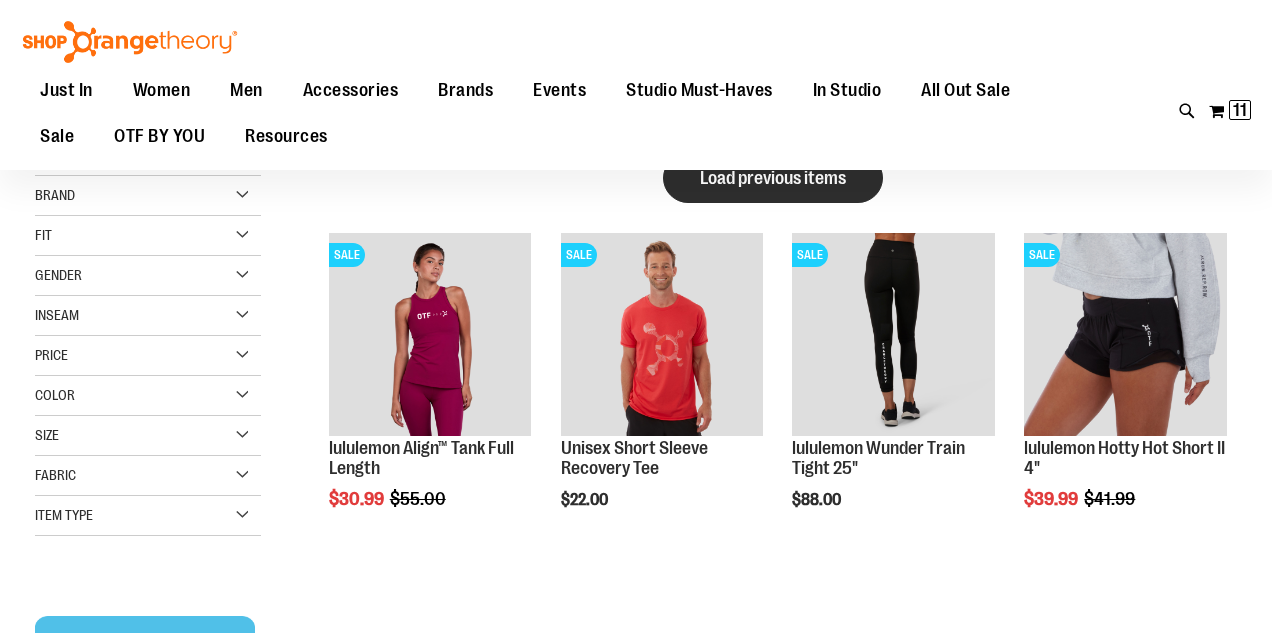 click on "Load previous items" at bounding box center (773, 178) 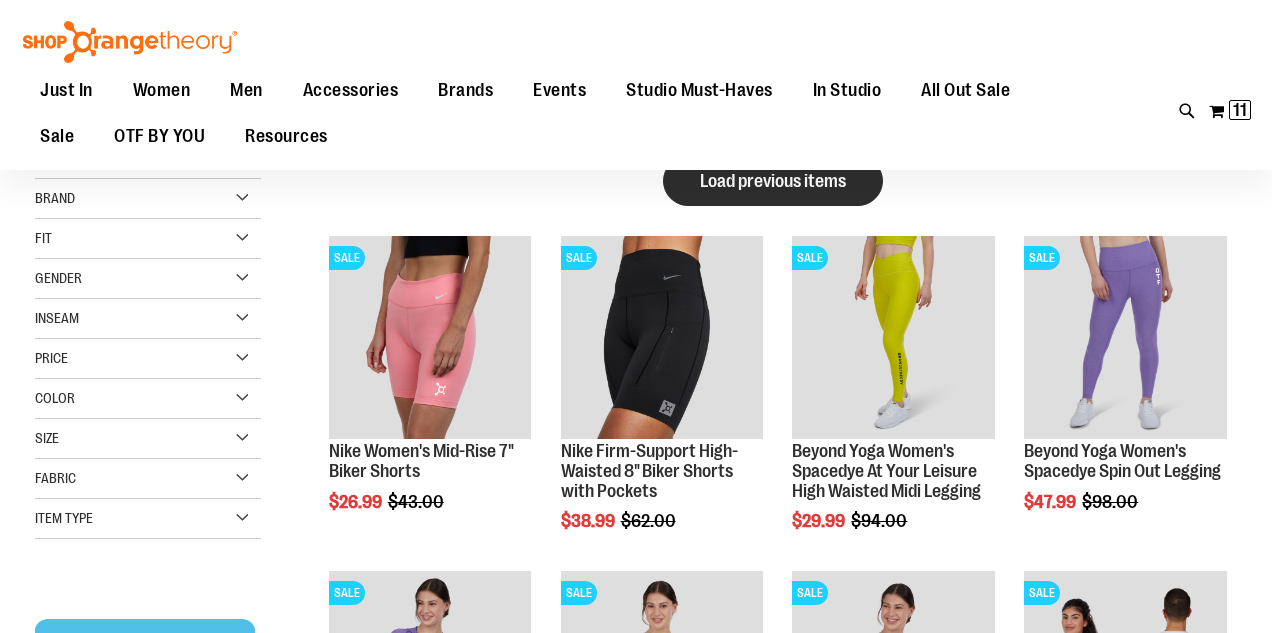scroll, scrollTop: 0, scrollLeft: 0, axis: both 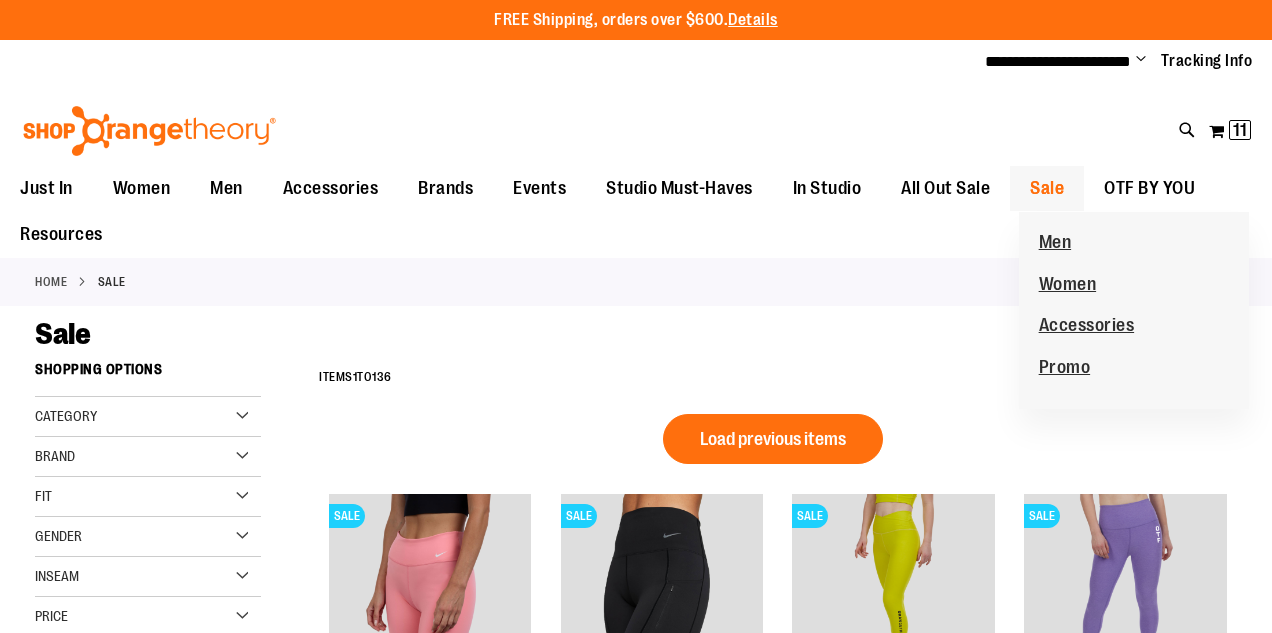 click on "Sale" at bounding box center (1047, 188) 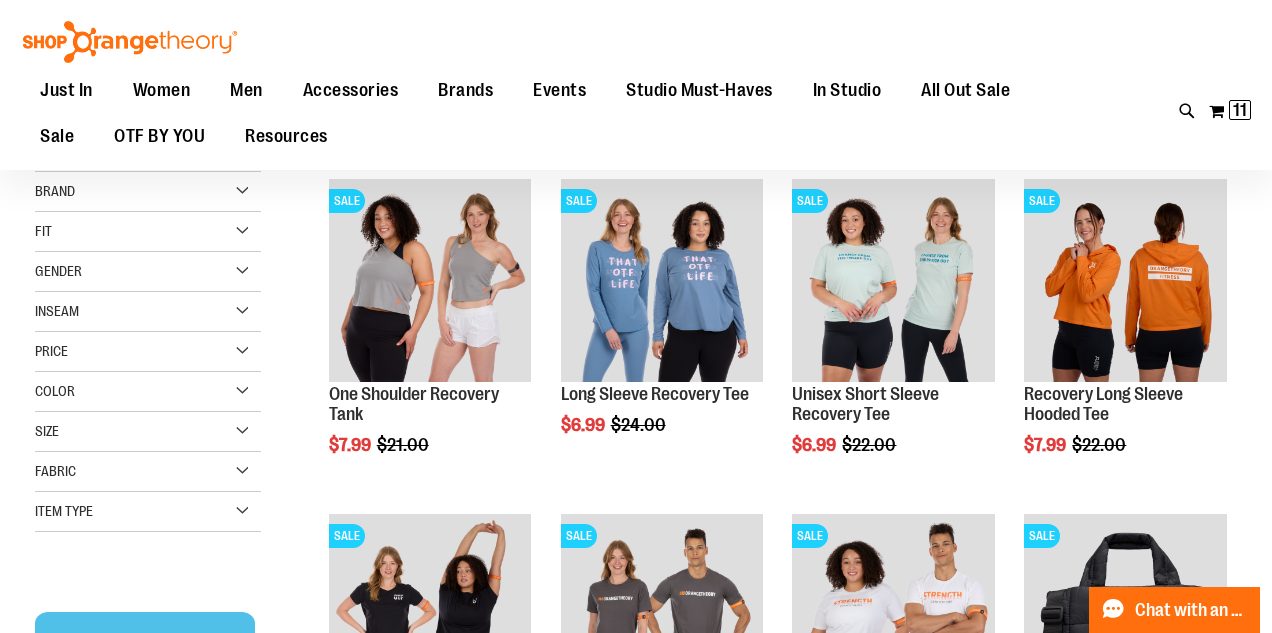 scroll, scrollTop: 268, scrollLeft: 0, axis: vertical 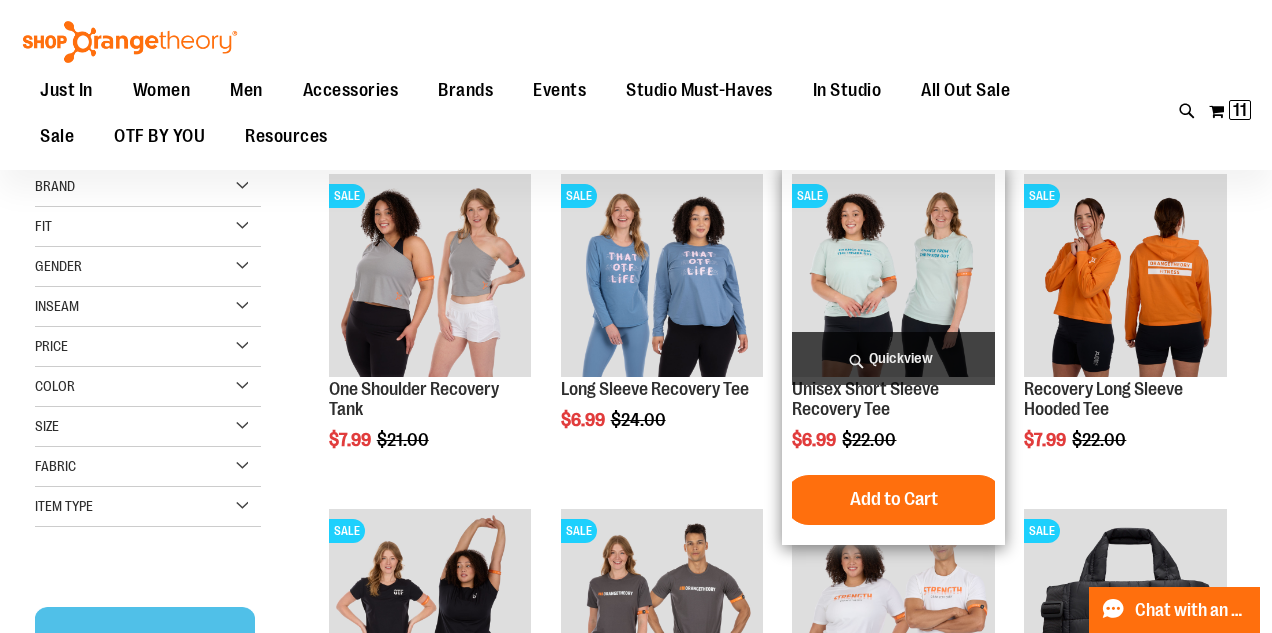 click on "Quickview" at bounding box center [893, 358] 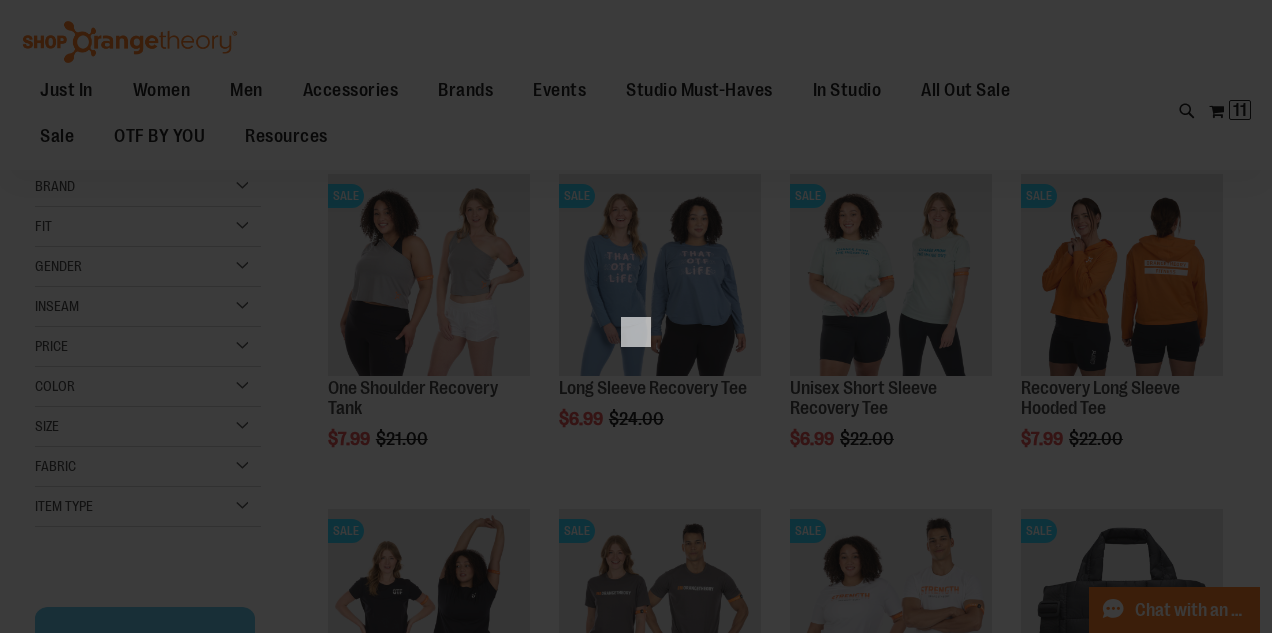 scroll, scrollTop: 0, scrollLeft: 0, axis: both 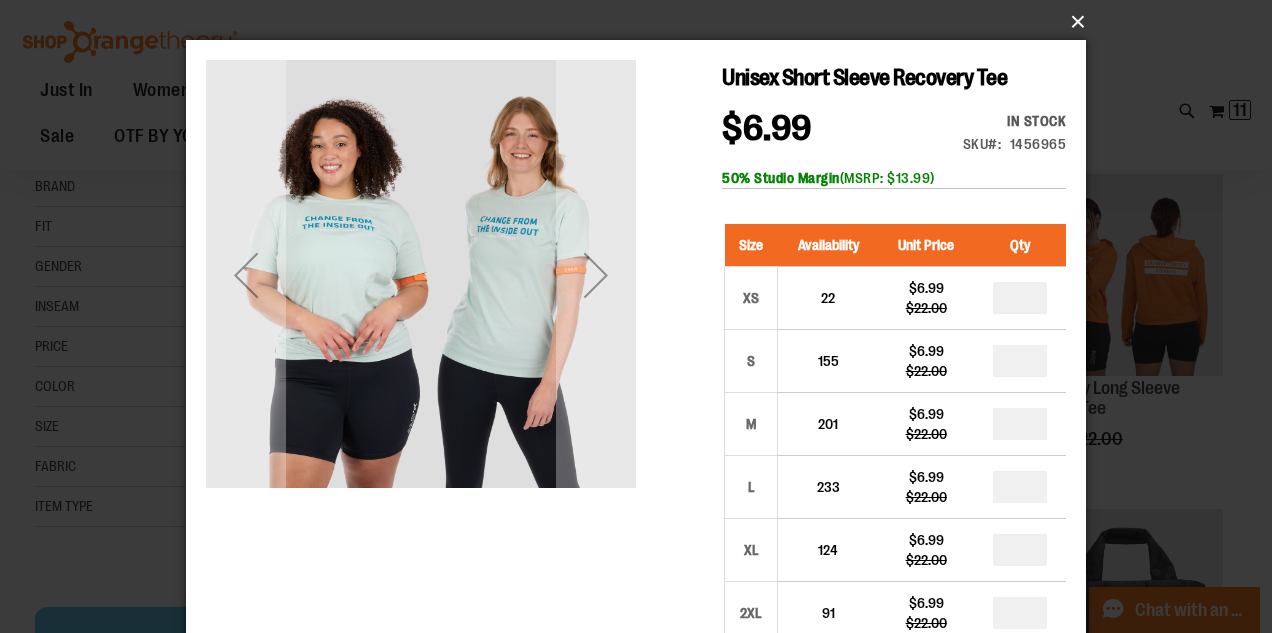 click on "×" at bounding box center [642, 22] 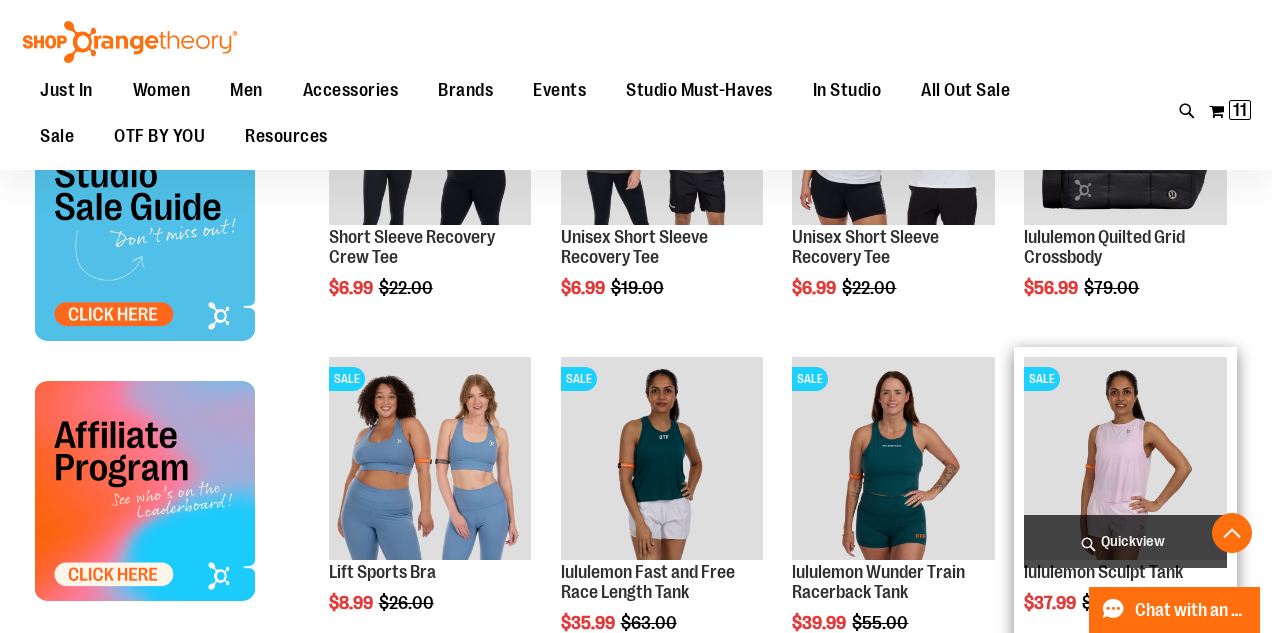 scroll, scrollTop: 882, scrollLeft: 0, axis: vertical 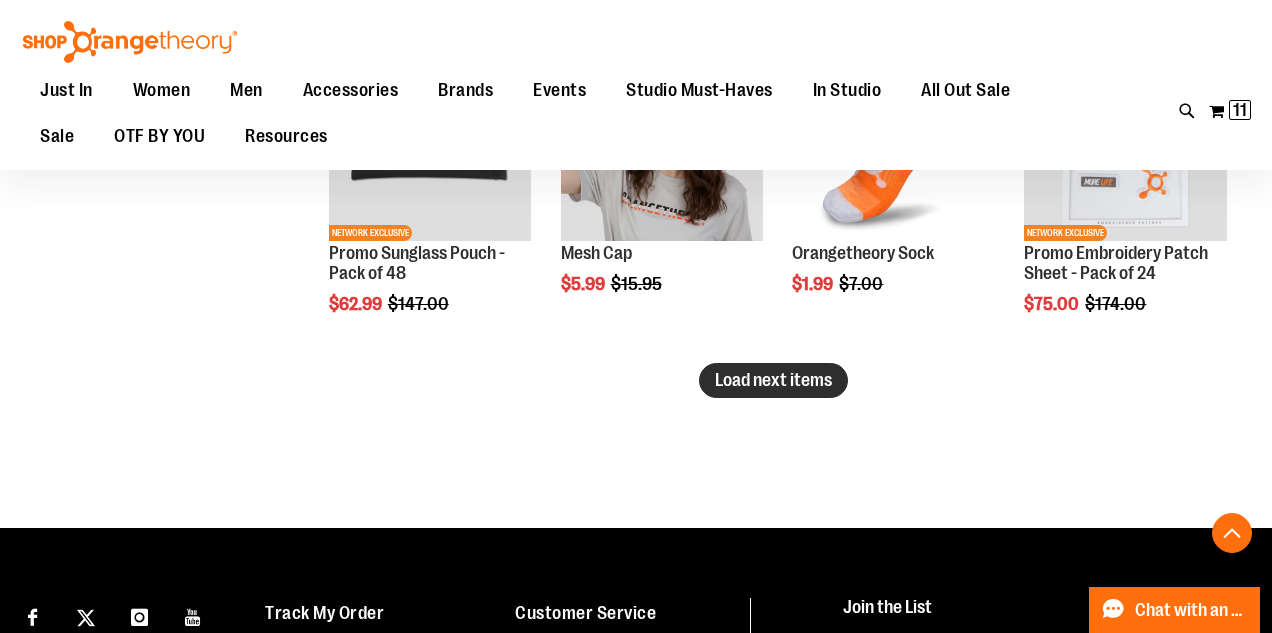 click on "Load next items" at bounding box center (773, 380) 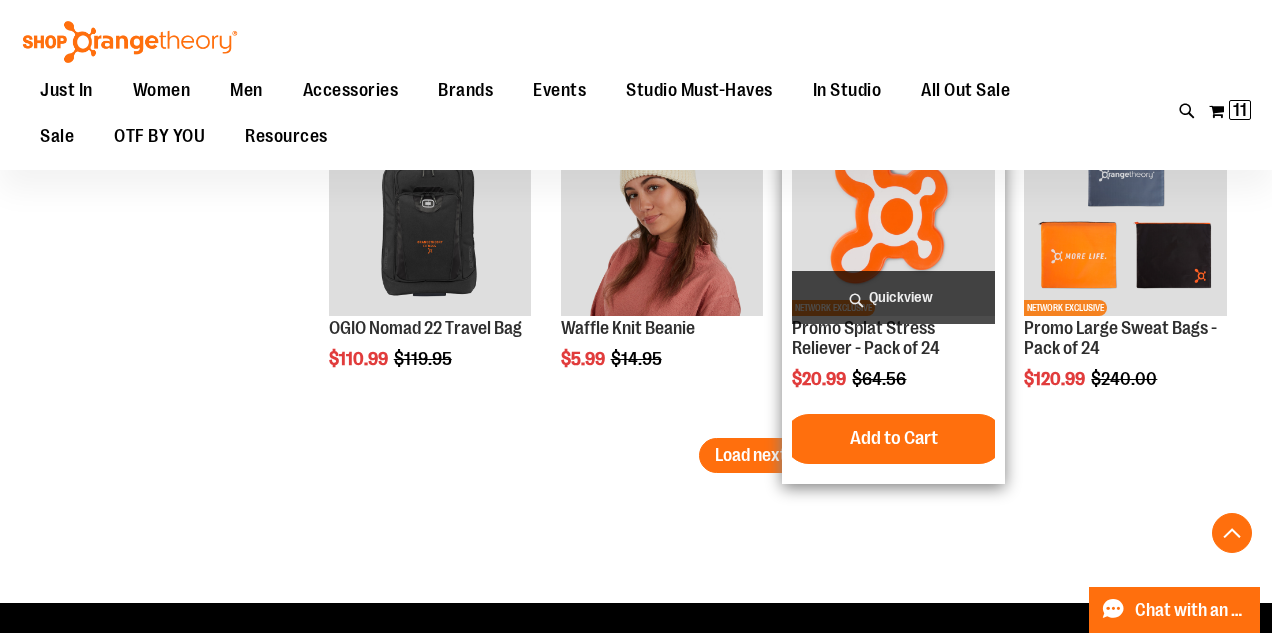 scroll, scrollTop: 4047, scrollLeft: 0, axis: vertical 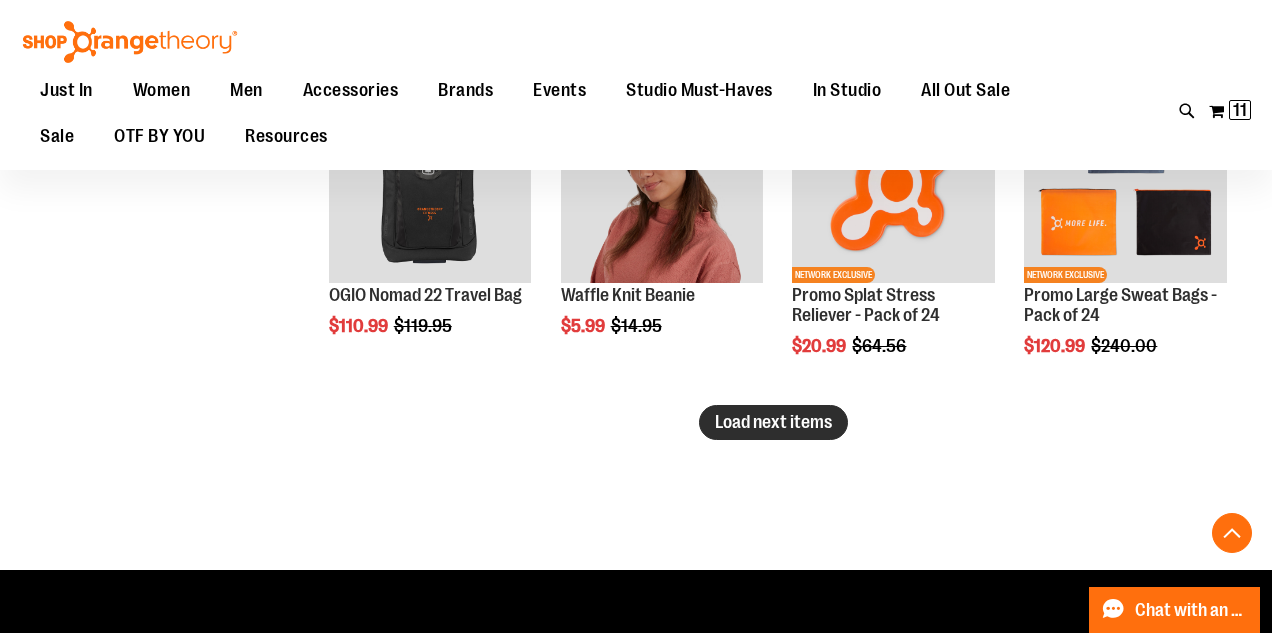 click on "Load next items" at bounding box center (773, 422) 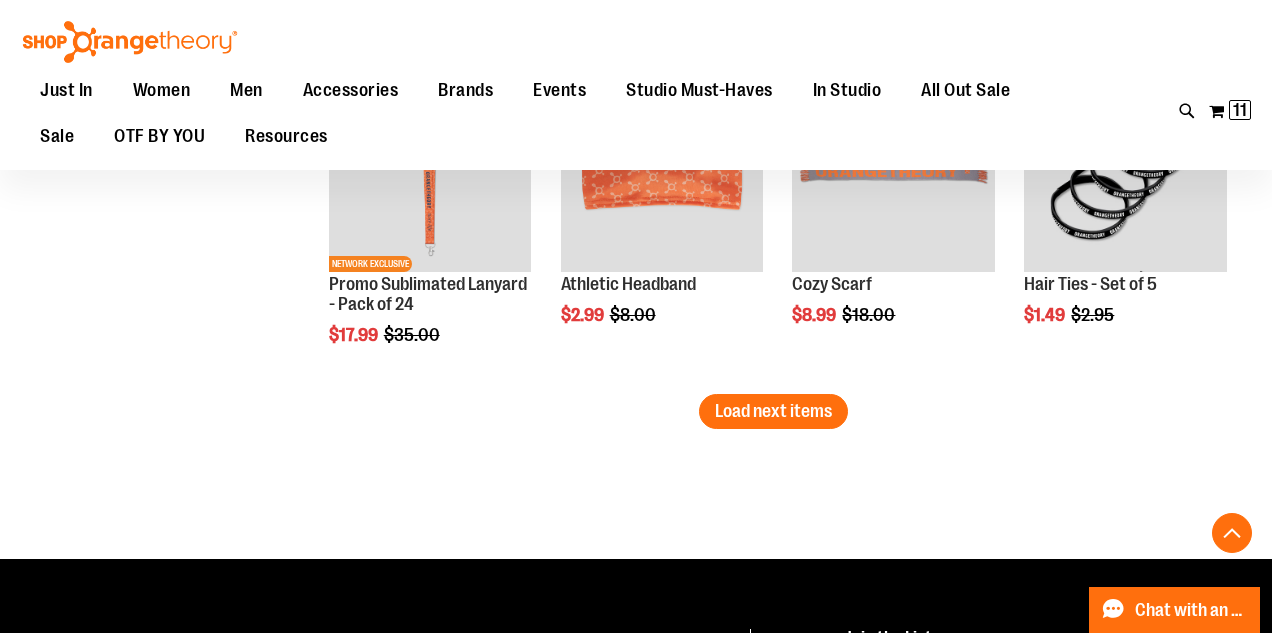 scroll, scrollTop: 5147, scrollLeft: 0, axis: vertical 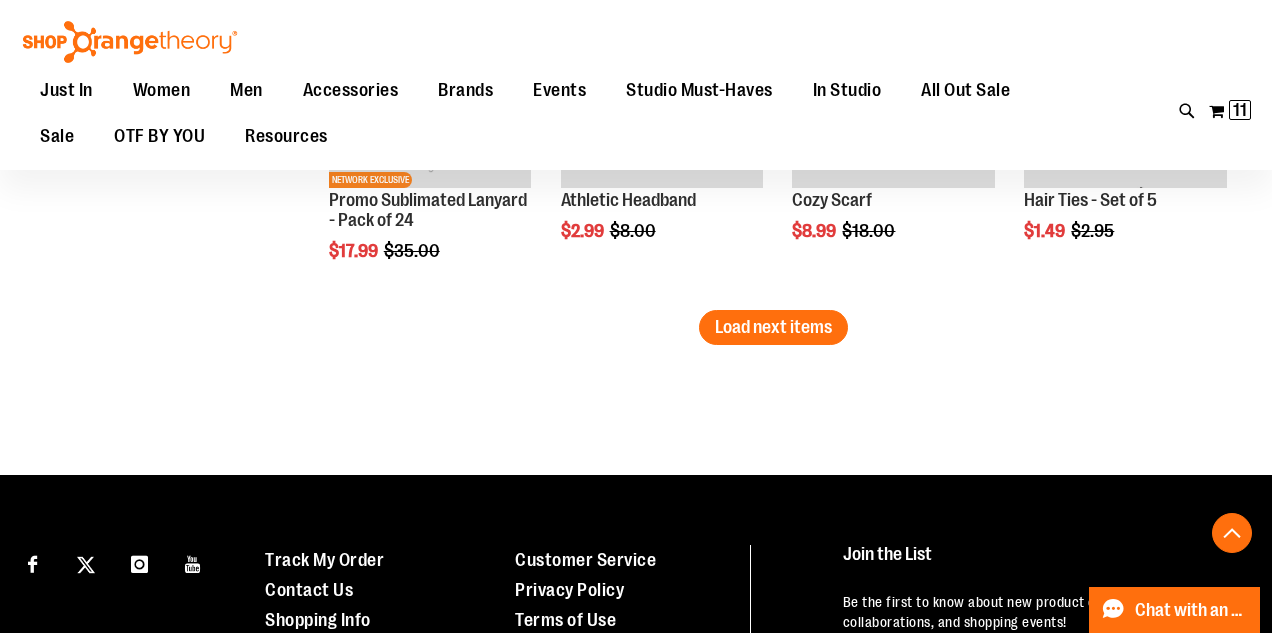 click on "Load next items" at bounding box center [773, 327] 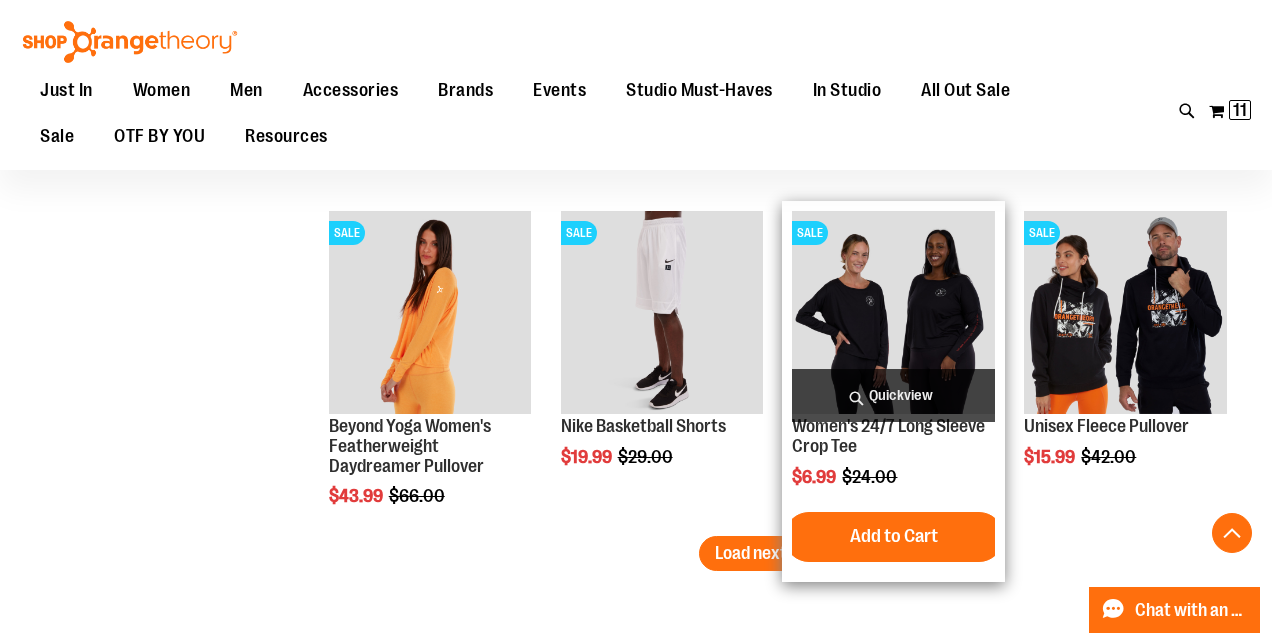 scroll, scrollTop: 5960, scrollLeft: 0, axis: vertical 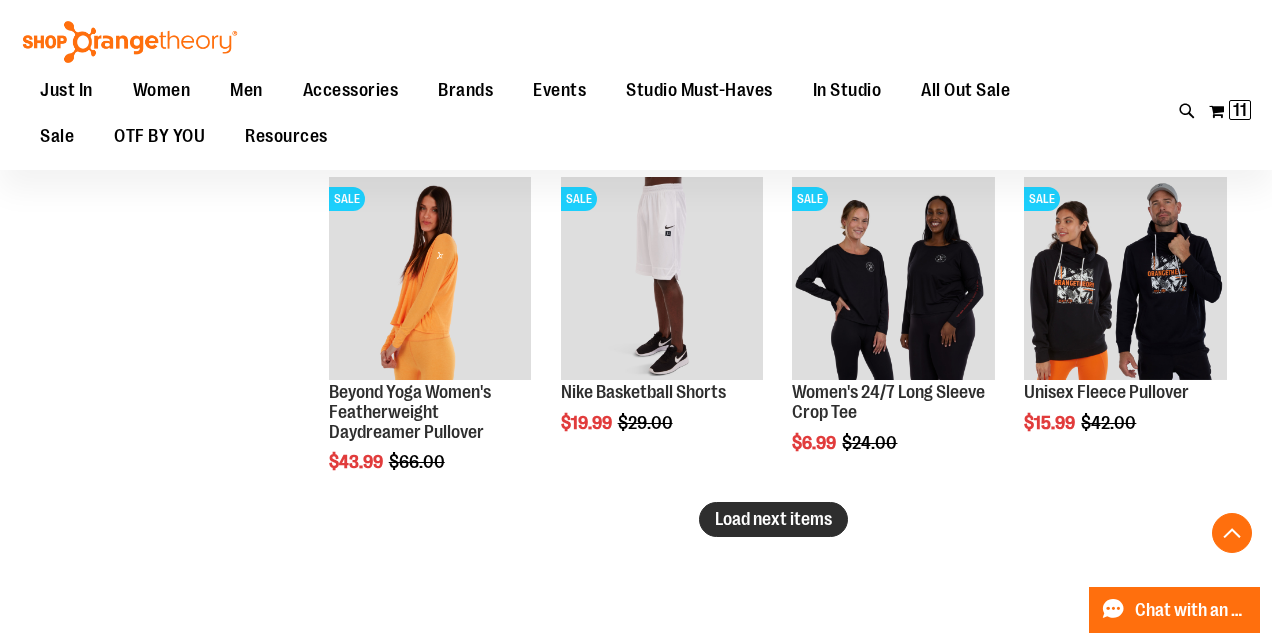 click on "Load next items" at bounding box center [773, 519] 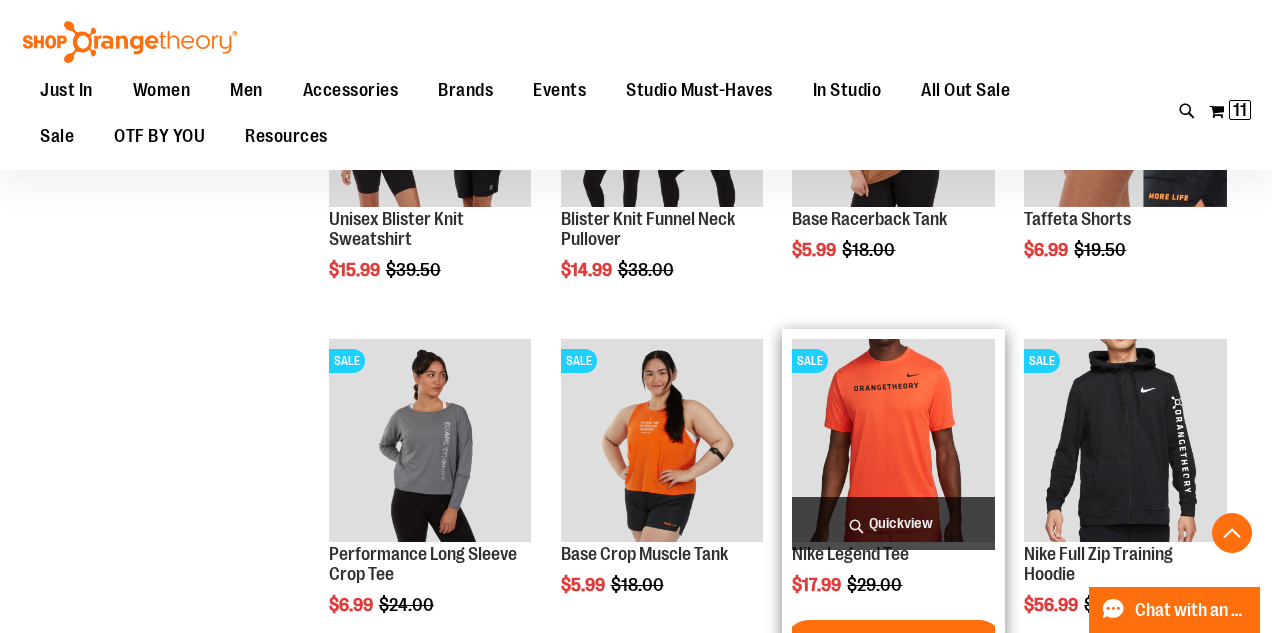 scroll, scrollTop: 6910, scrollLeft: 0, axis: vertical 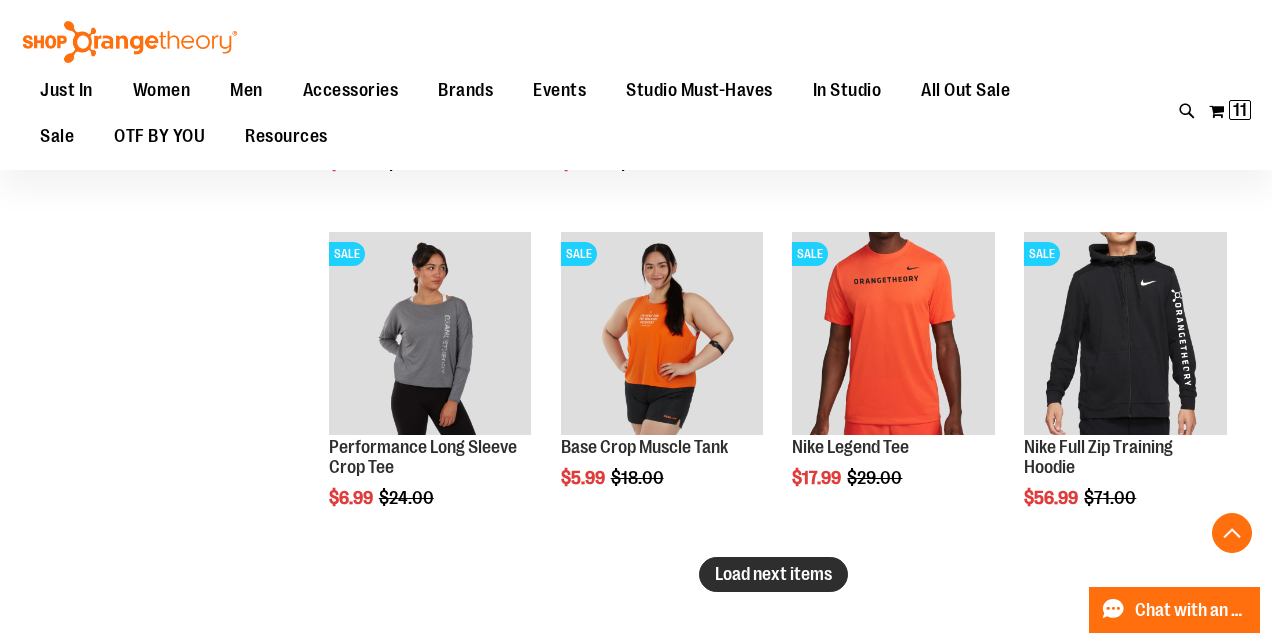 click on "Load next items" at bounding box center [773, 574] 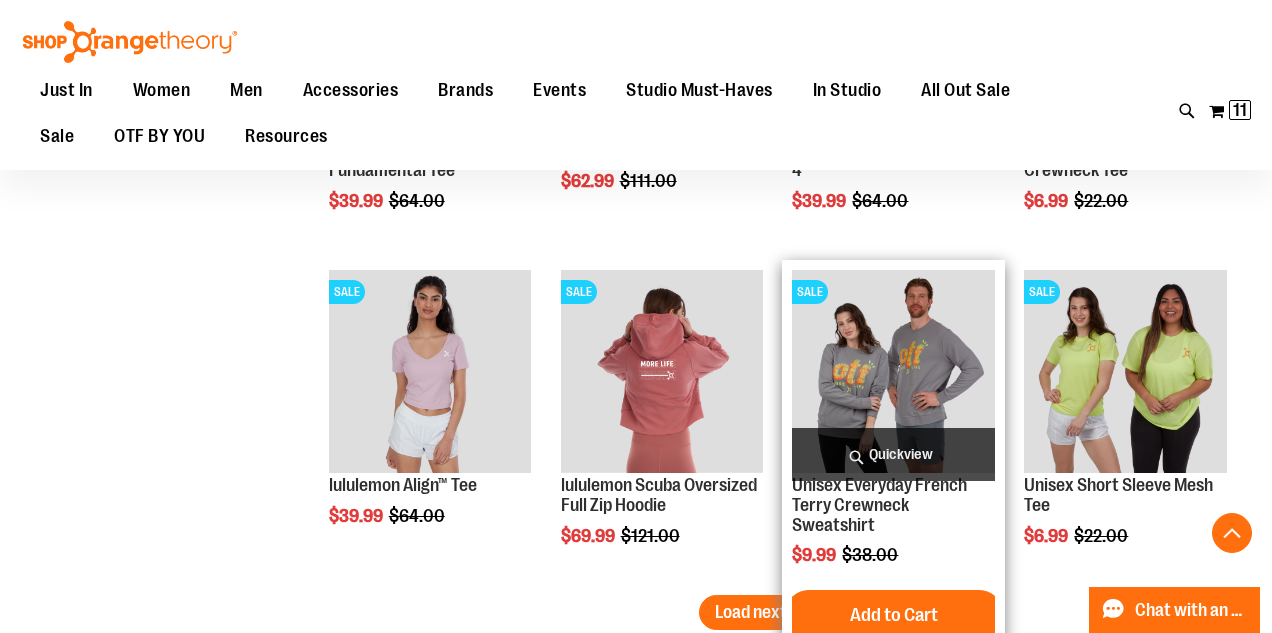 scroll, scrollTop: 8000, scrollLeft: 0, axis: vertical 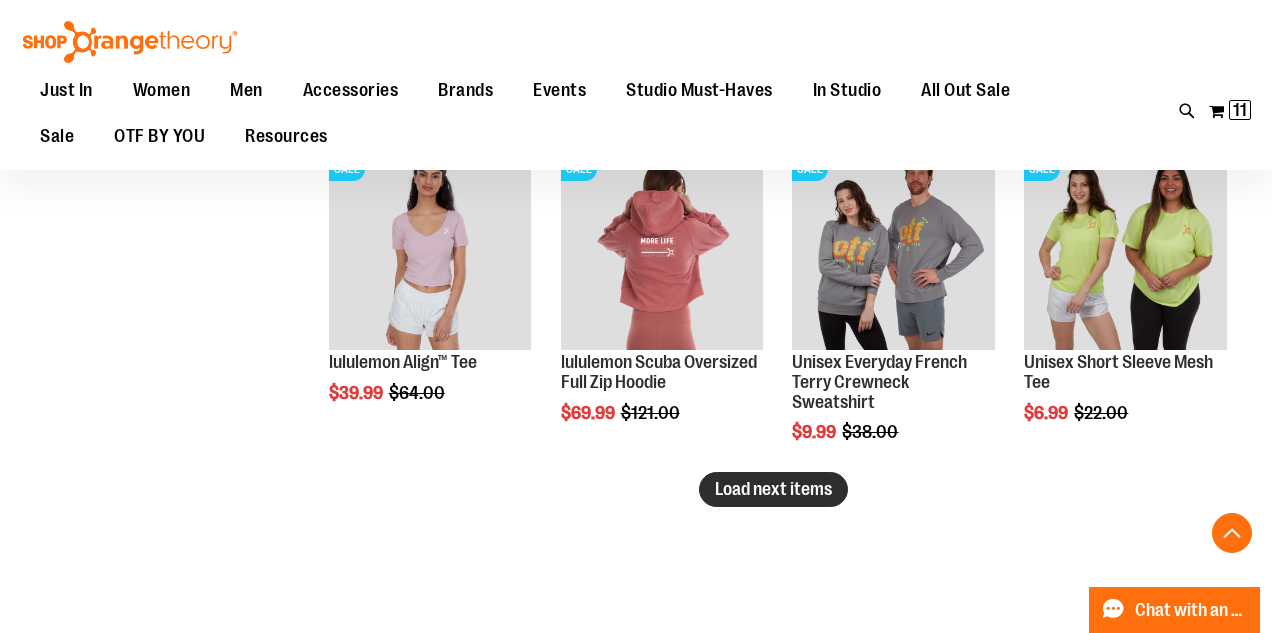 click on "Load next items" at bounding box center (773, 489) 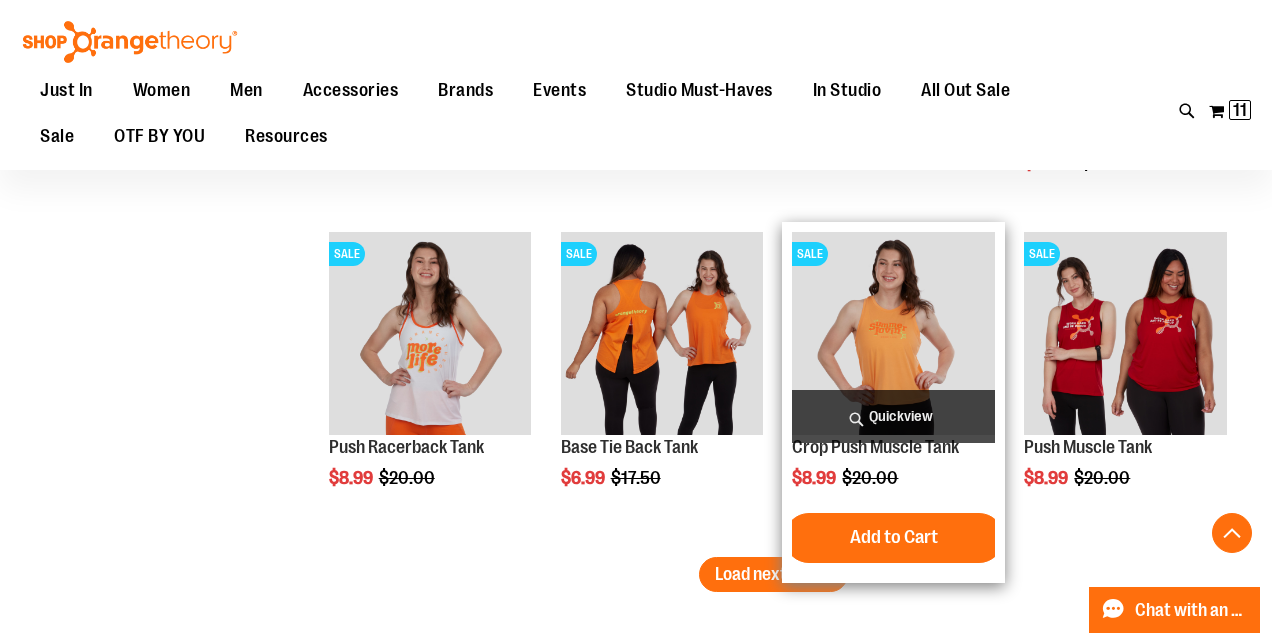 scroll, scrollTop: 8919, scrollLeft: 0, axis: vertical 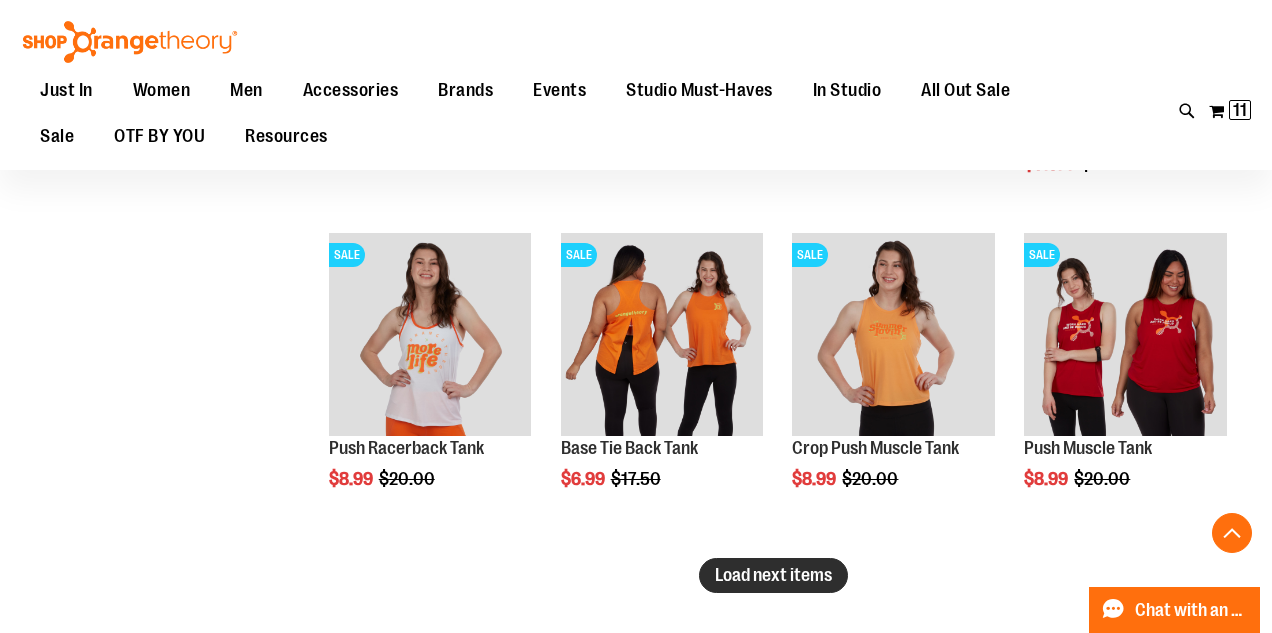 click on "Load next items" at bounding box center [773, 575] 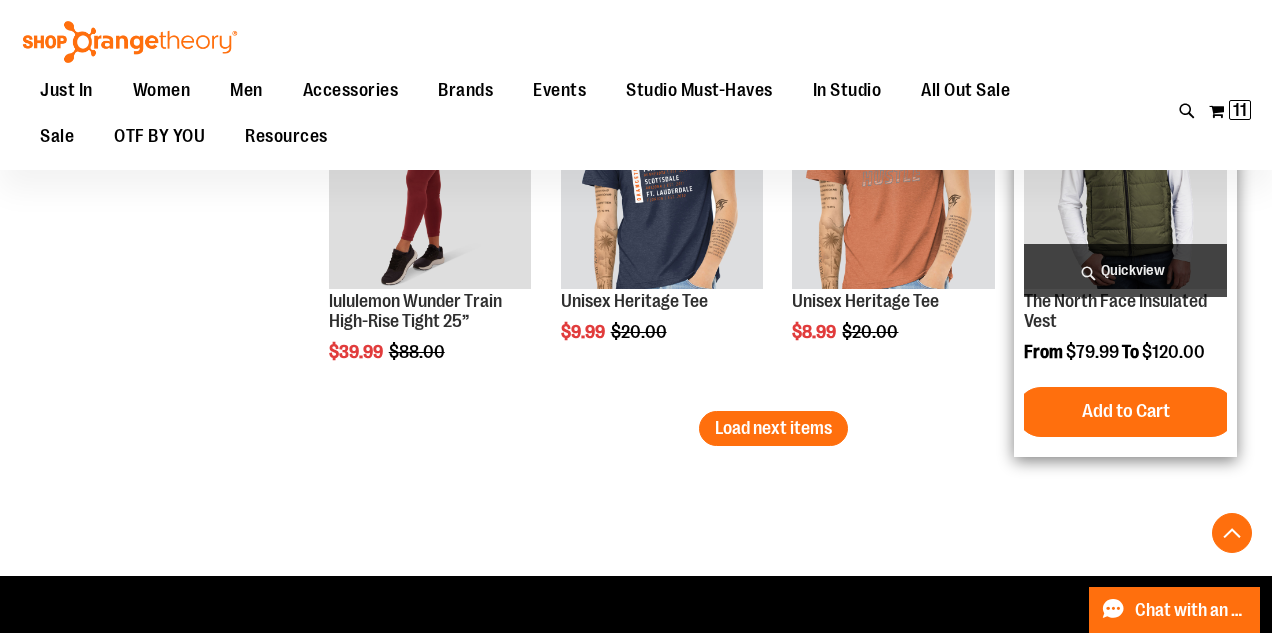 scroll, scrollTop: 10129, scrollLeft: 0, axis: vertical 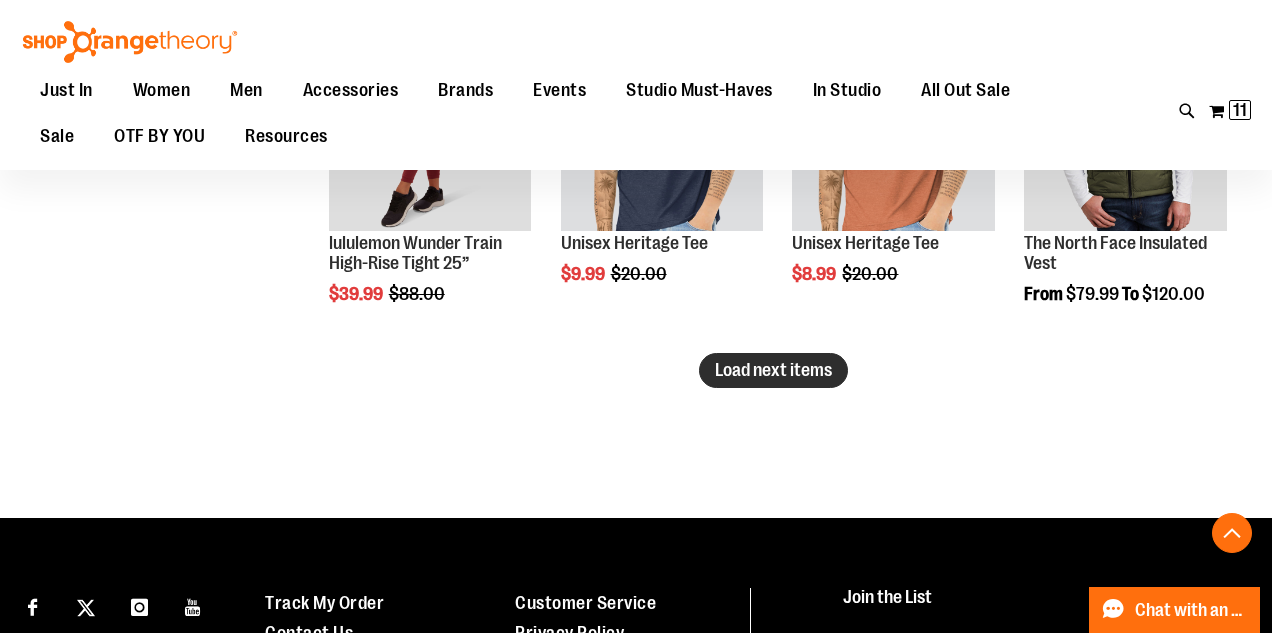 click on "Load next items" at bounding box center [773, 370] 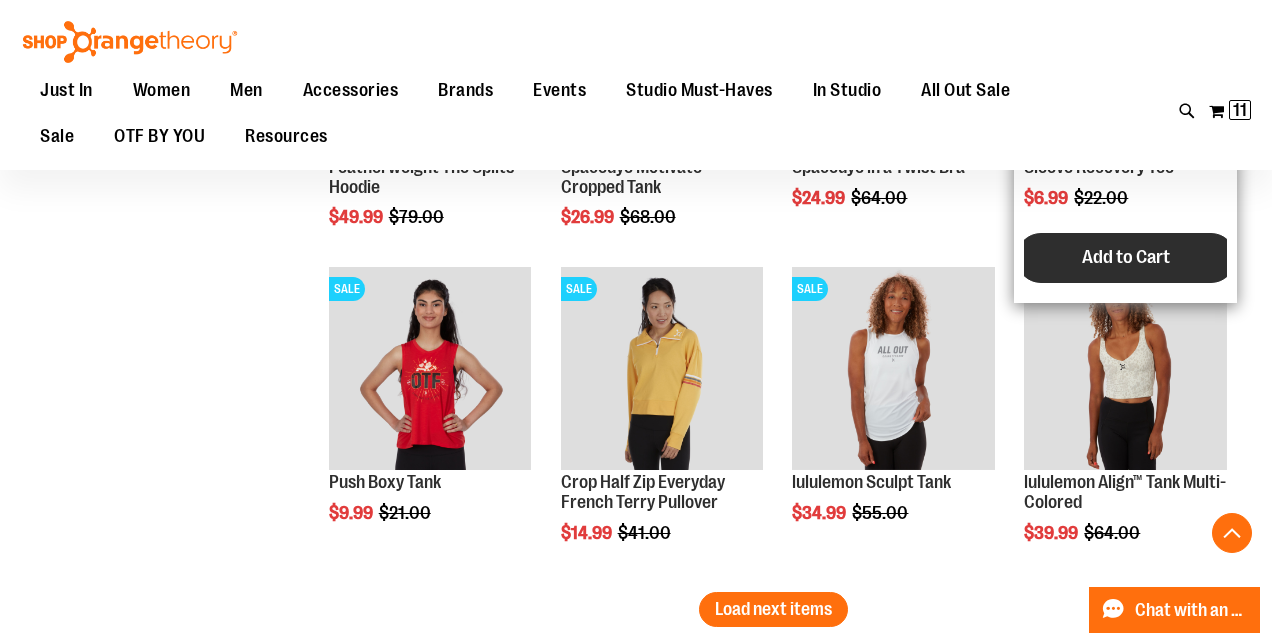 scroll, scrollTop: 10930, scrollLeft: 0, axis: vertical 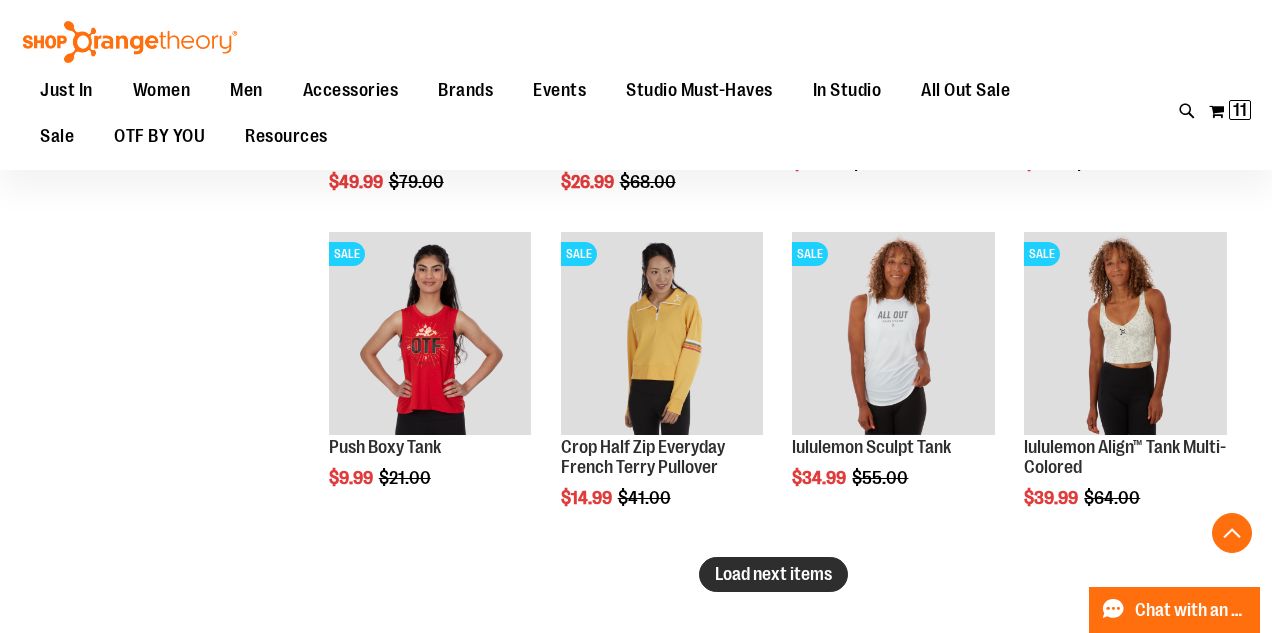 click on "Load next items" at bounding box center (773, 574) 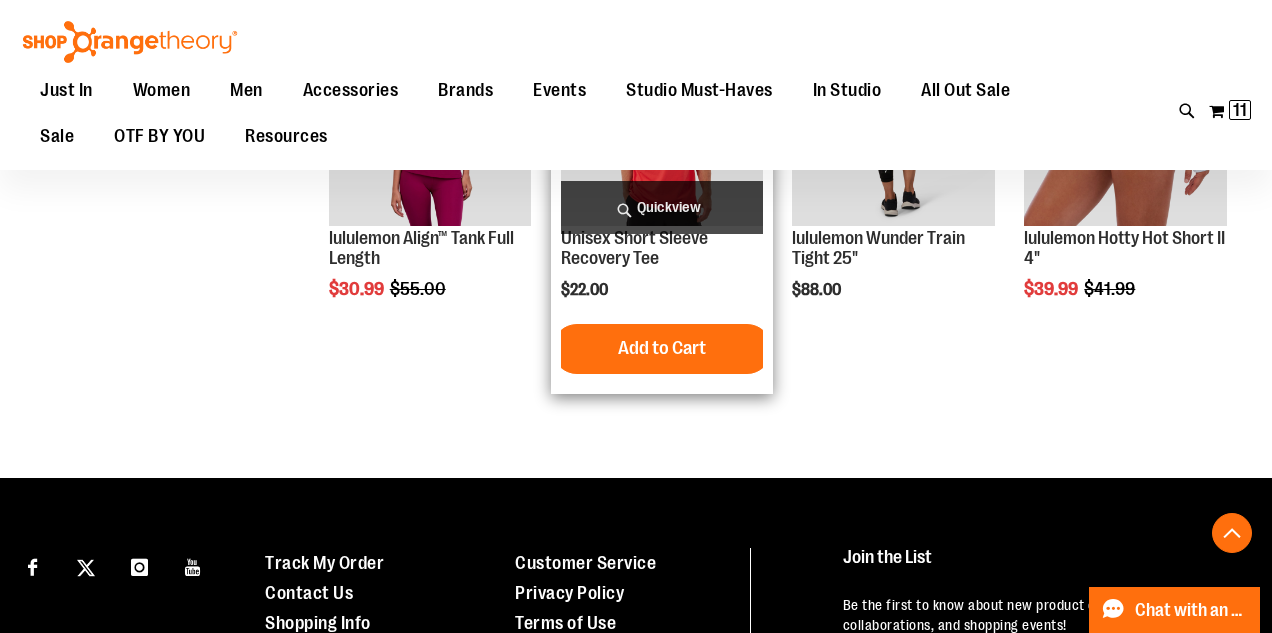 scroll, scrollTop: 11477, scrollLeft: 0, axis: vertical 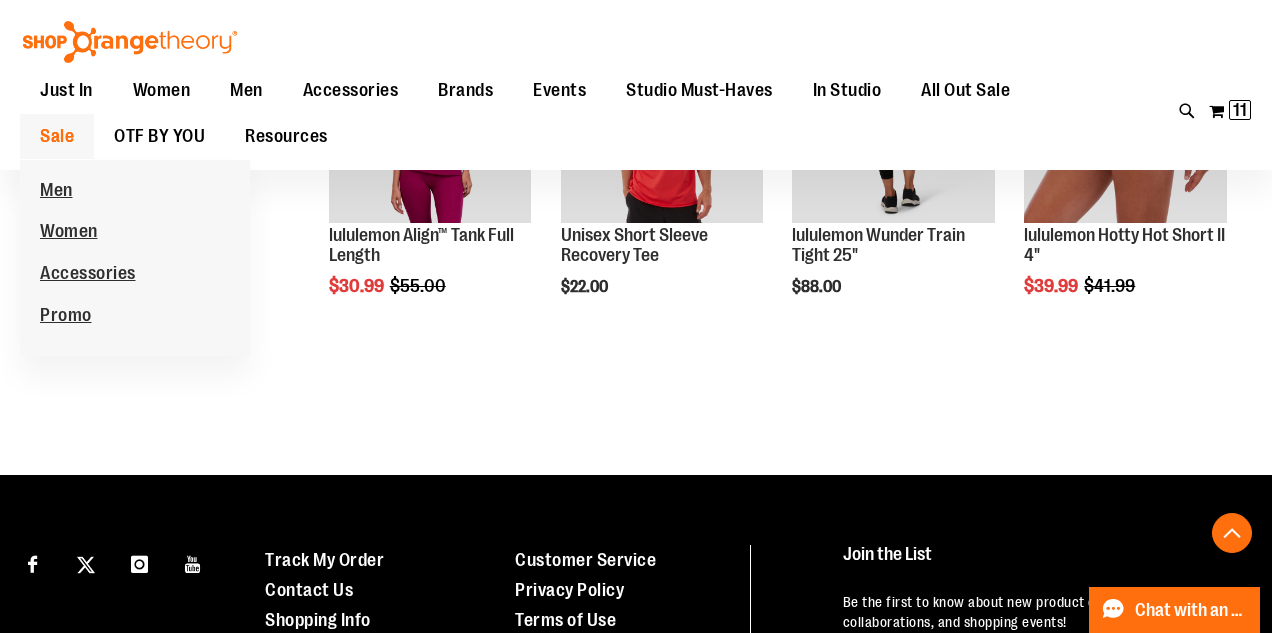 click on "Sale" at bounding box center [57, 136] 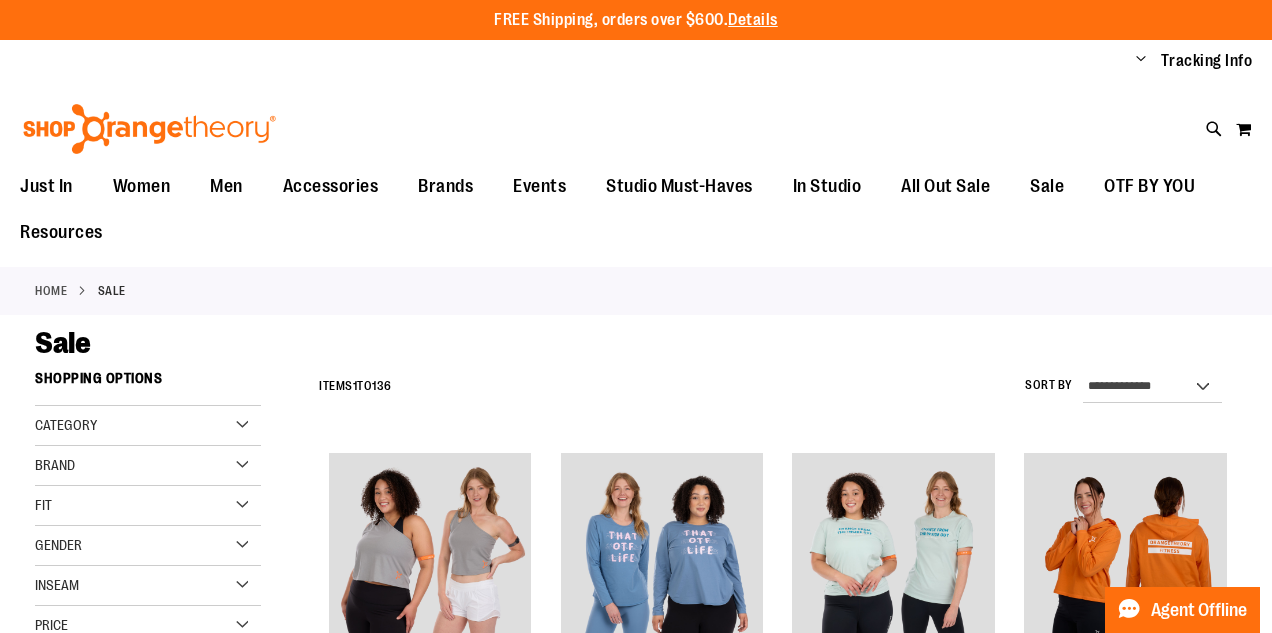 scroll, scrollTop: 0, scrollLeft: 0, axis: both 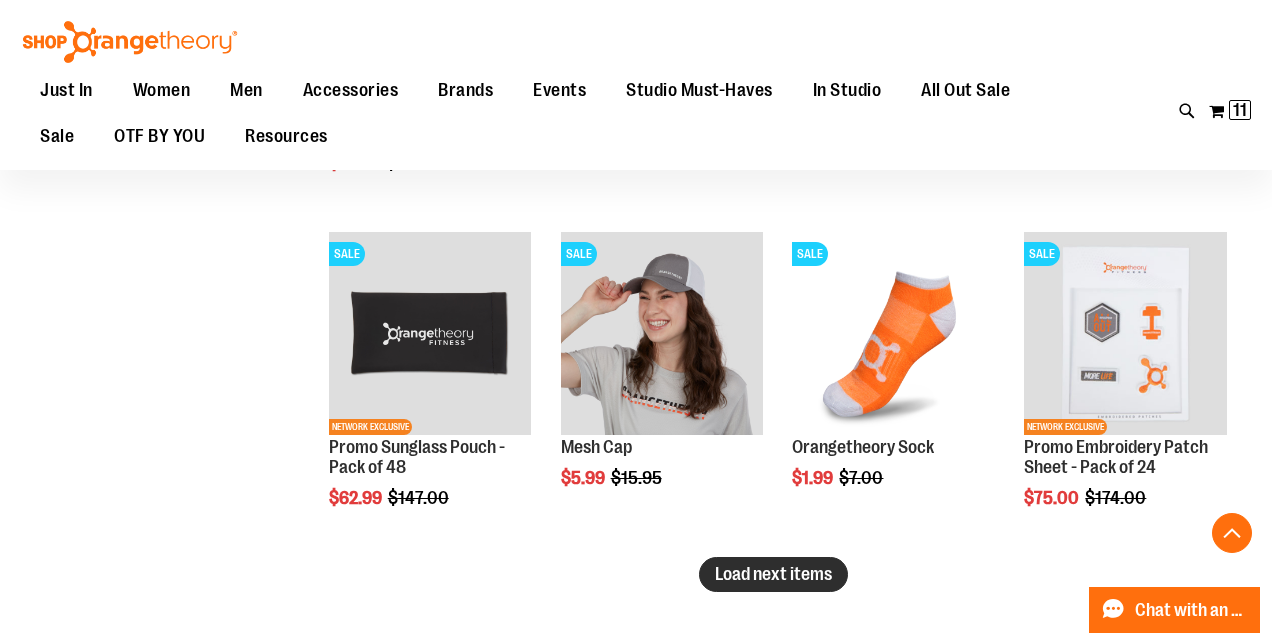 click on "Load next items" at bounding box center [773, 574] 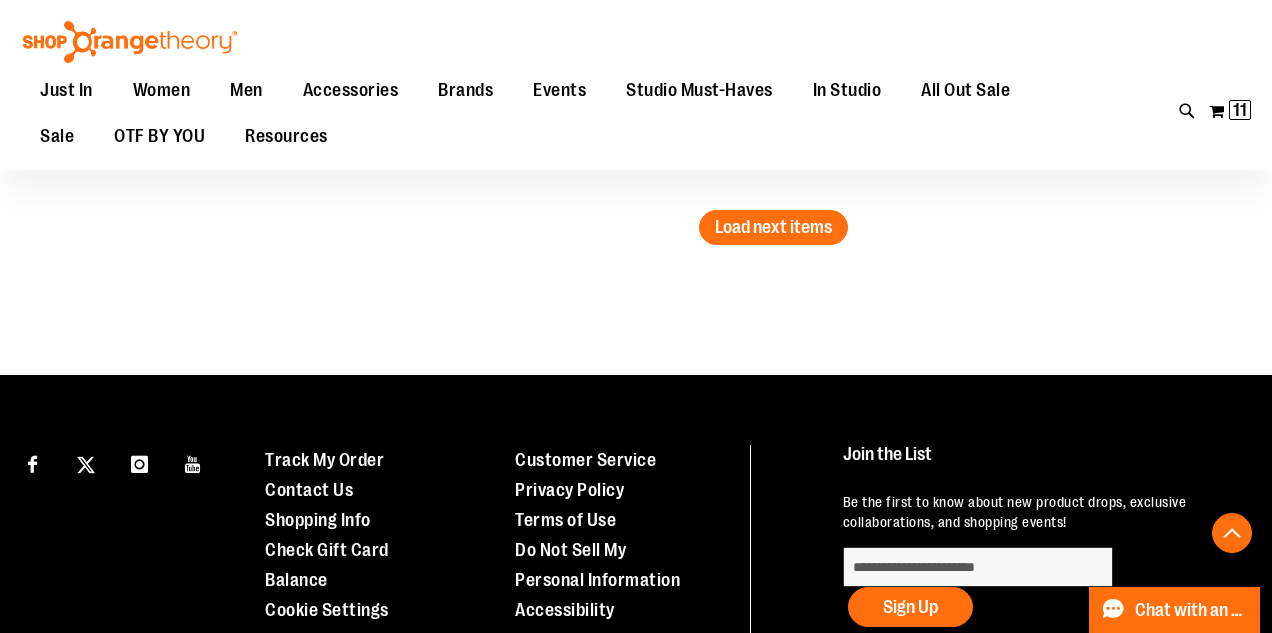 scroll, scrollTop: 3748, scrollLeft: 0, axis: vertical 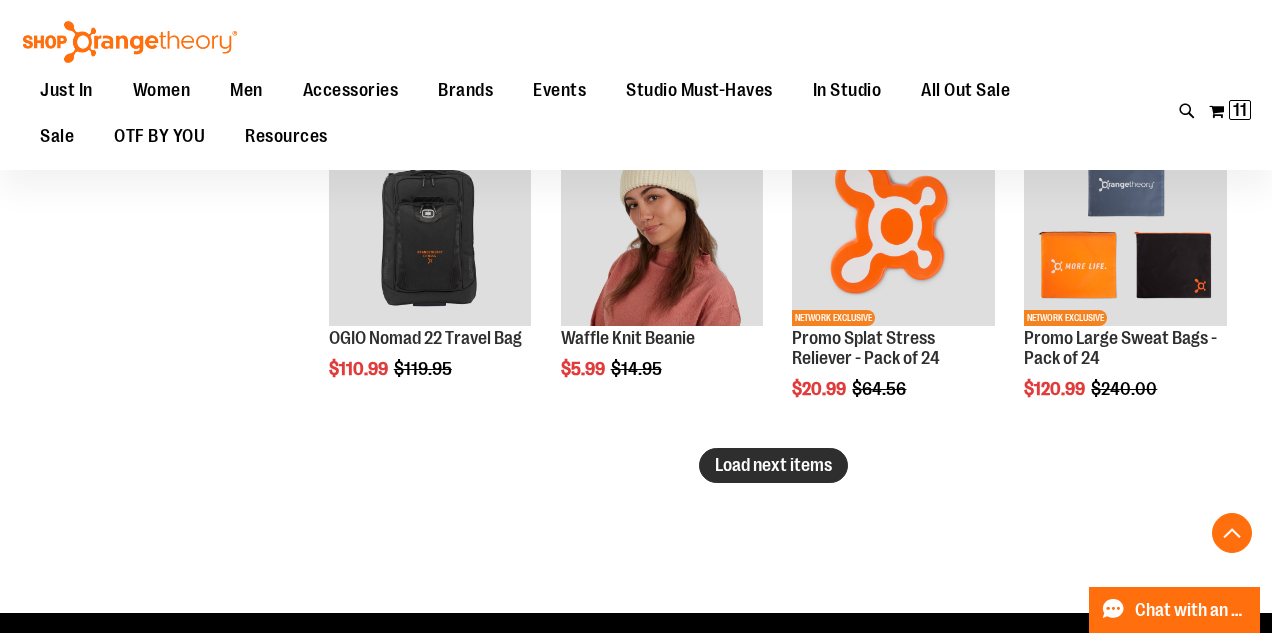 click on "Load next items" at bounding box center (773, 465) 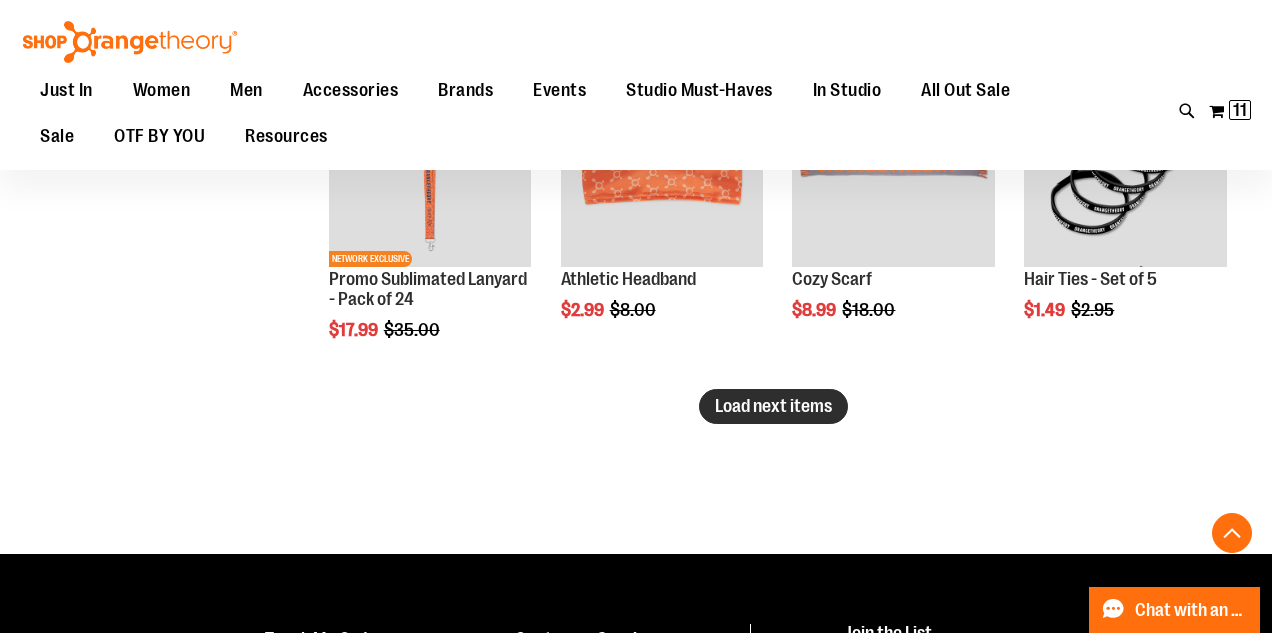 scroll, scrollTop: 4814, scrollLeft: 0, axis: vertical 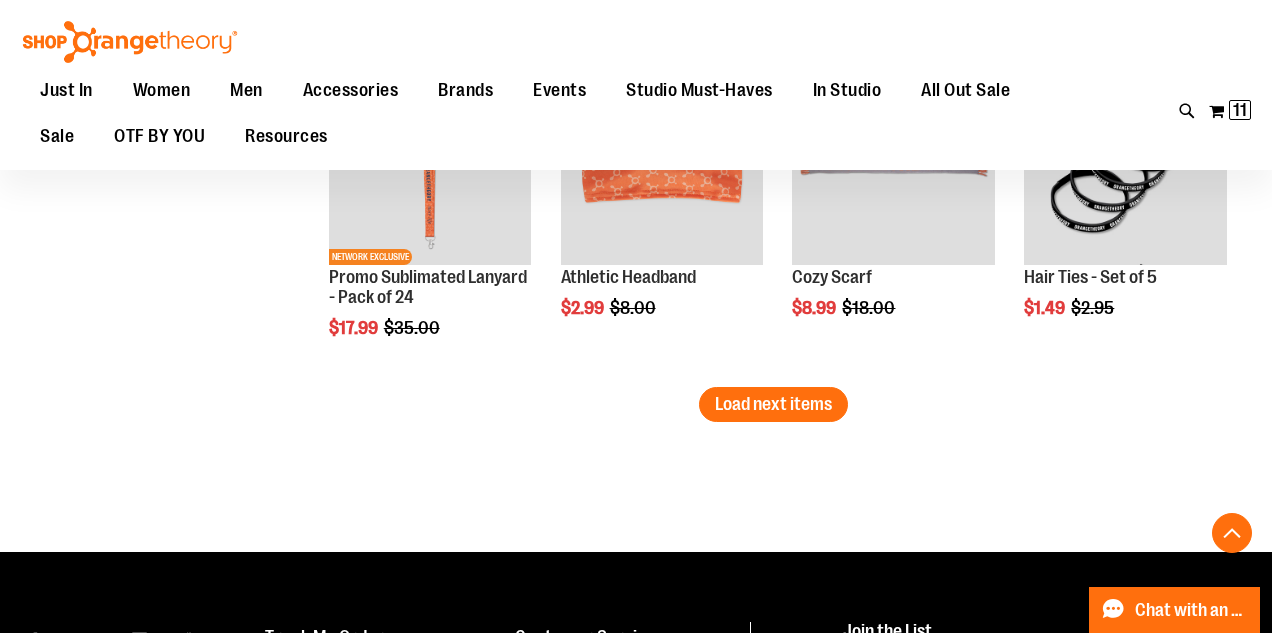 click on "Load next items" at bounding box center (773, 404) 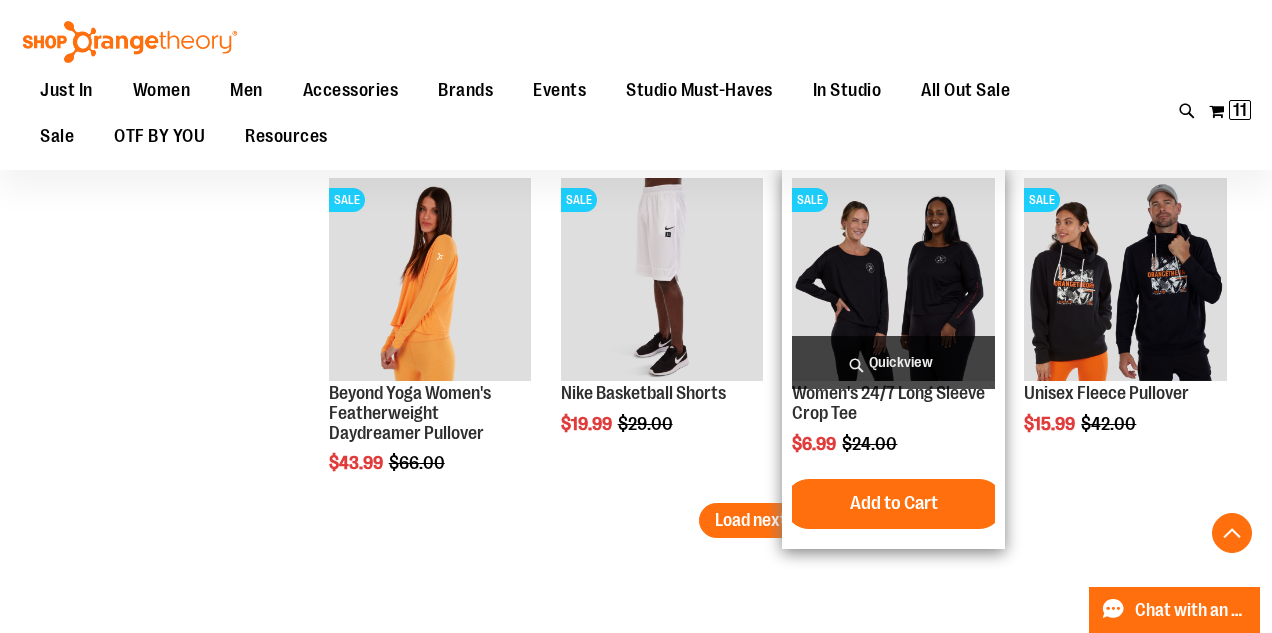 scroll, scrollTop: 5726, scrollLeft: 0, axis: vertical 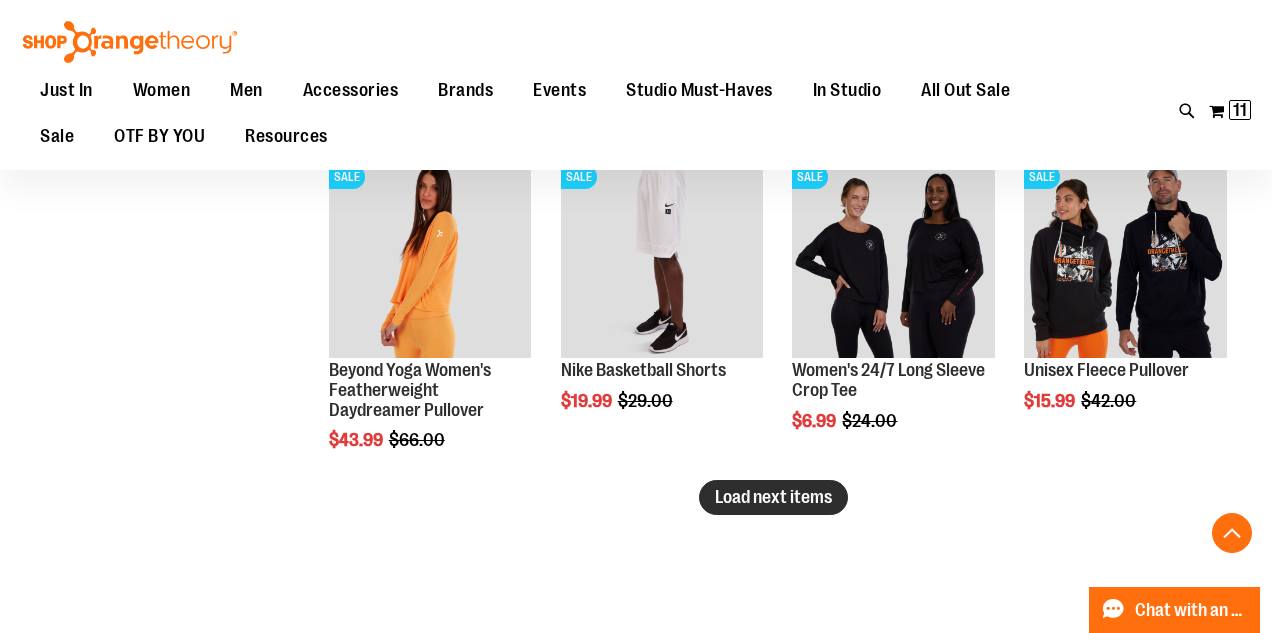 click on "Load next items" at bounding box center [773, 497] 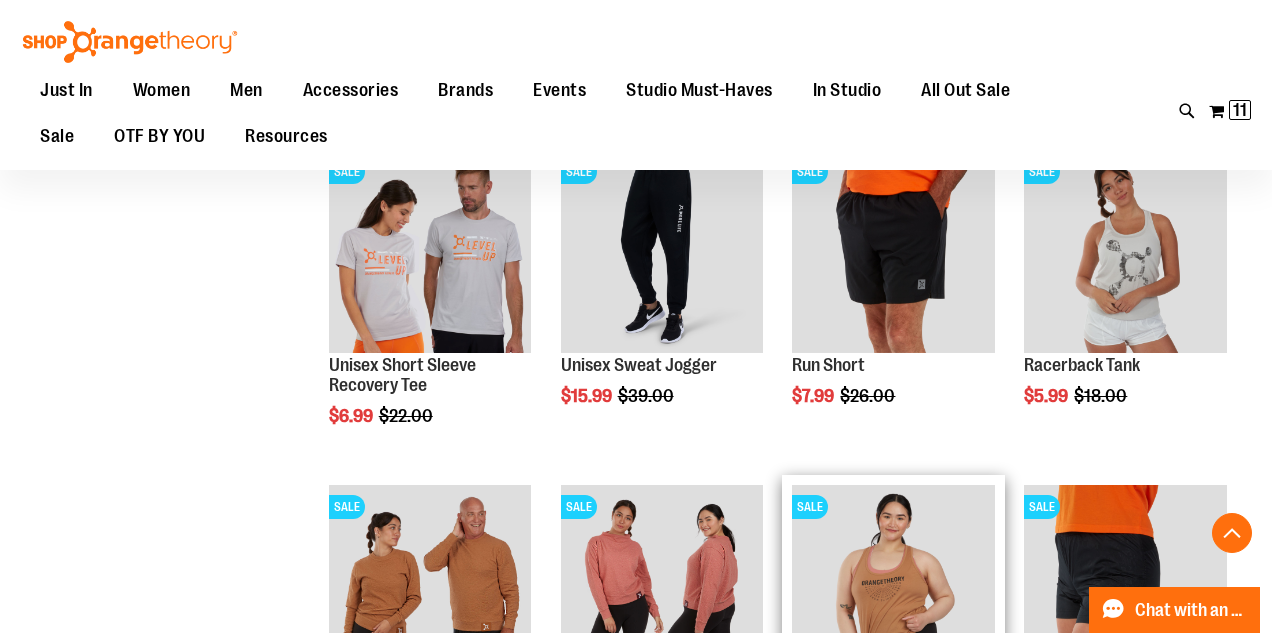 scroll, scrollTop: 6040, scrollLeft: 0, axis: vertical 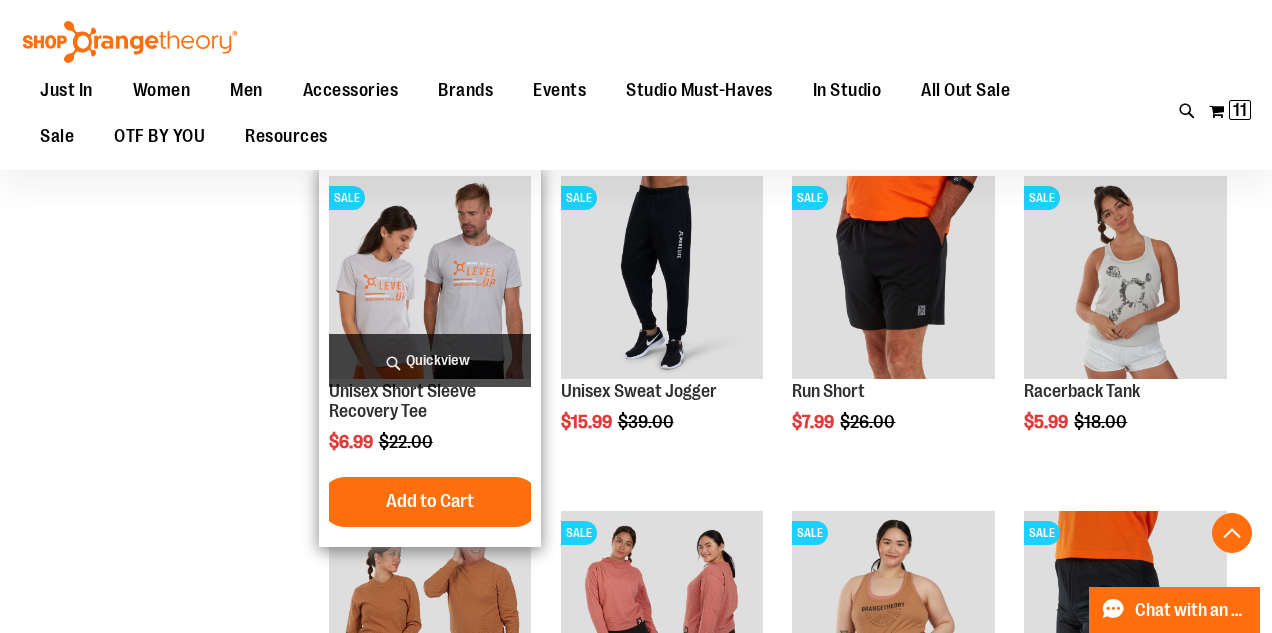 click on "Quickview" at bounding box center (430, 360) 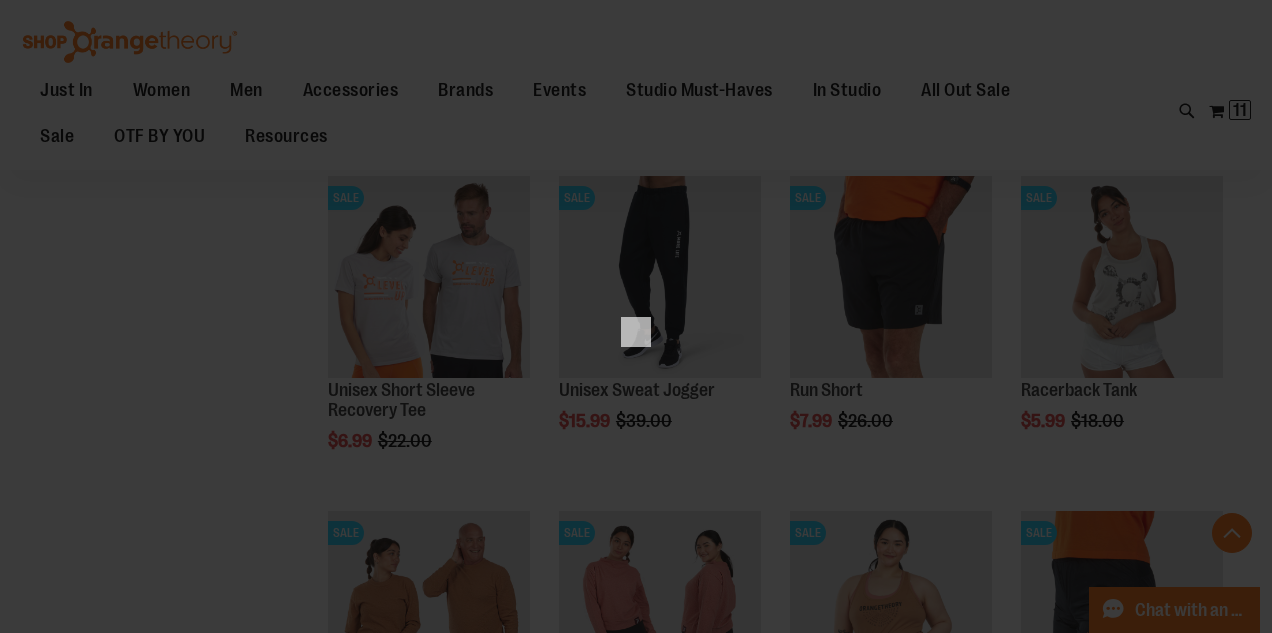 scroll, scrollTop: 0, scrollLeft: 0, axis: both 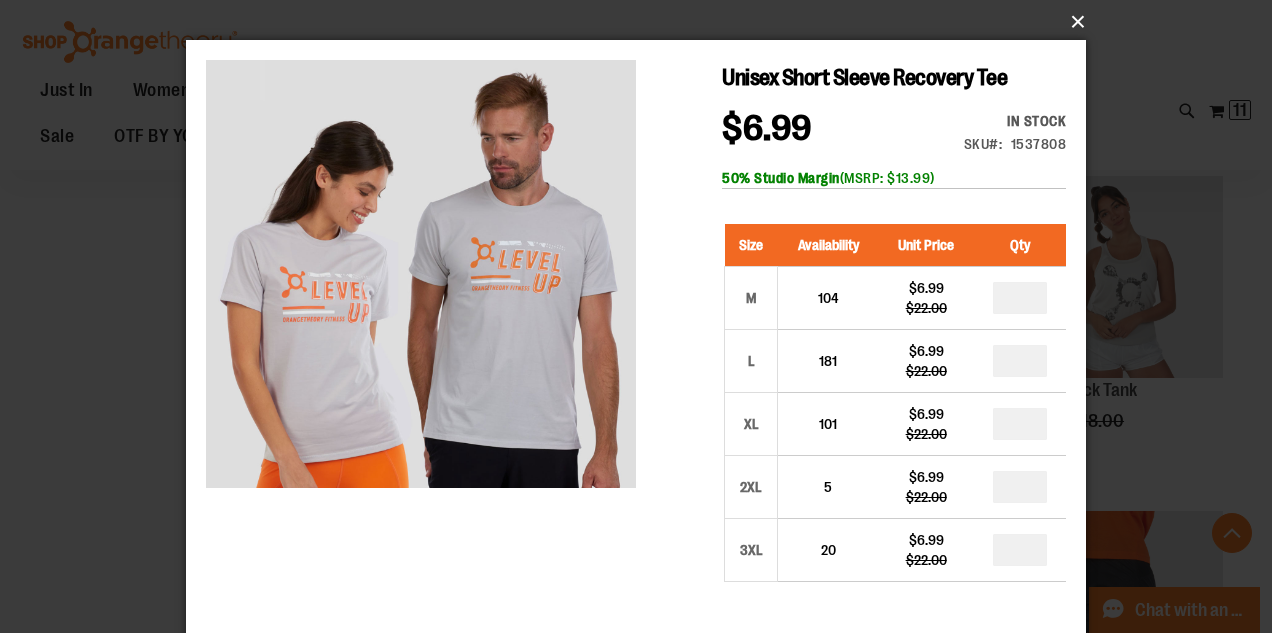 click on "×" at bounding box center [642, 22] 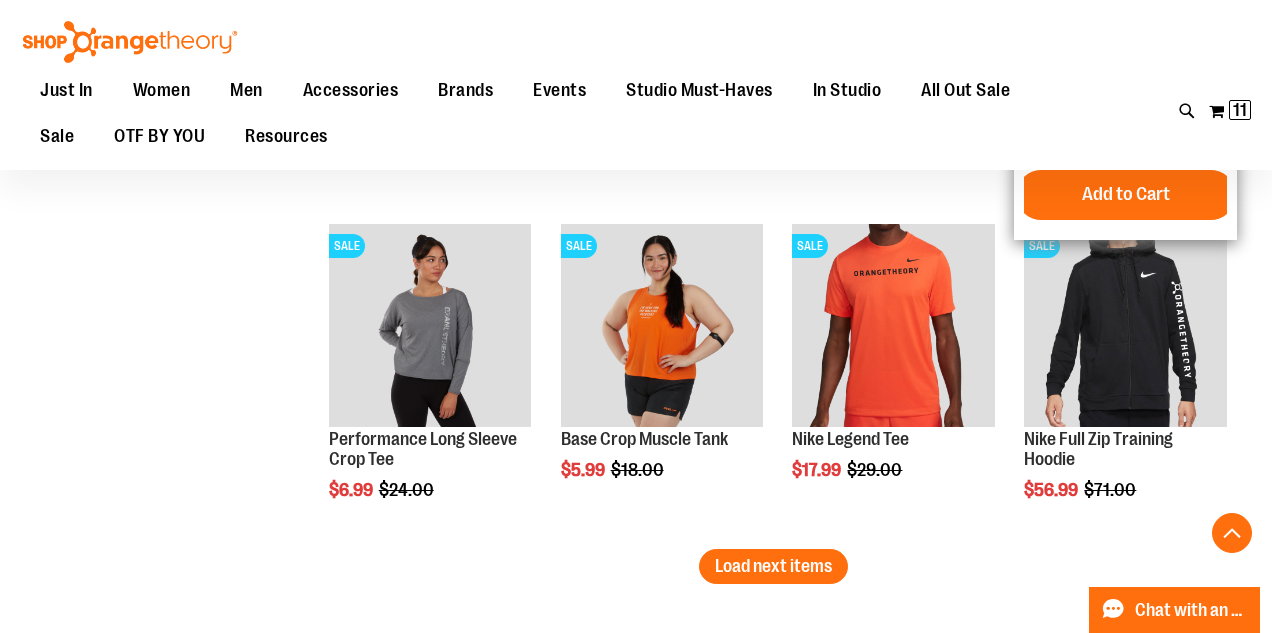 scroll, scrollTop: 6694, scrollLeft: 0, axis: vertical 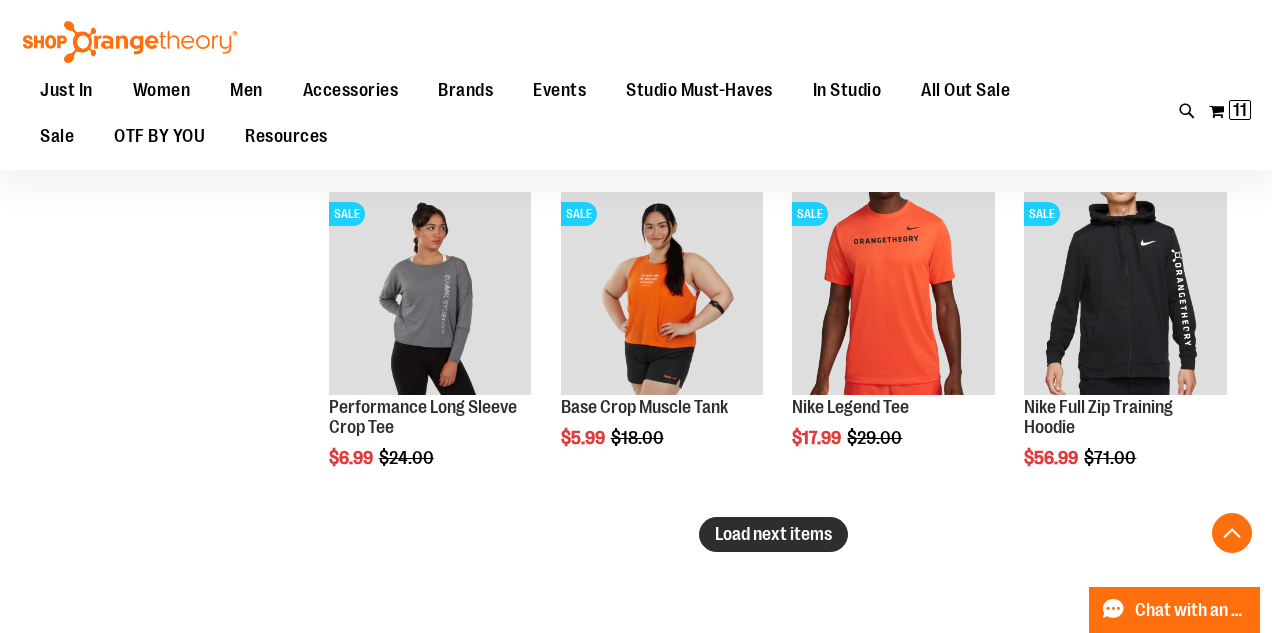 click on "Load next items" at bounding box center (773, 534) 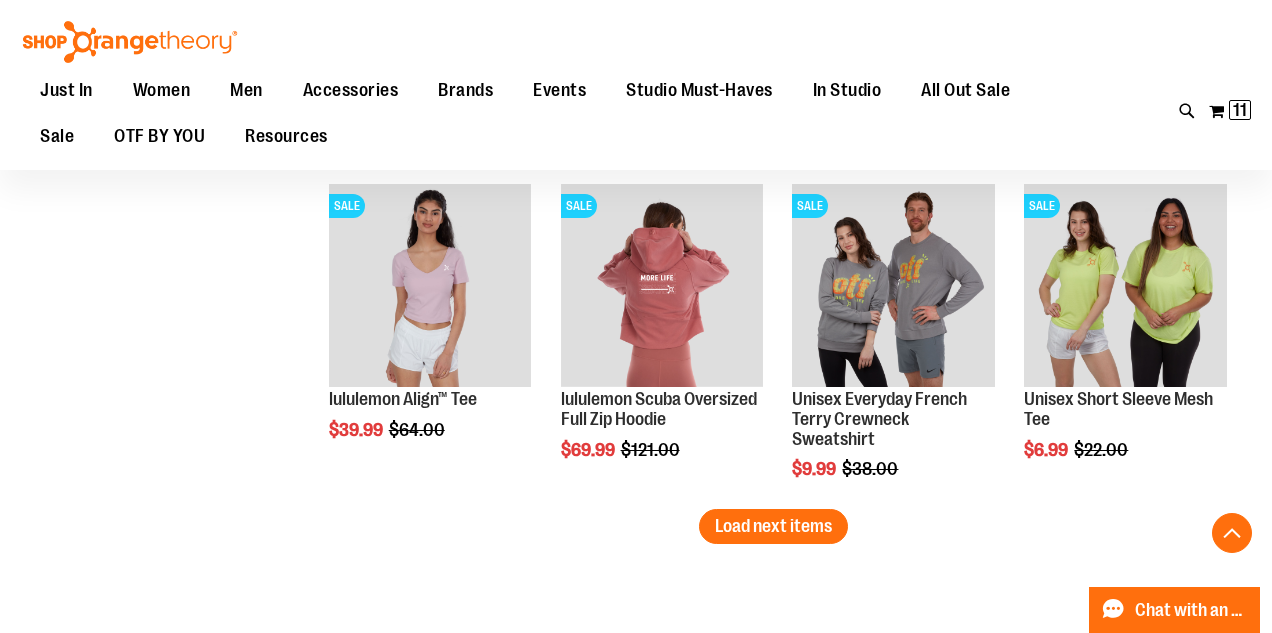 scroll, scrollTop: 7711, scrollLeft: 0, axis: vertical 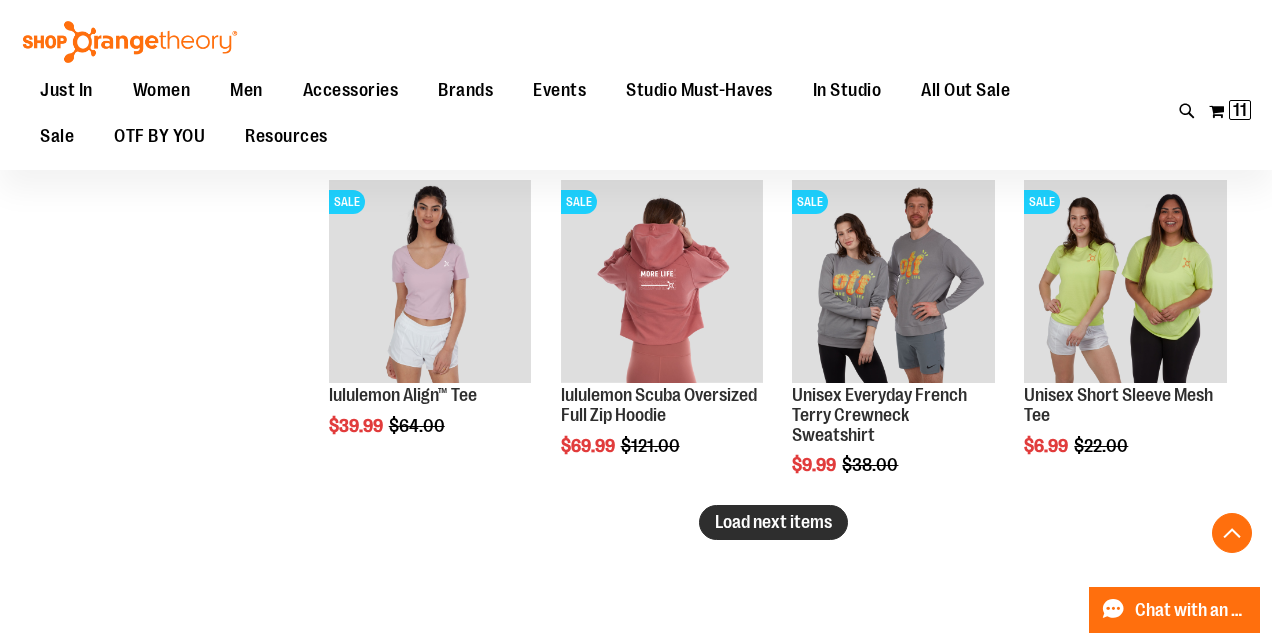 click on "Load next items" at bounding box center (773, 522) 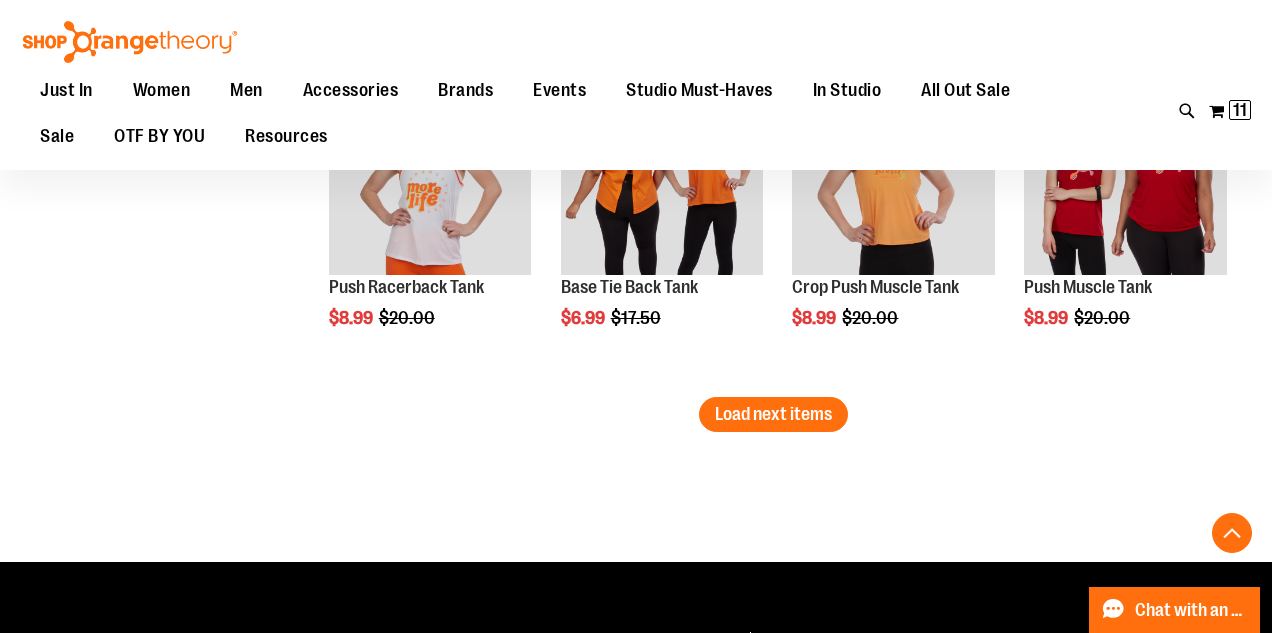 scroll, scrollTop: 8747, scrollLeft: 0, axis: vertical 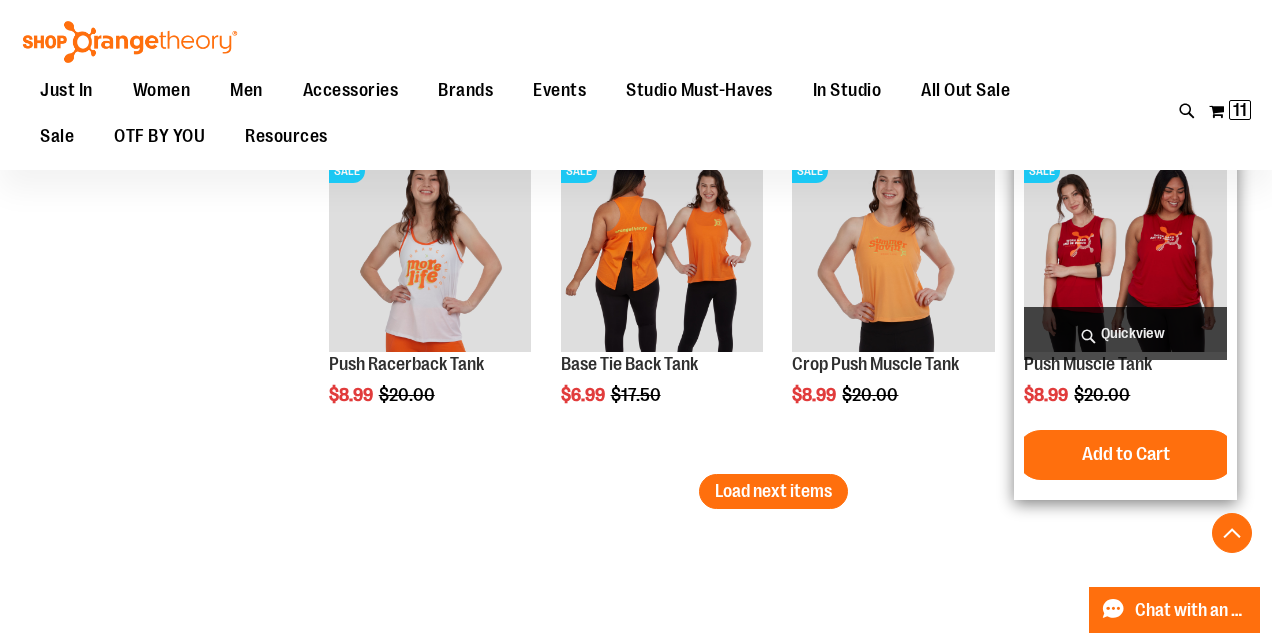 click on "Quickview" at bounding box center (1125, 333) 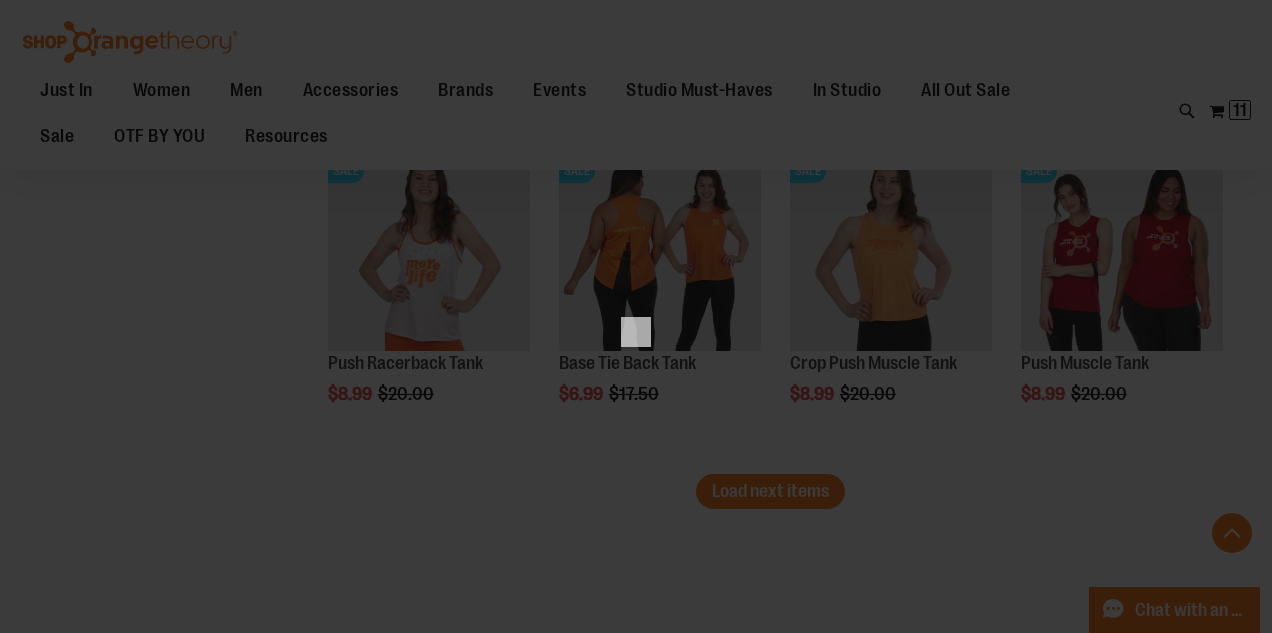 scroll, scrollTop: 0, scrollLeft: 0, axis: both 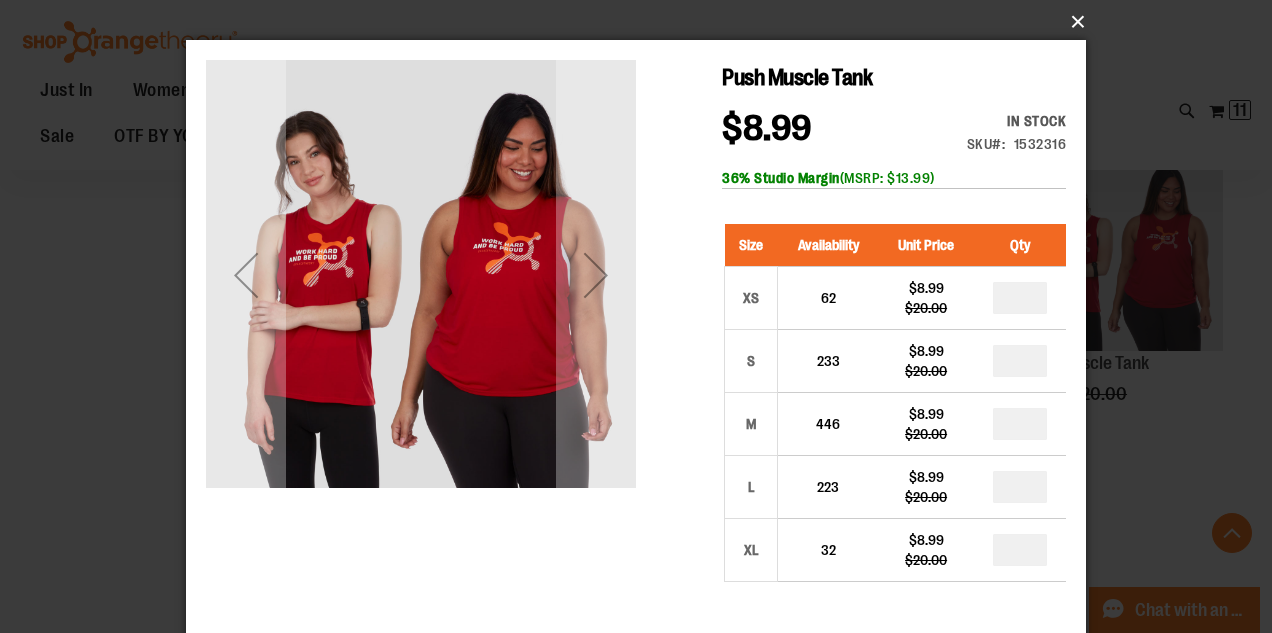 click on "×" at bounding box center (642, 22) 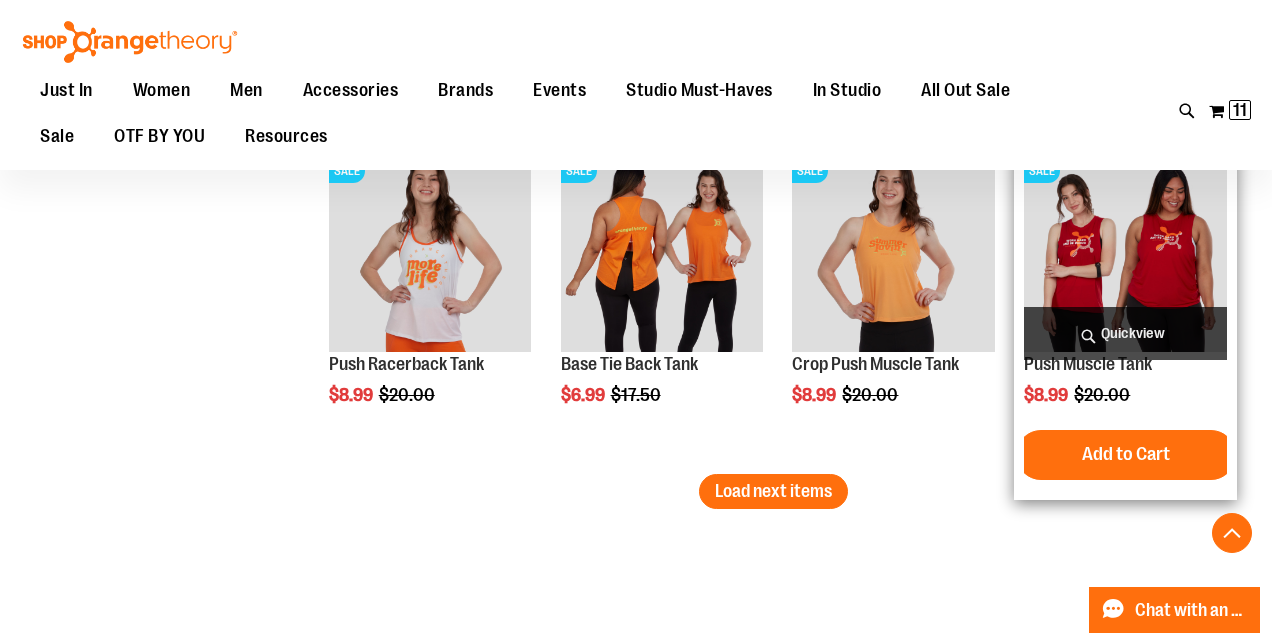click at bounding box center (1125, 250) 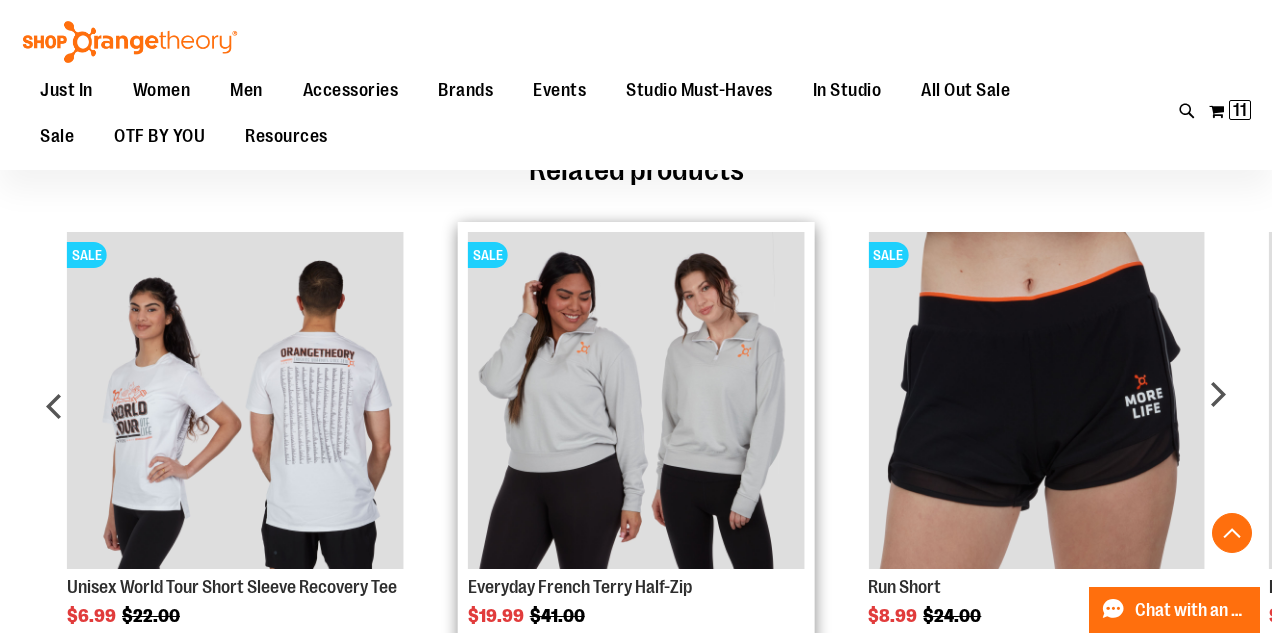 scroll, scrollTop: 1278, scrollLeft: 0, axis: vertical 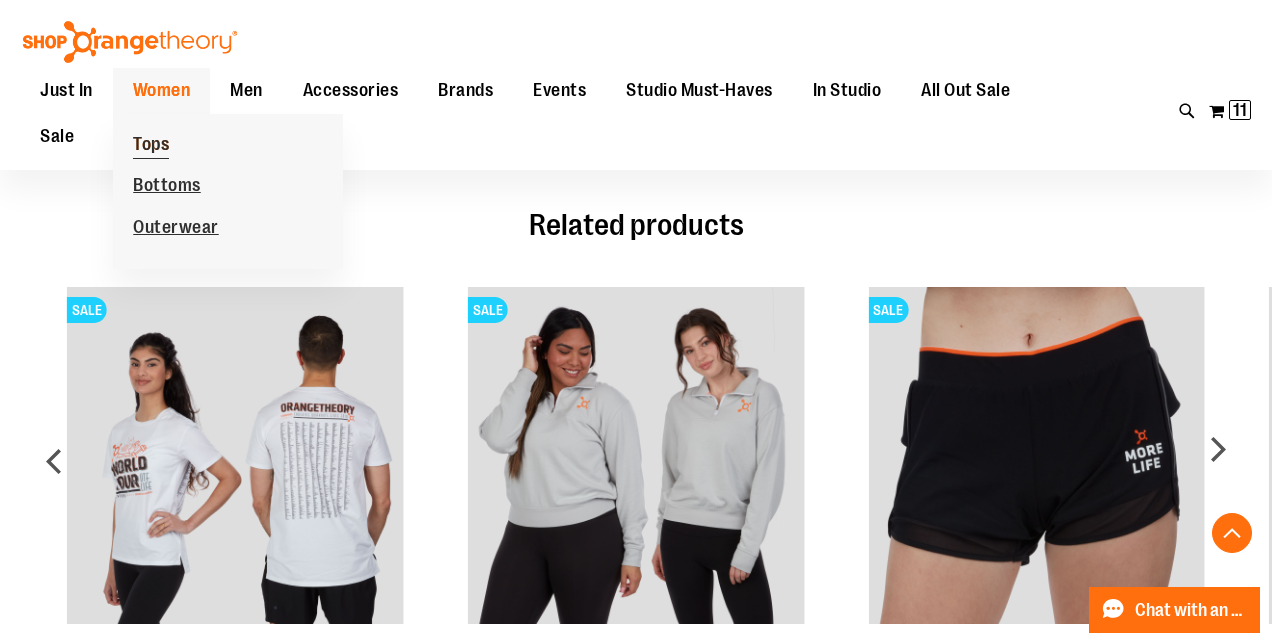click on "Tops" at bounding box center (151, 146) 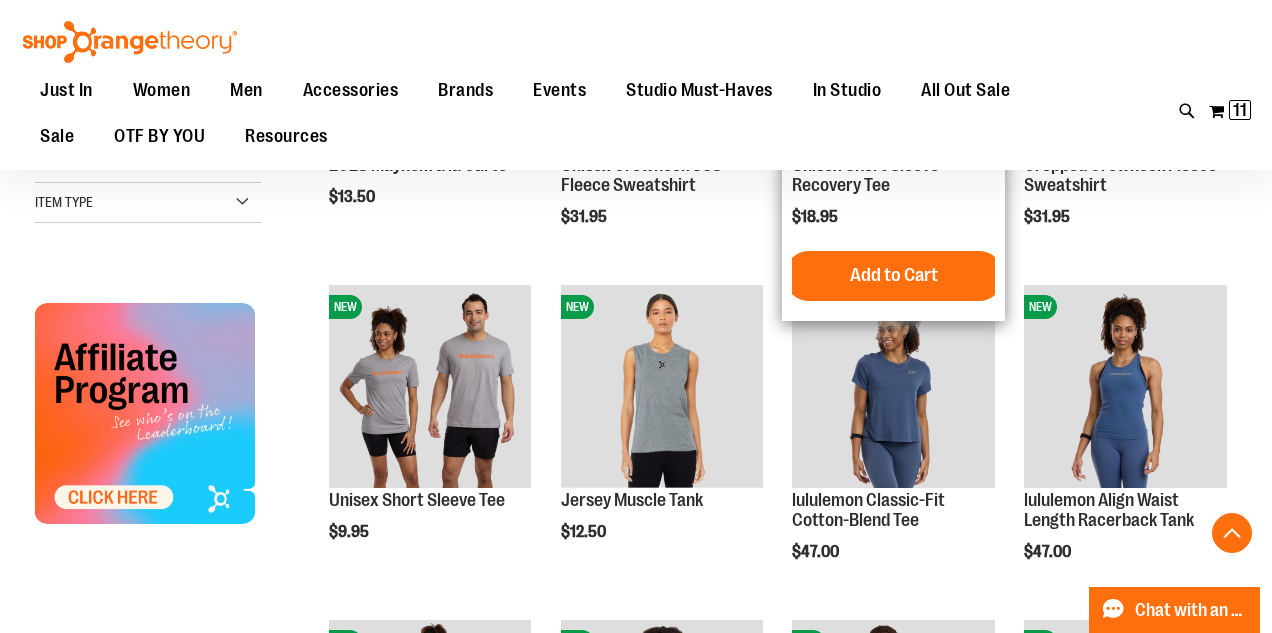 scroll, scrollTop: 491, scrollLeft: 0, axis: vertical 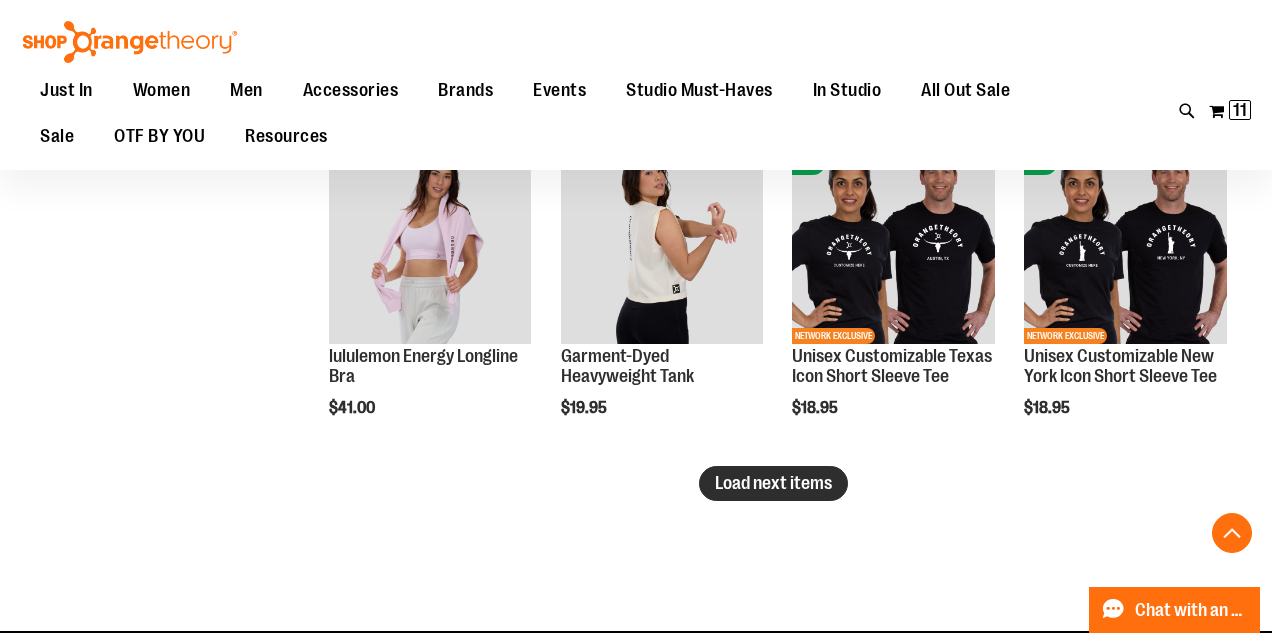 click on "Load next items" at bounding box center [773, 483] 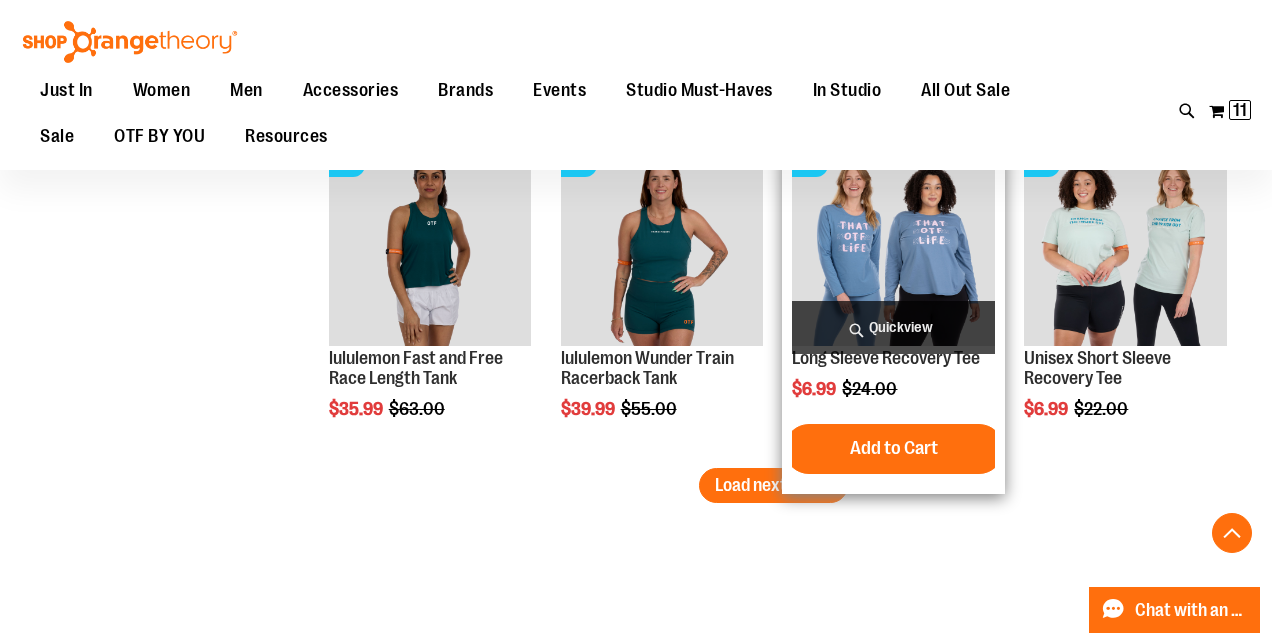 scroll, scrollTop: 4003, scrollLeft: 0, axis: vertical 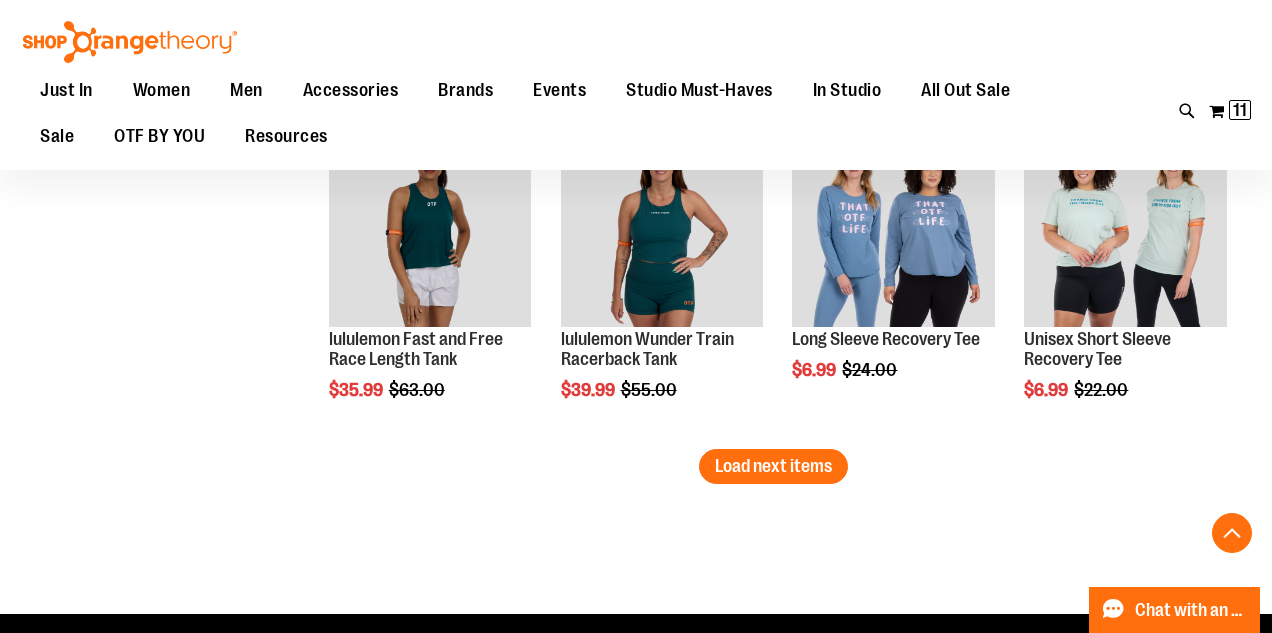 click on "Load next items" at bounding box center (773, 466) 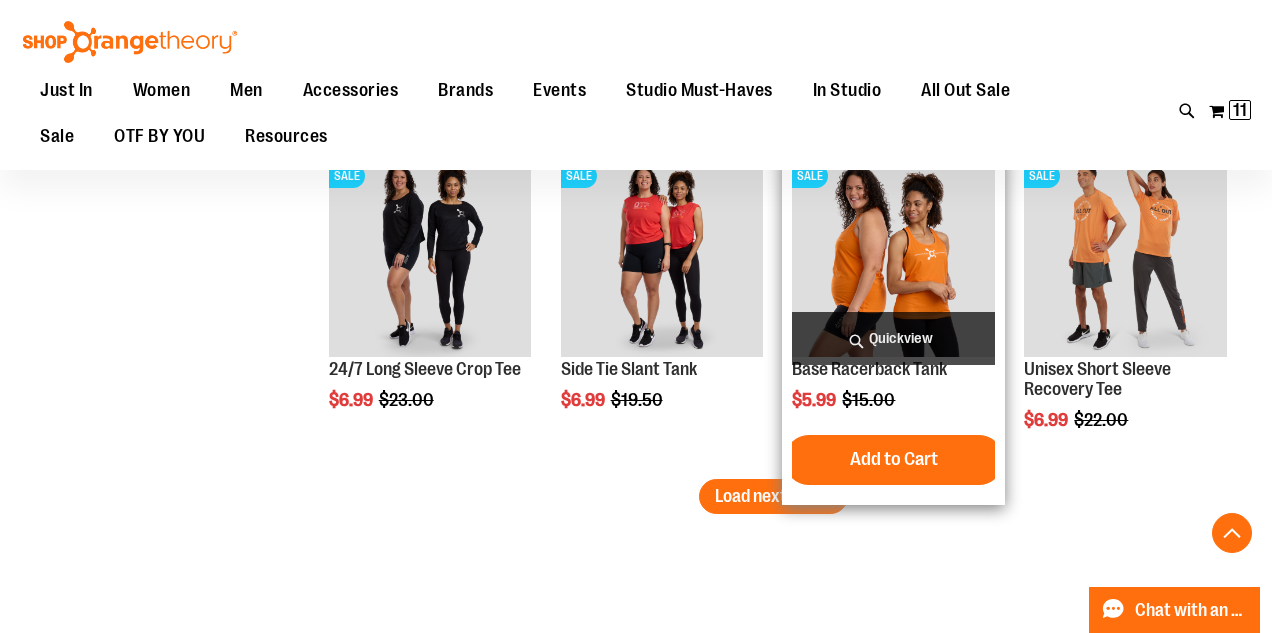 scroll, scrollTop: 4981, scrollLeft: 0, axis: vertical 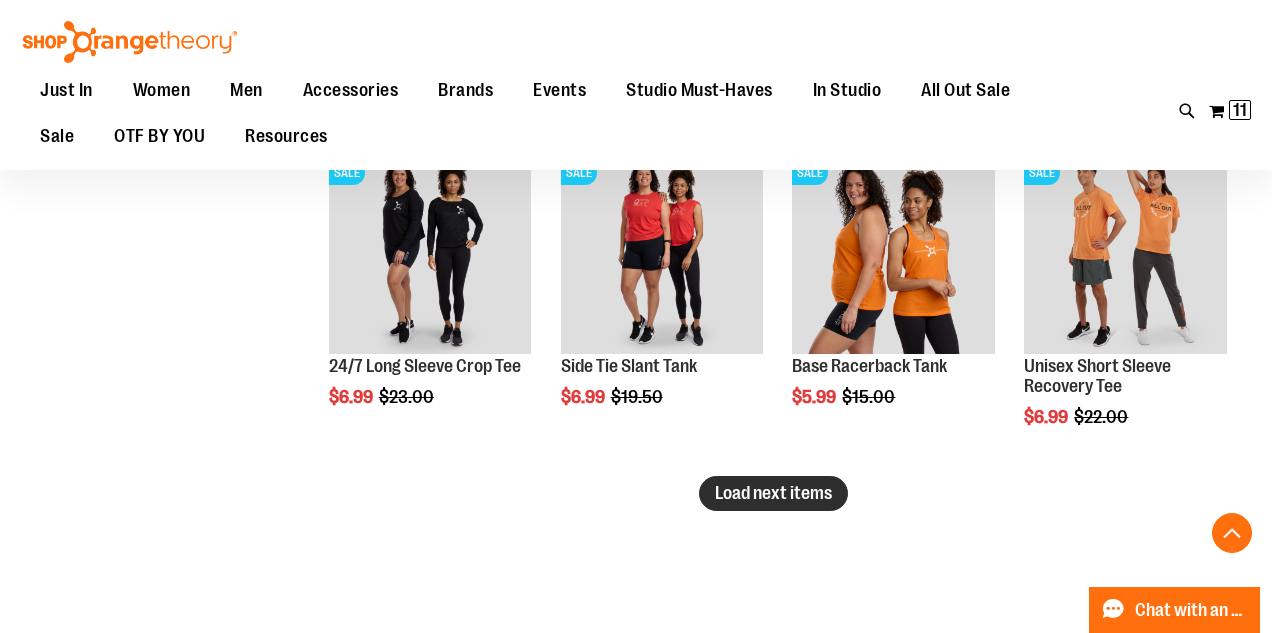 click on "Load next items" at bounding box center [773, 493] 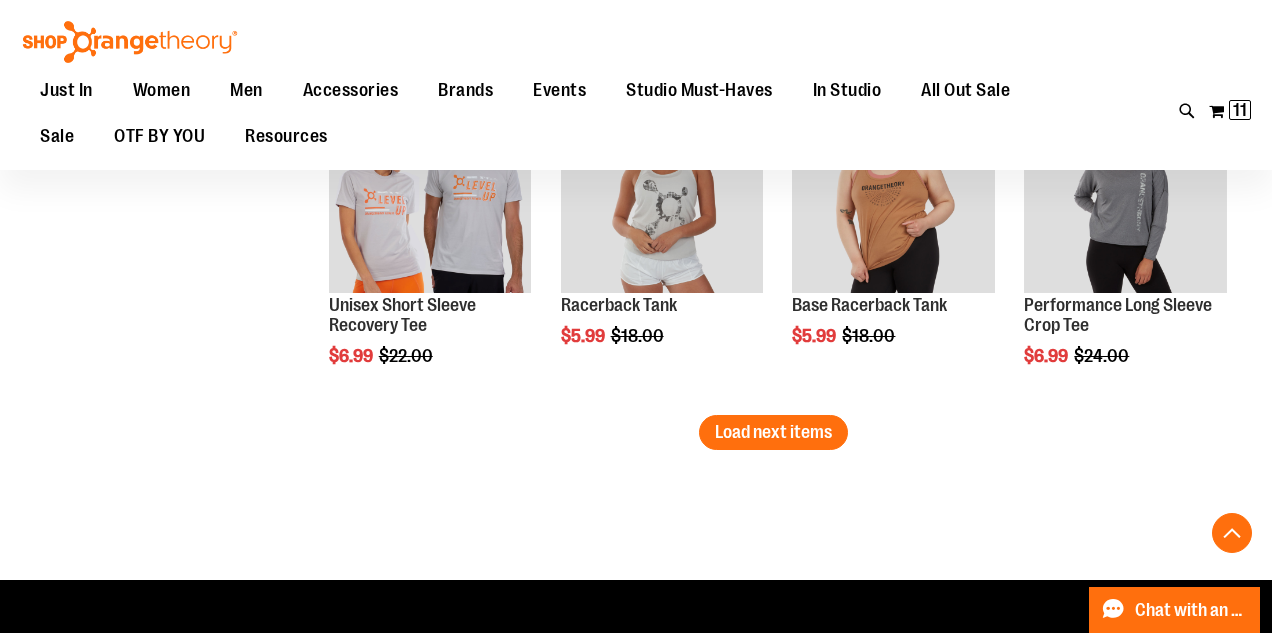 scroll, scrollTop: 6048, scrollLeft: 0, axis: vertical 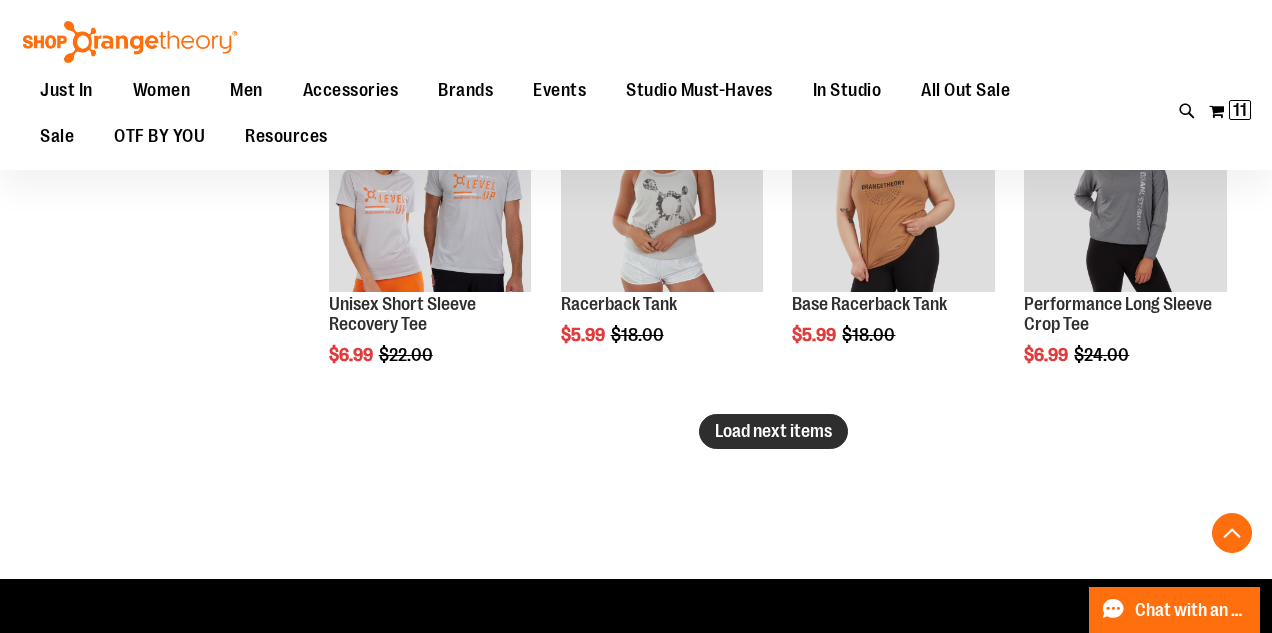 click on "Load next items" at bounding box center [773, 431] 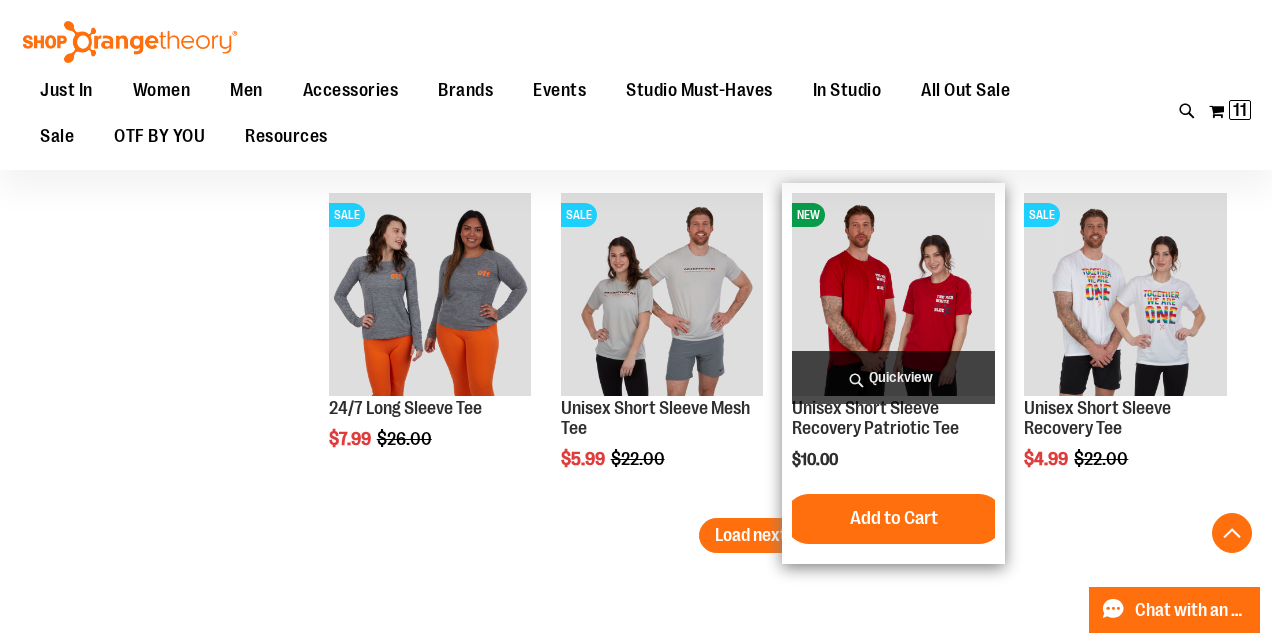 scroll, scrollTop: 7021, scrollLeft: 0, axis: vertical 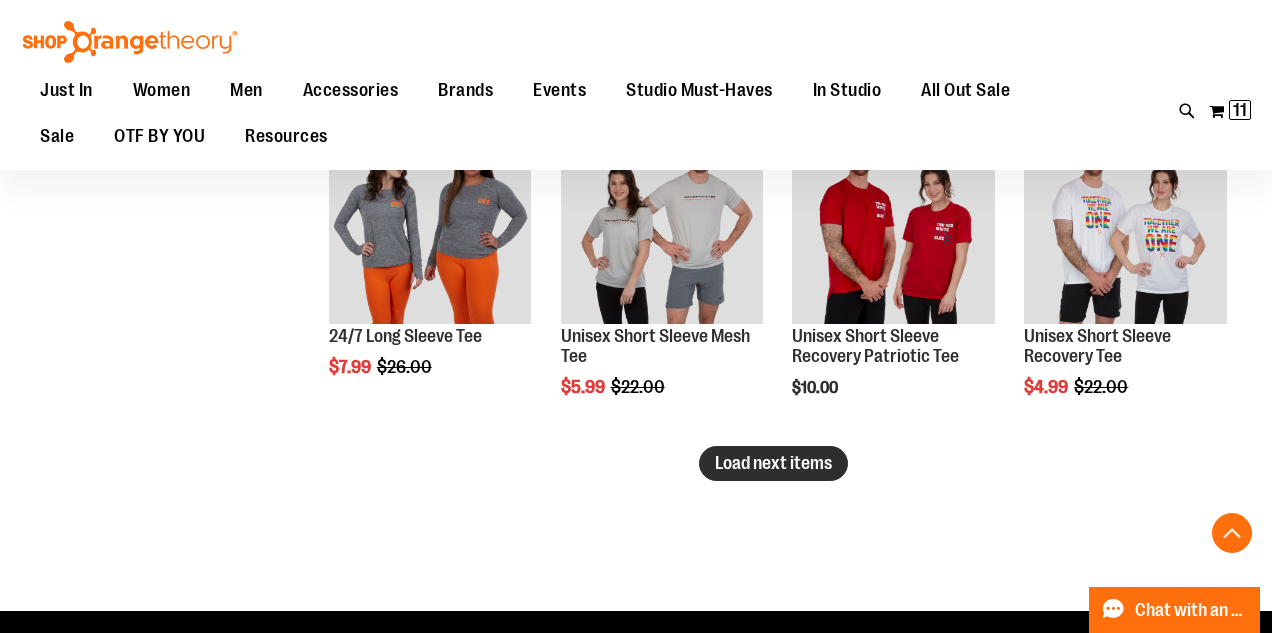 click on "Load next items" at bounding box center (773, 463) 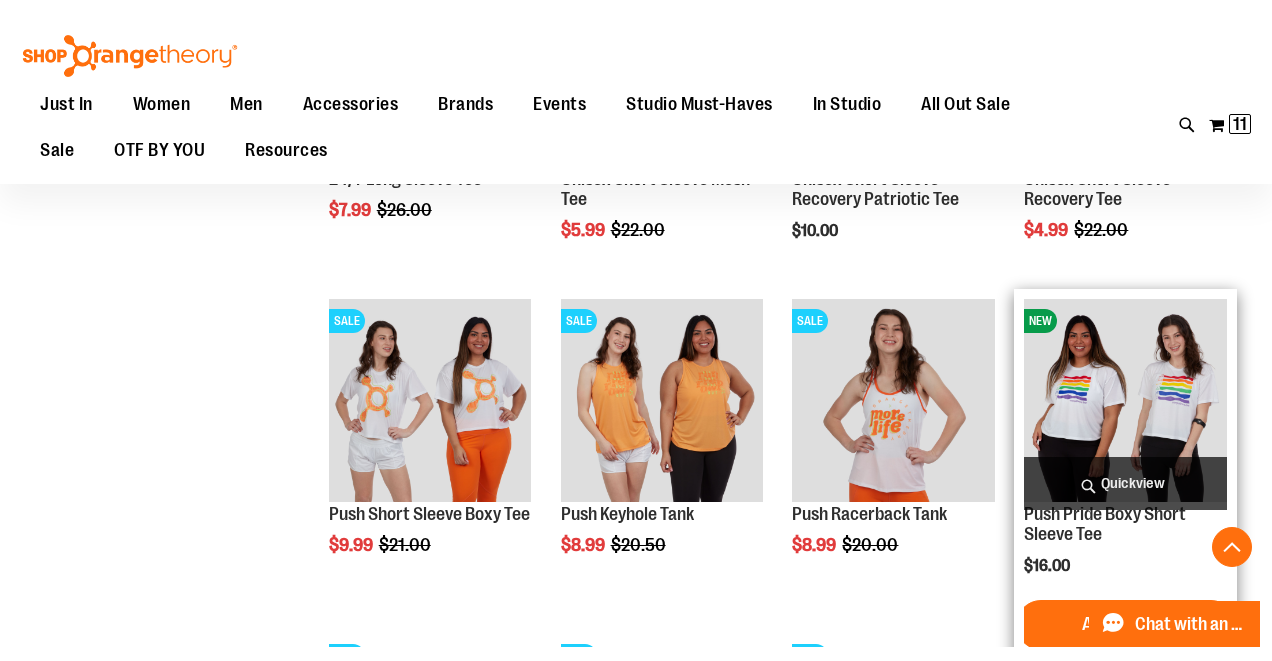 scroll, scrollTop: 7193, scrollLeft: 0, axis: vertical 